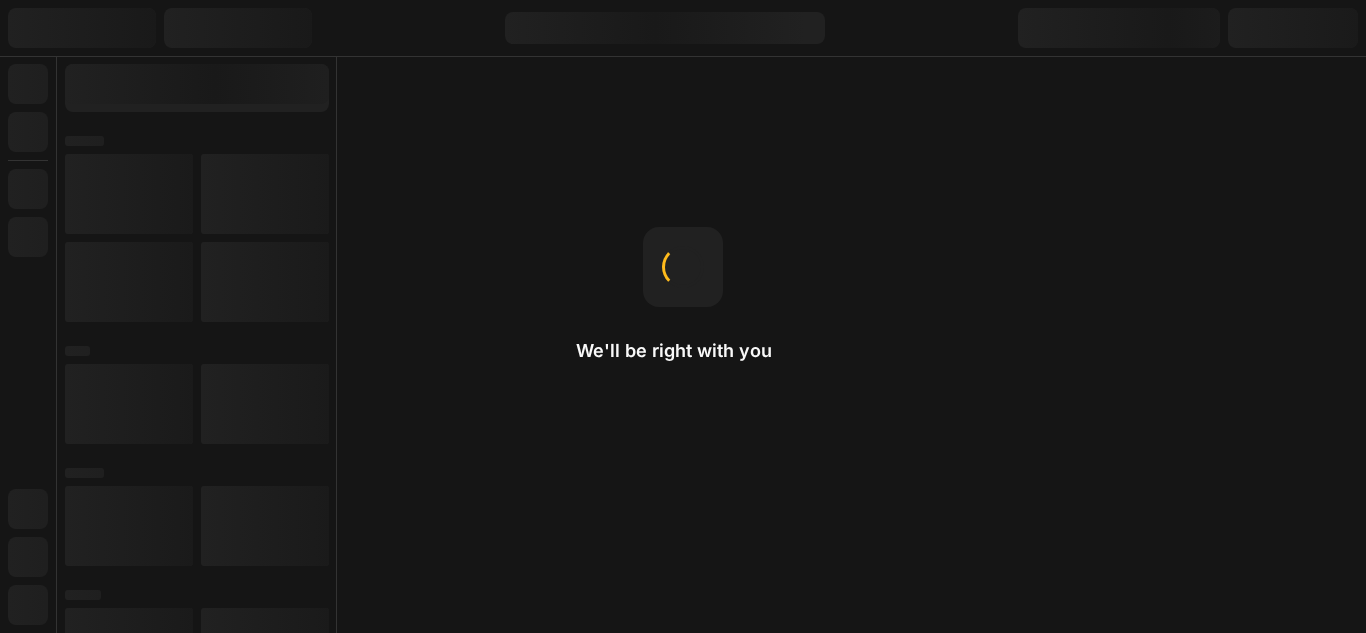 scroll, scrollTop: 0, scrollLeft: 0, axis: both 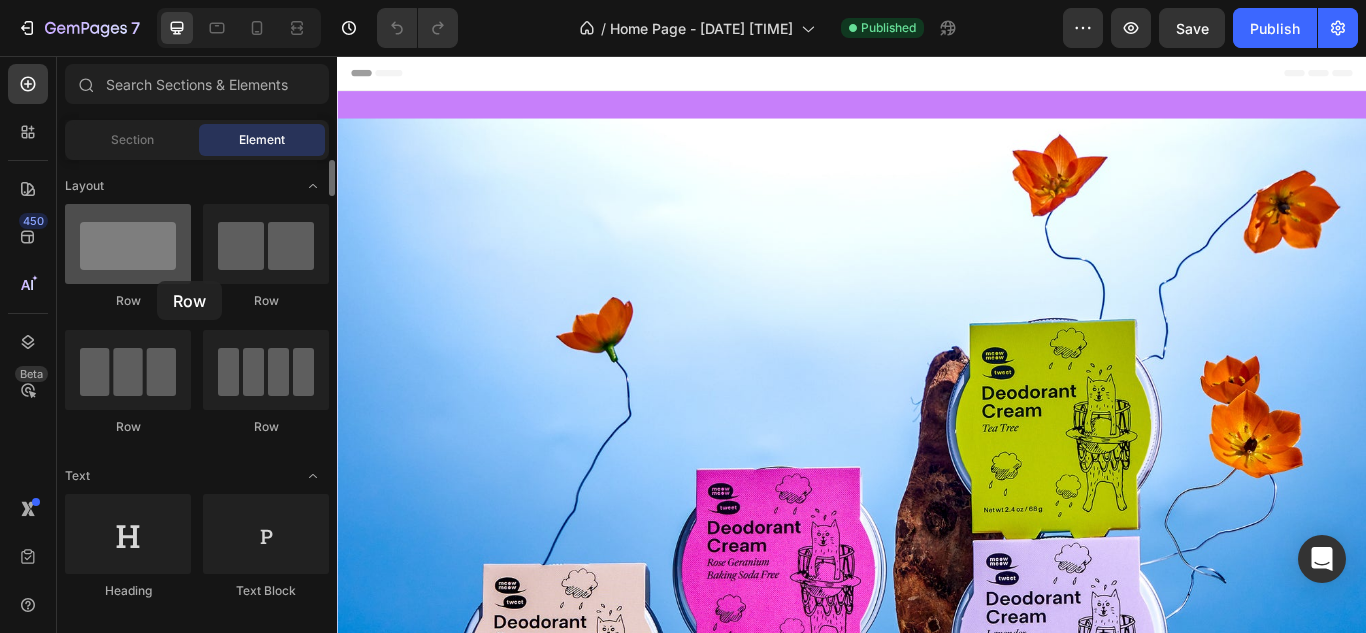click at bounding box center (128, 244) 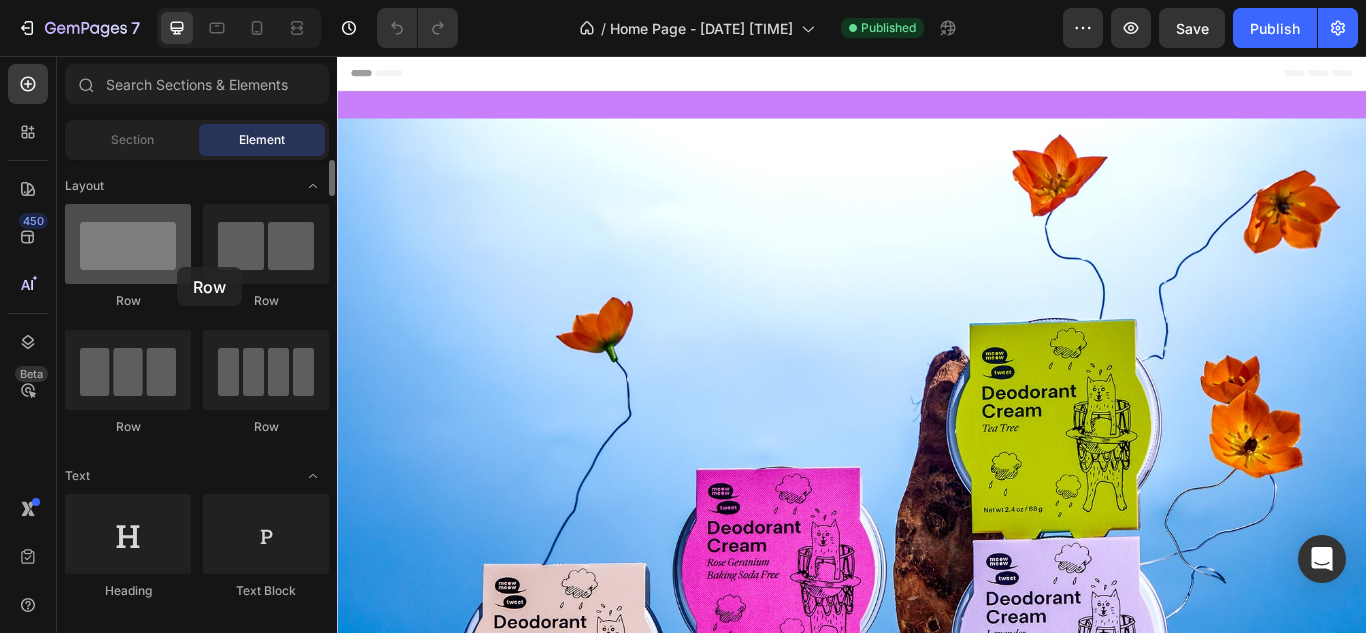 drag, startPoint x: 154, startPoint y: 254, endPoint x: 177, endPoint y: 267, distance: 26.41969 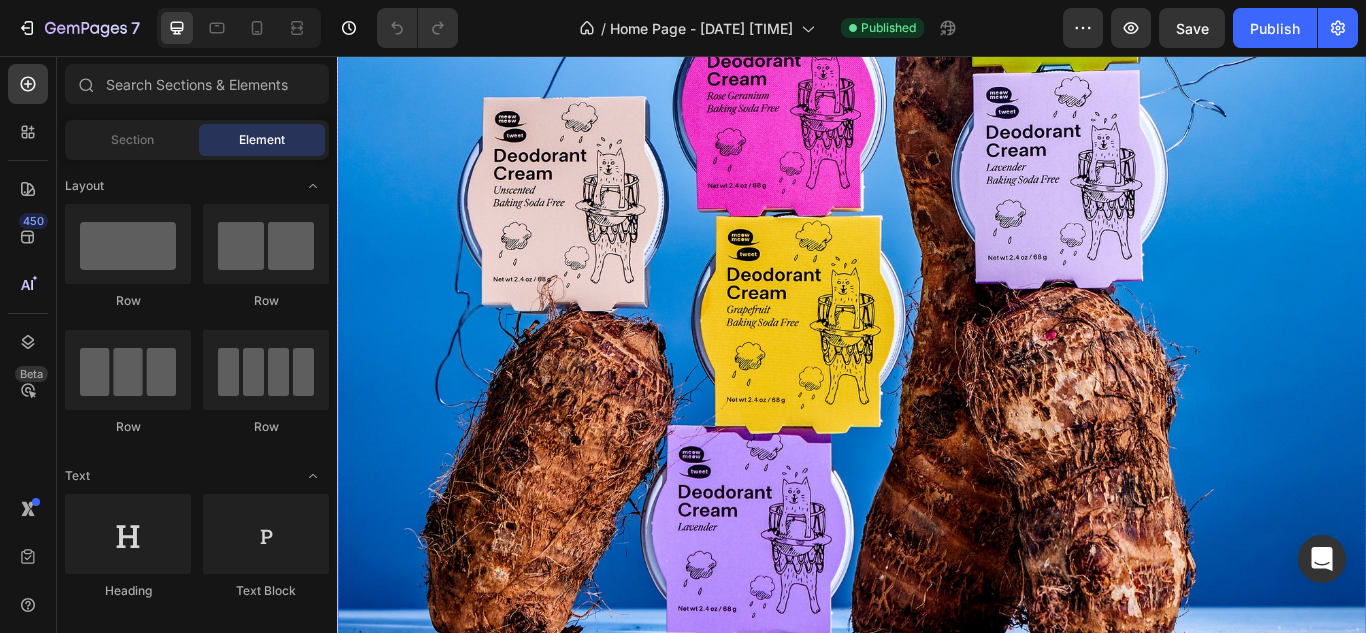 scroll, scrollTop: 474, scrollLeft: 0, axis: vertical 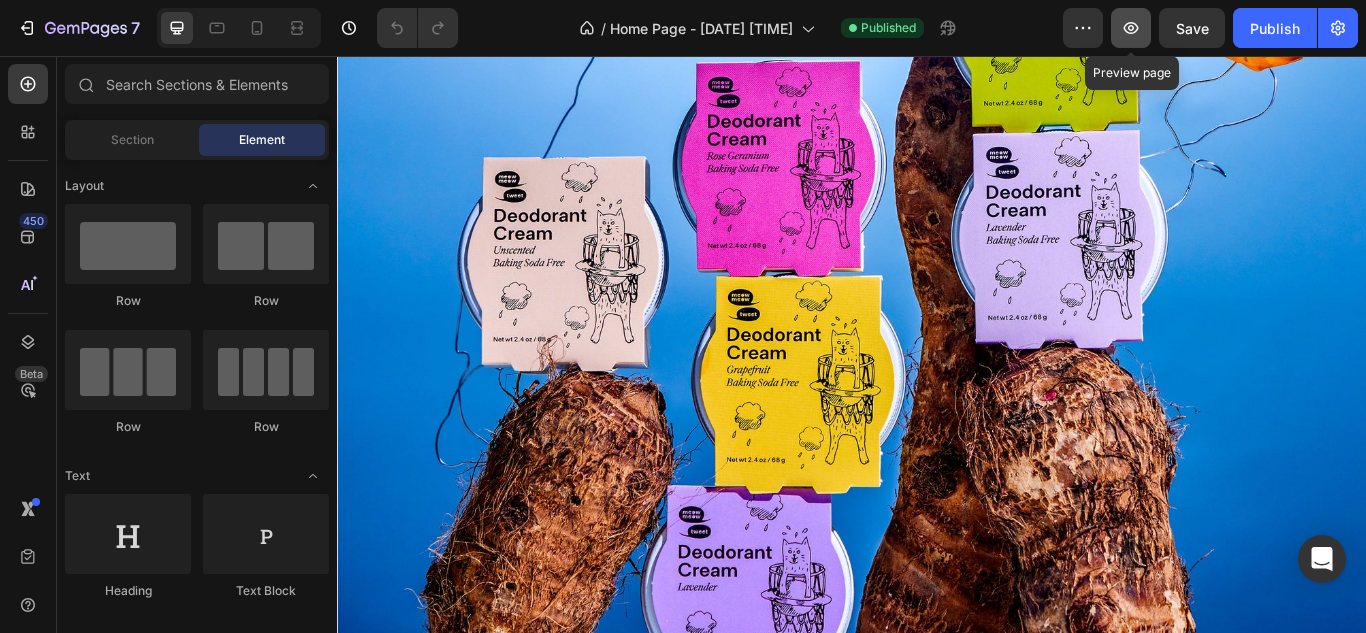 click 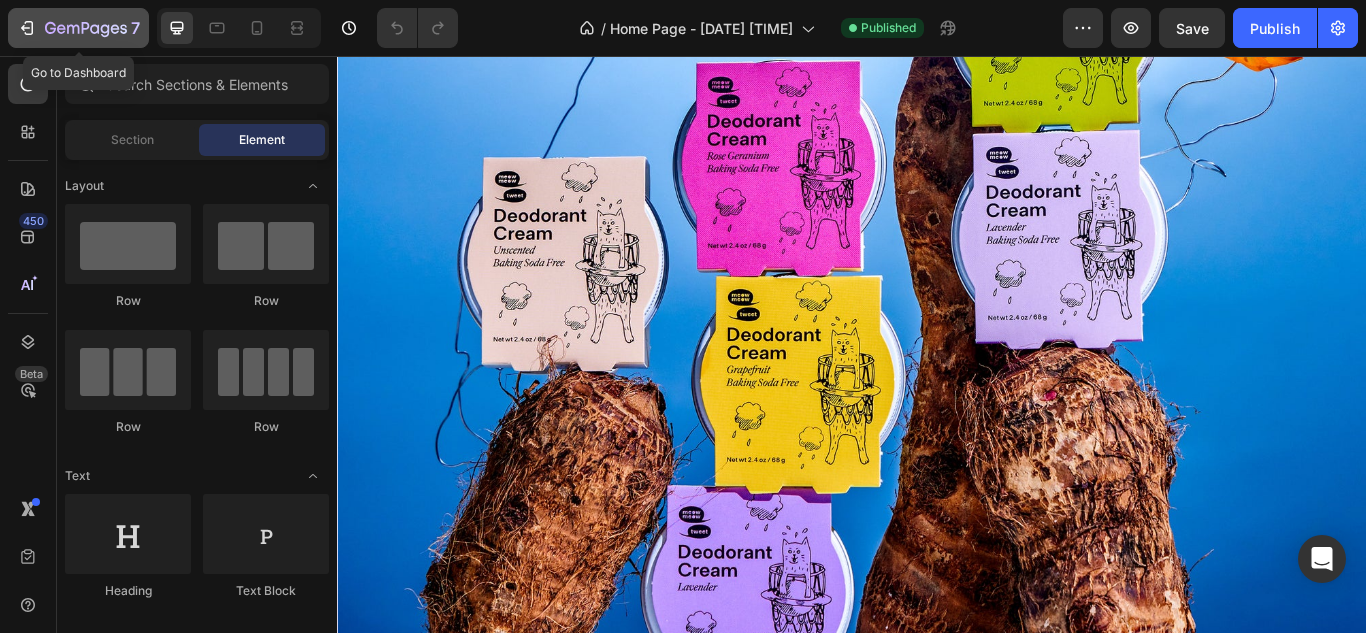 click on "7" at bounding box center (78, 28) 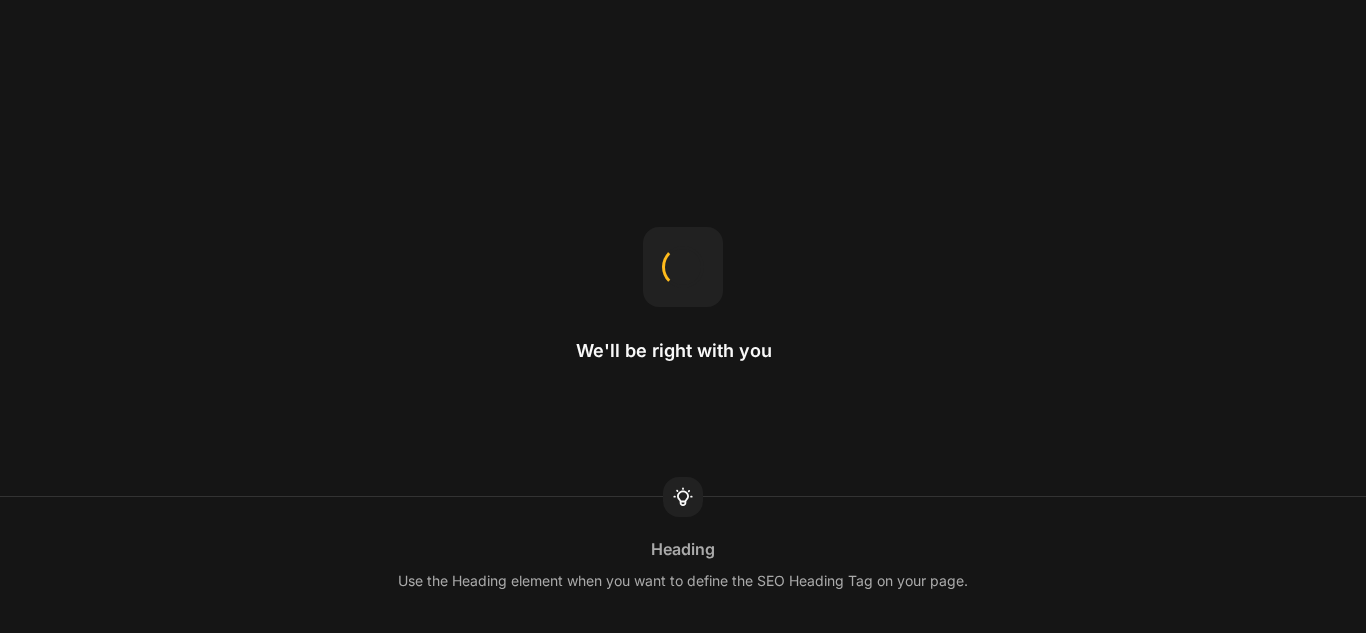 scroll, scrollTop: 0, scrollLeft: 0, axis: both 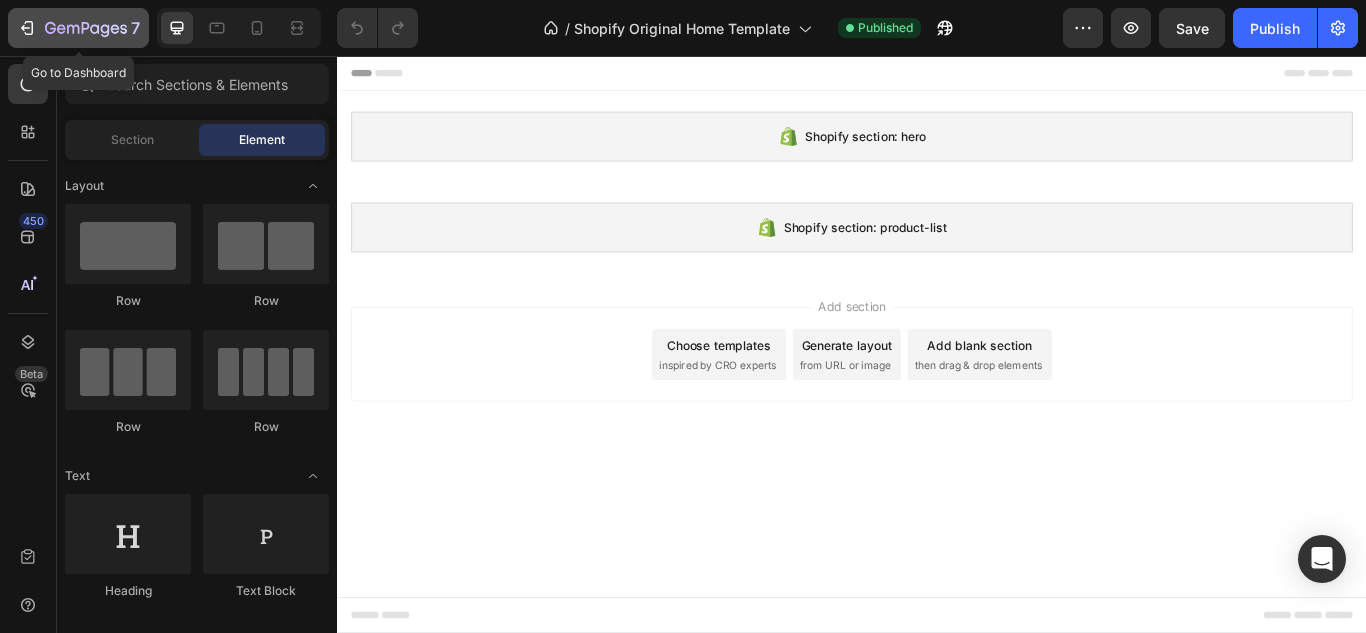 click on "7" 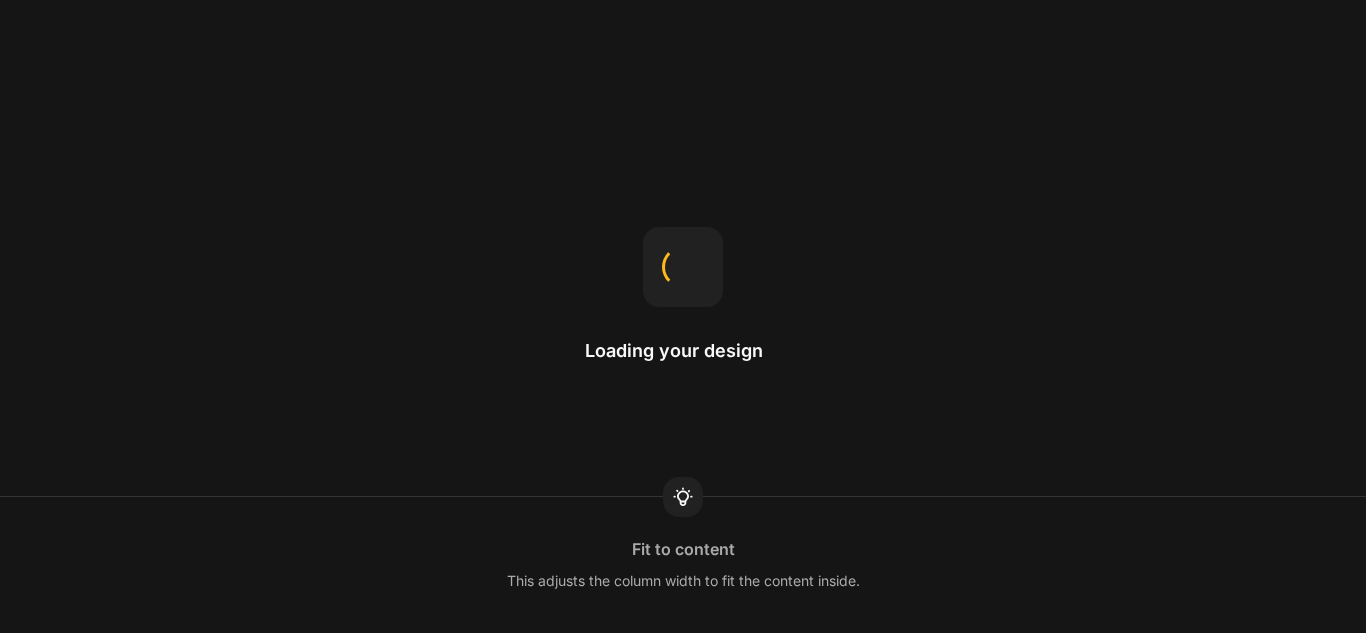 scroll, scrollTop: 0, scrollLeft: 0, axis: both 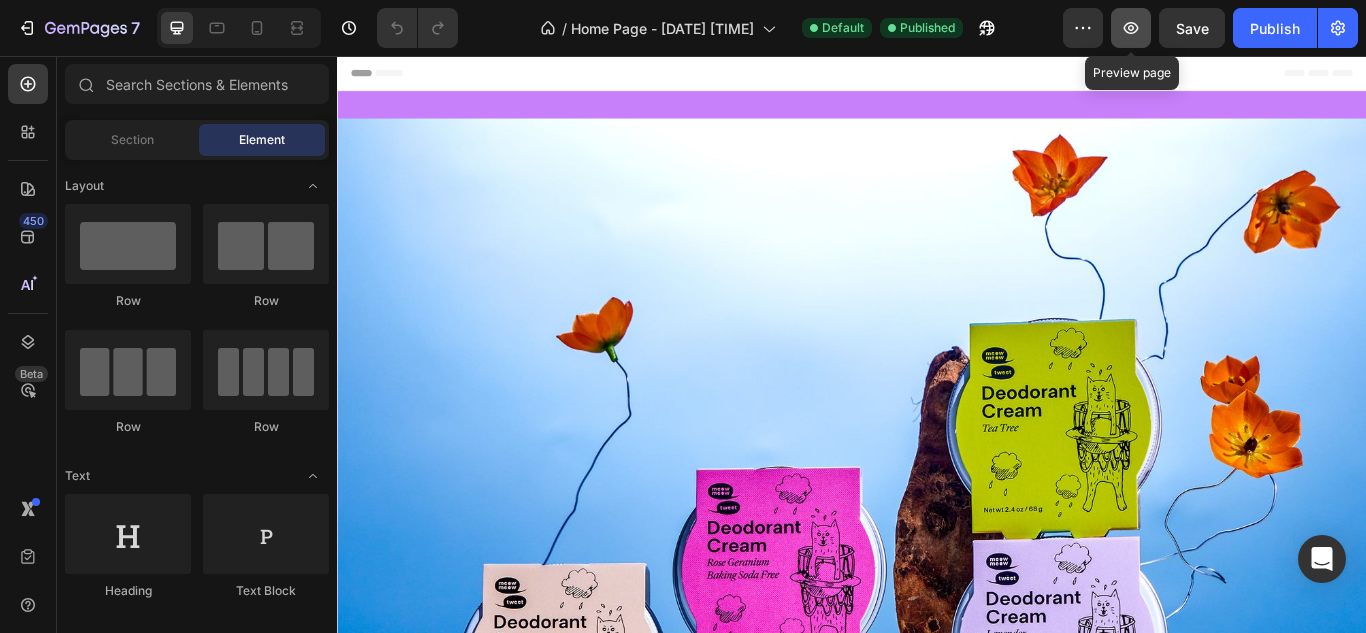 click 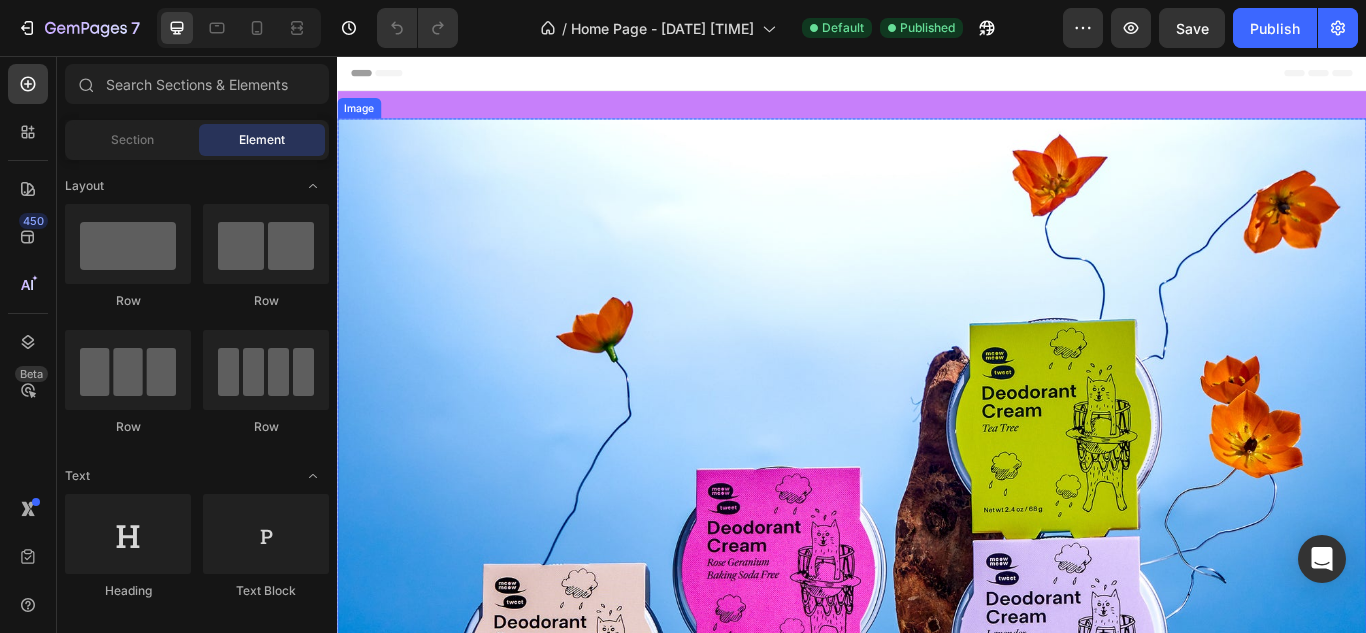 click at bounding box center (937, 728) 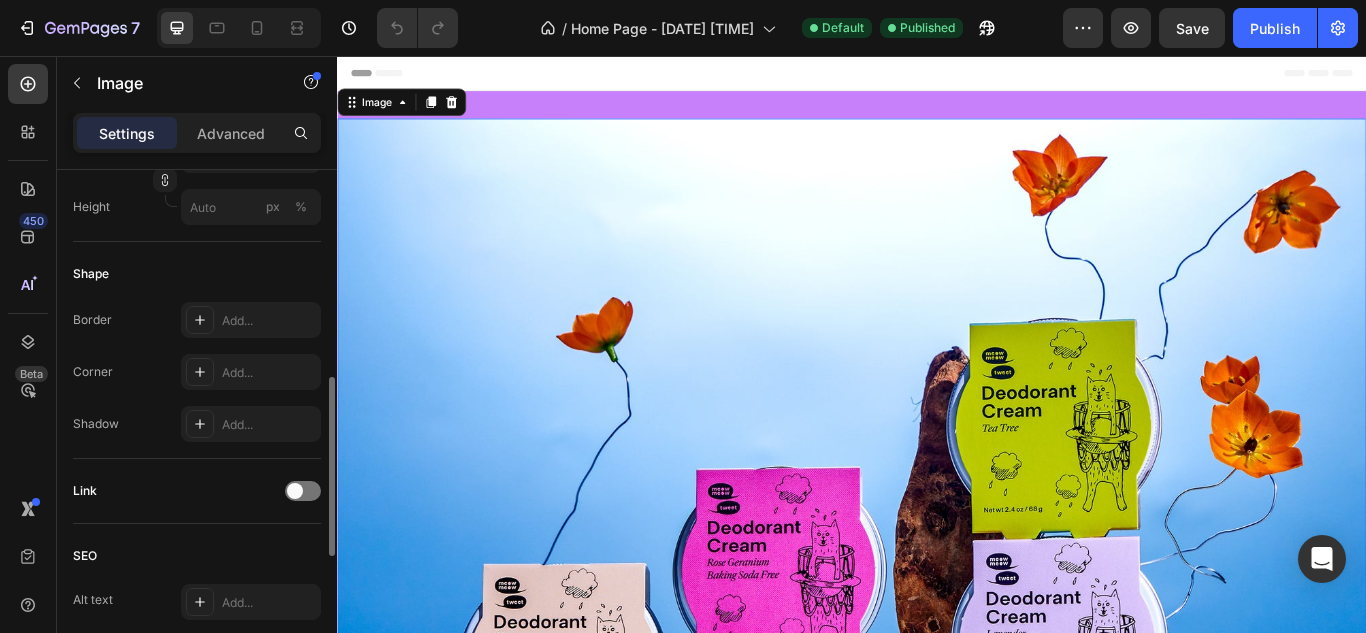 scroll, scrollTop: 625, scrollLeft: 0, axis: vertical 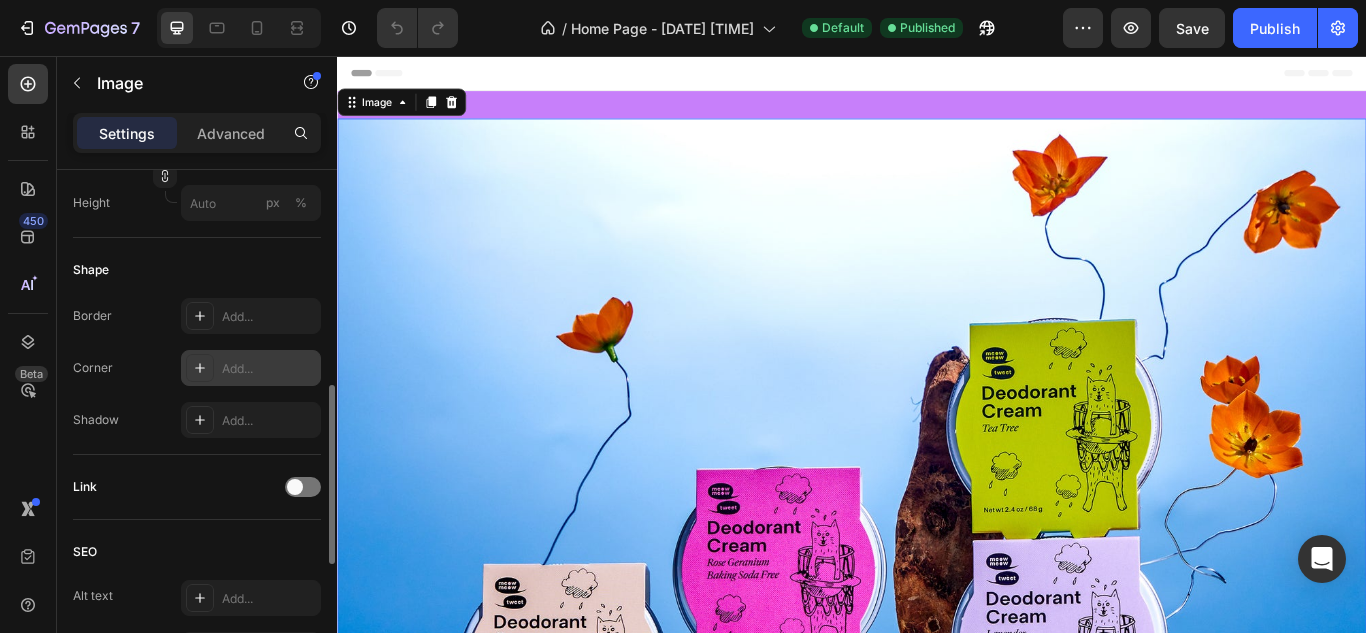 click on "Add..." at bounding box center [251, 368] 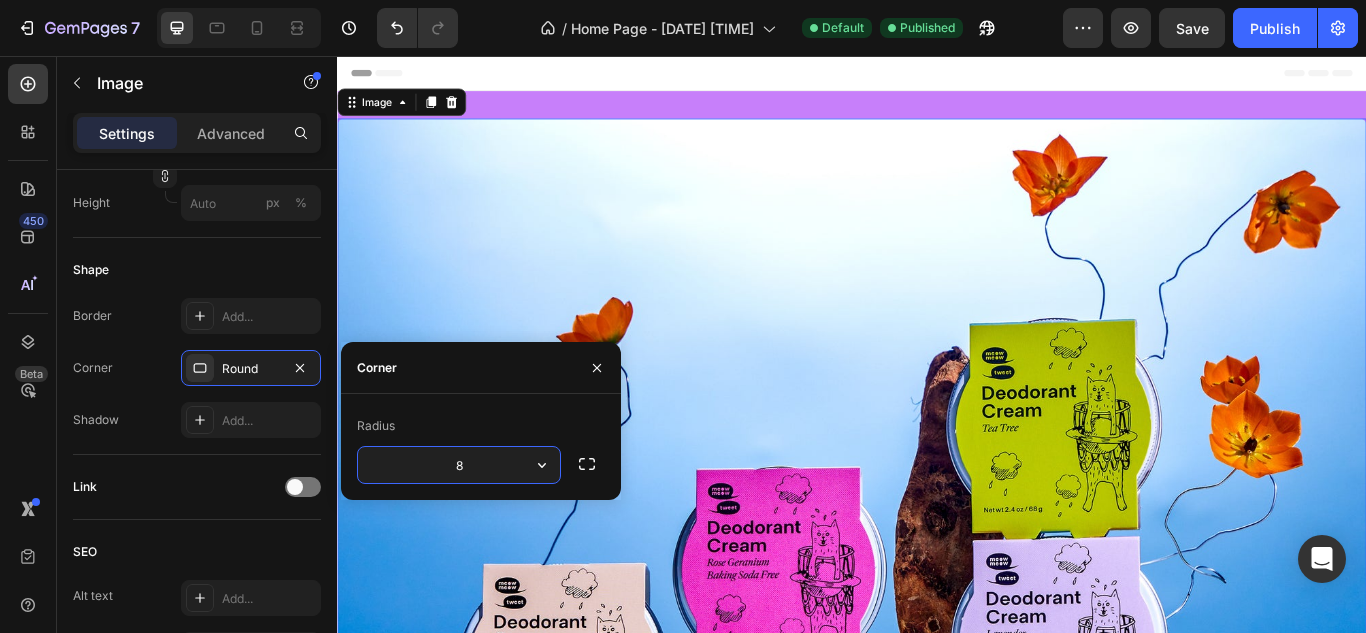 click on "8" at bounding box center [459, 465] 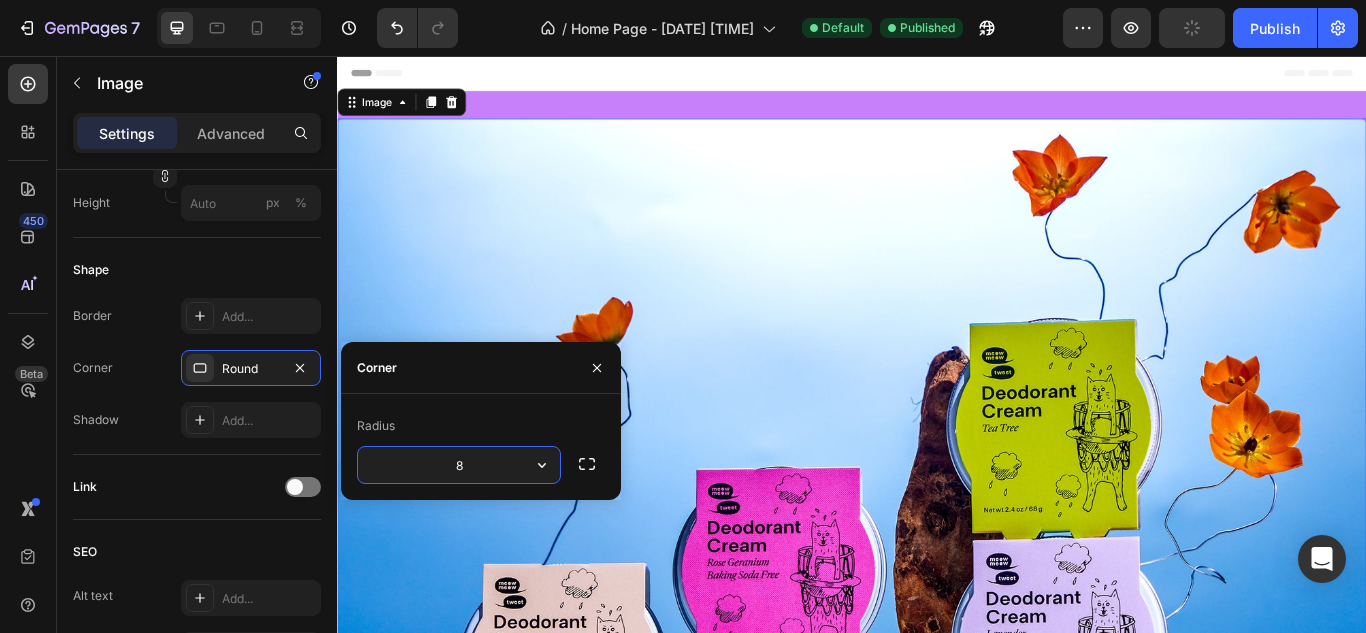click on "8" at bounding box center (459, 465) 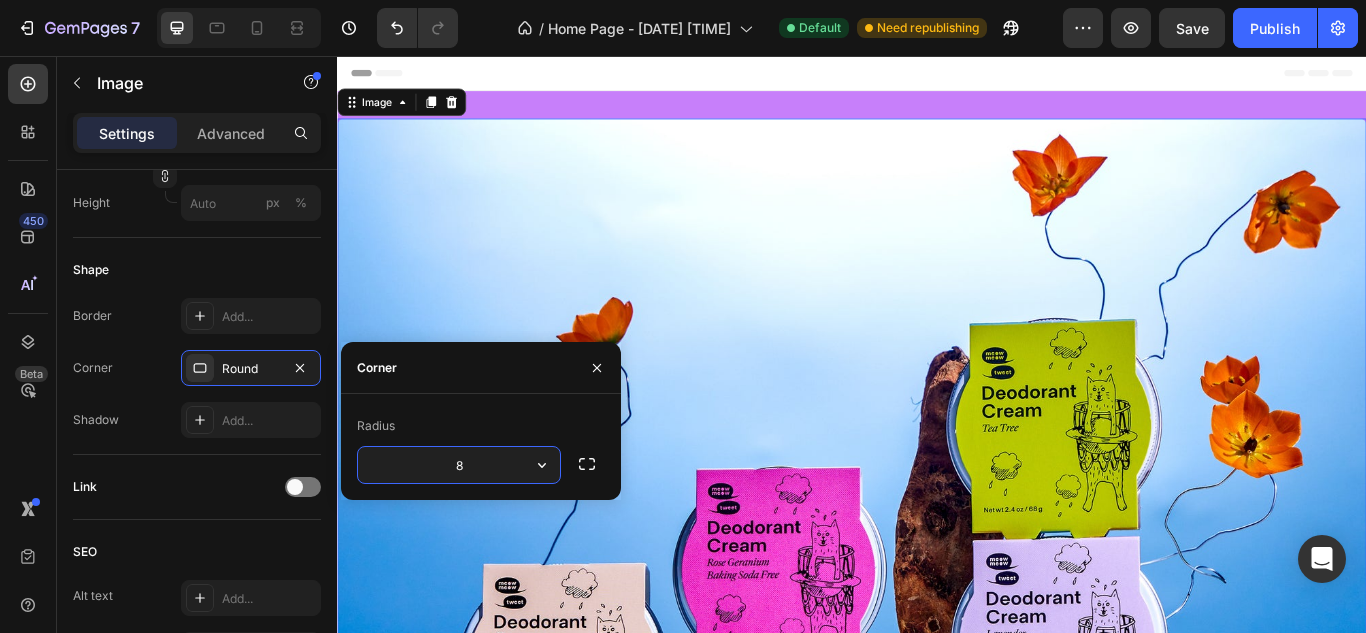 click on "8" at bounding box center (459, 465) 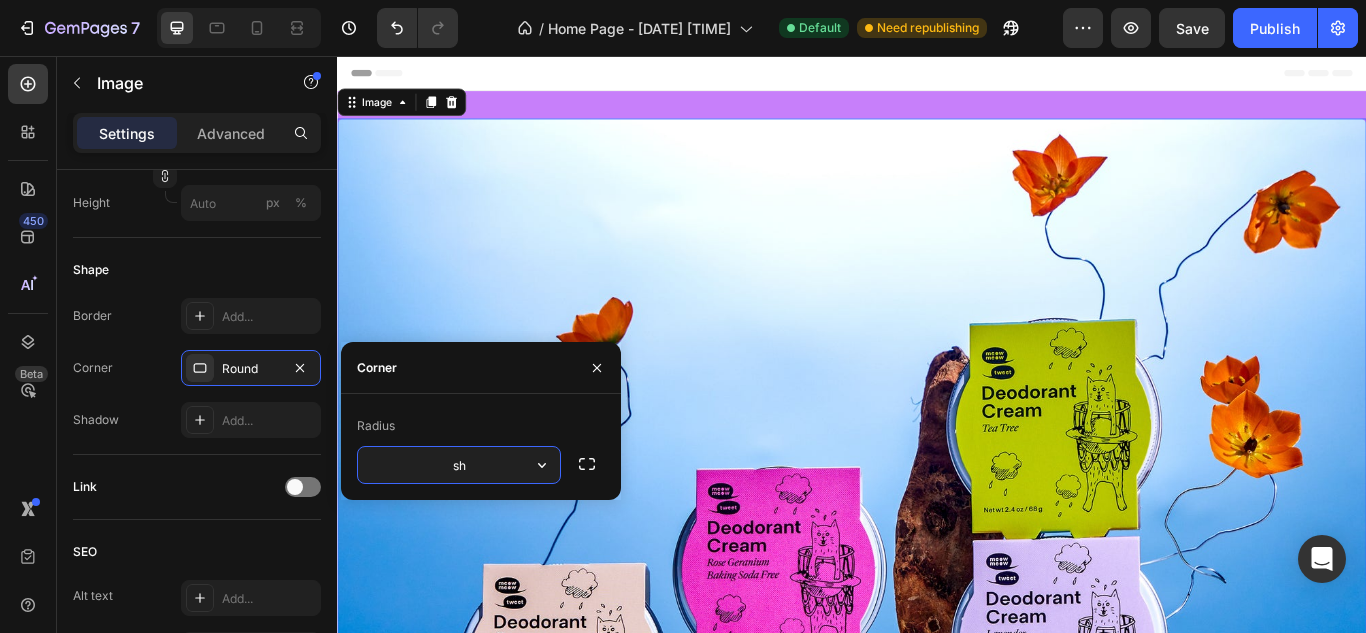 type on "s" 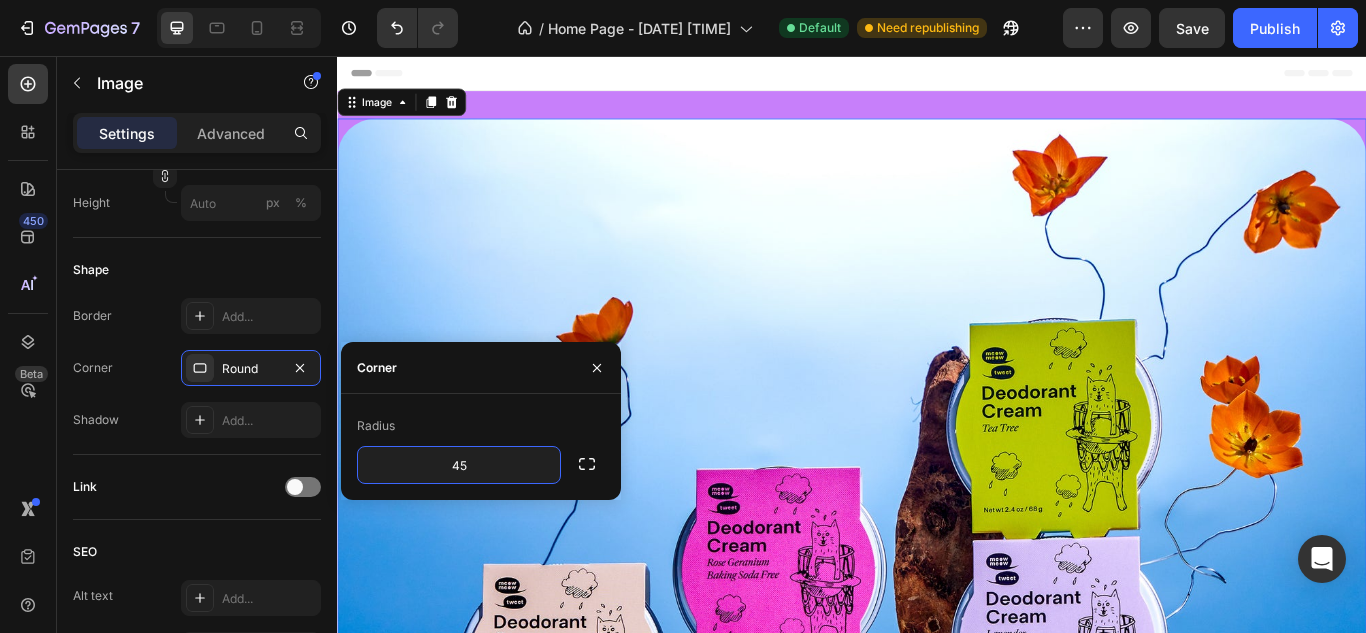 type on "45" 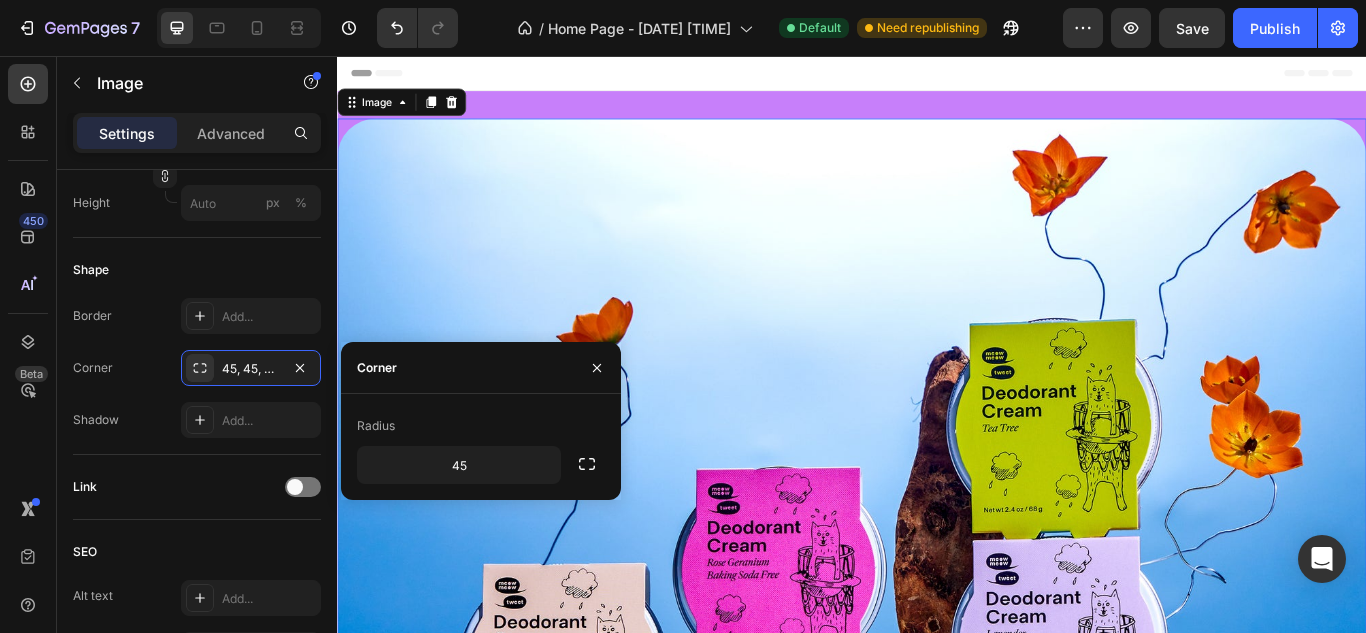 click on "Radius 45" 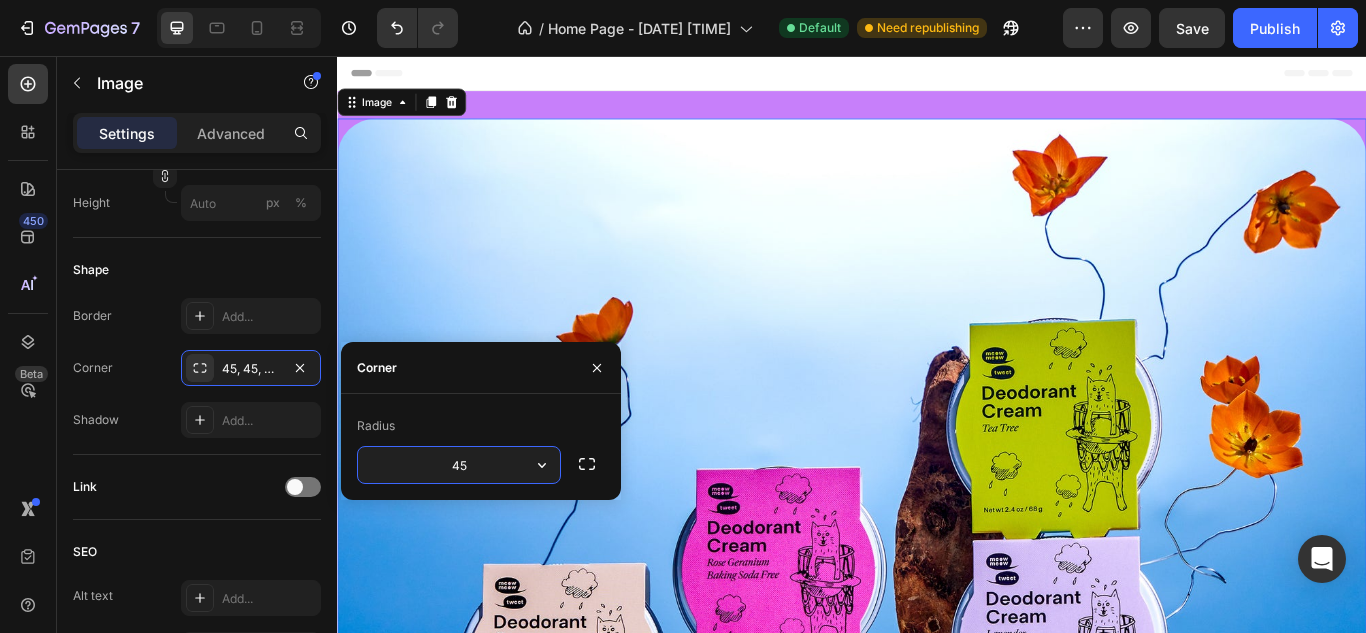 click on "45" at bounding box center (459, 465) 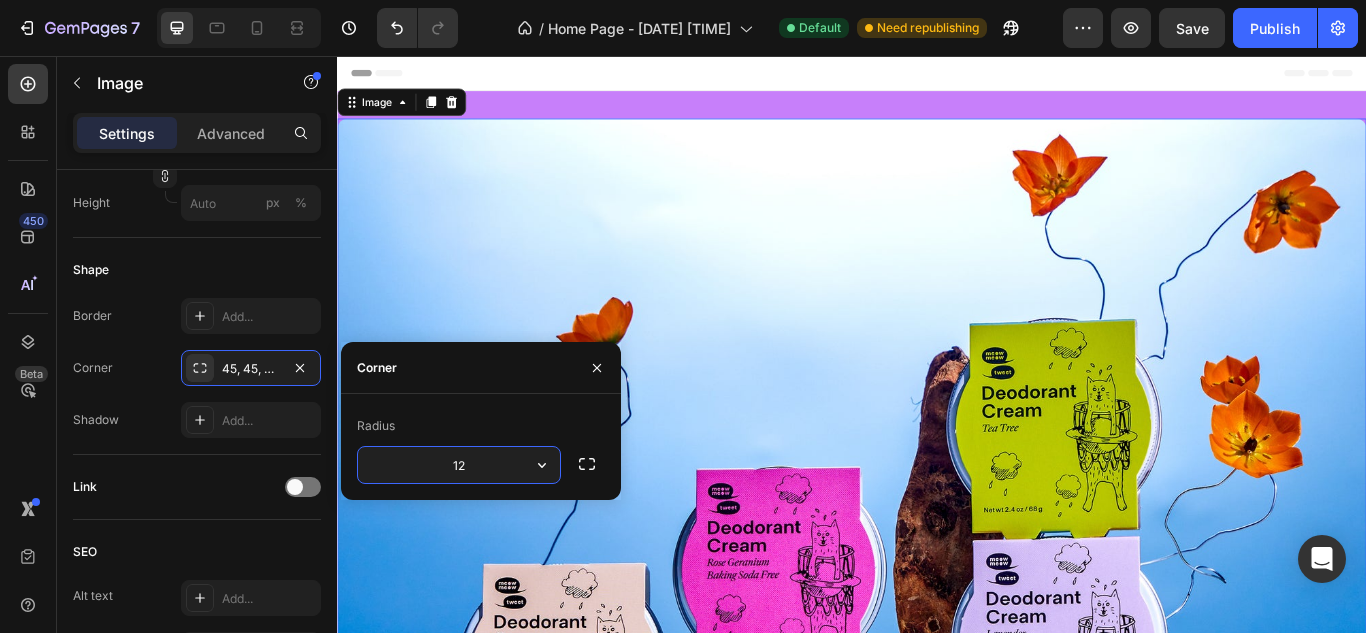 type on "1" 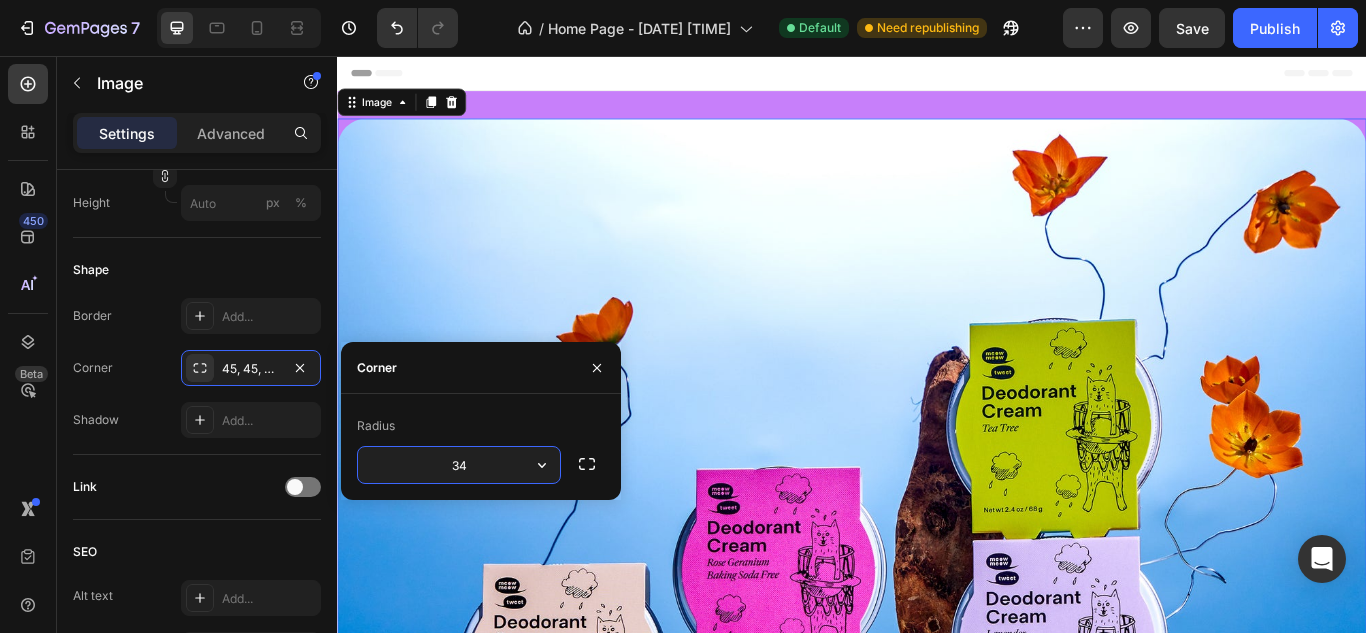 click on "34" at bounding box center (459, 465) 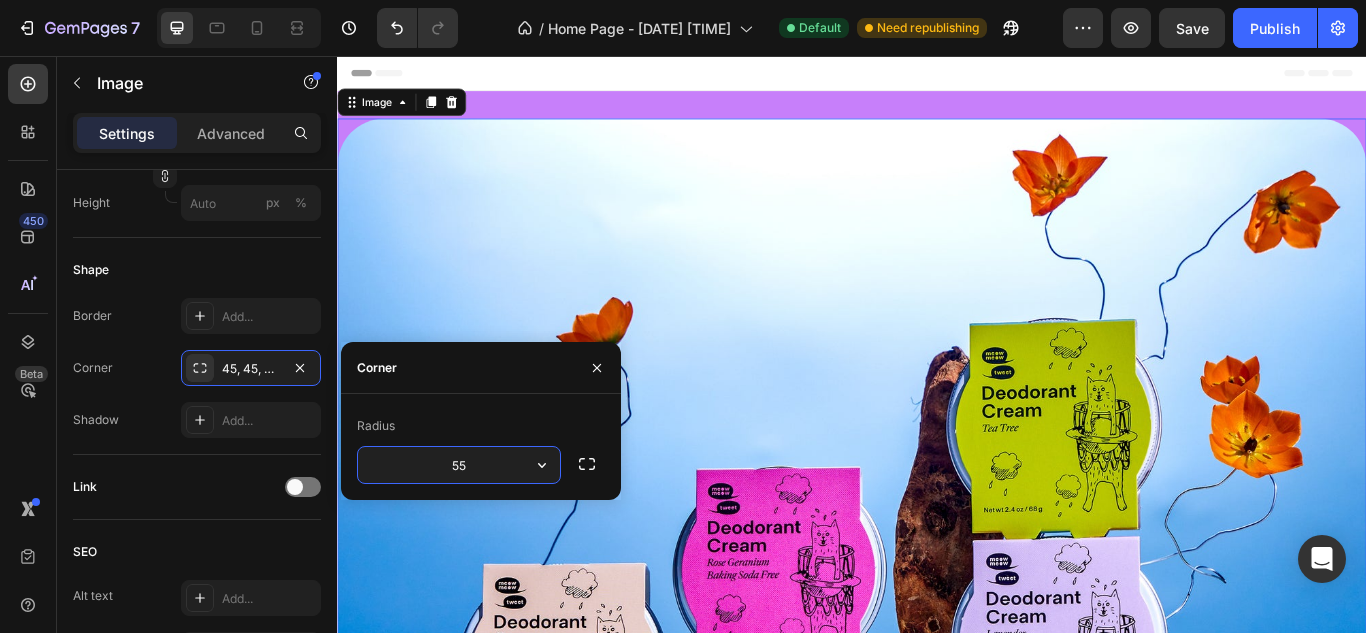 click on "55" at bounding box center [459, 465] 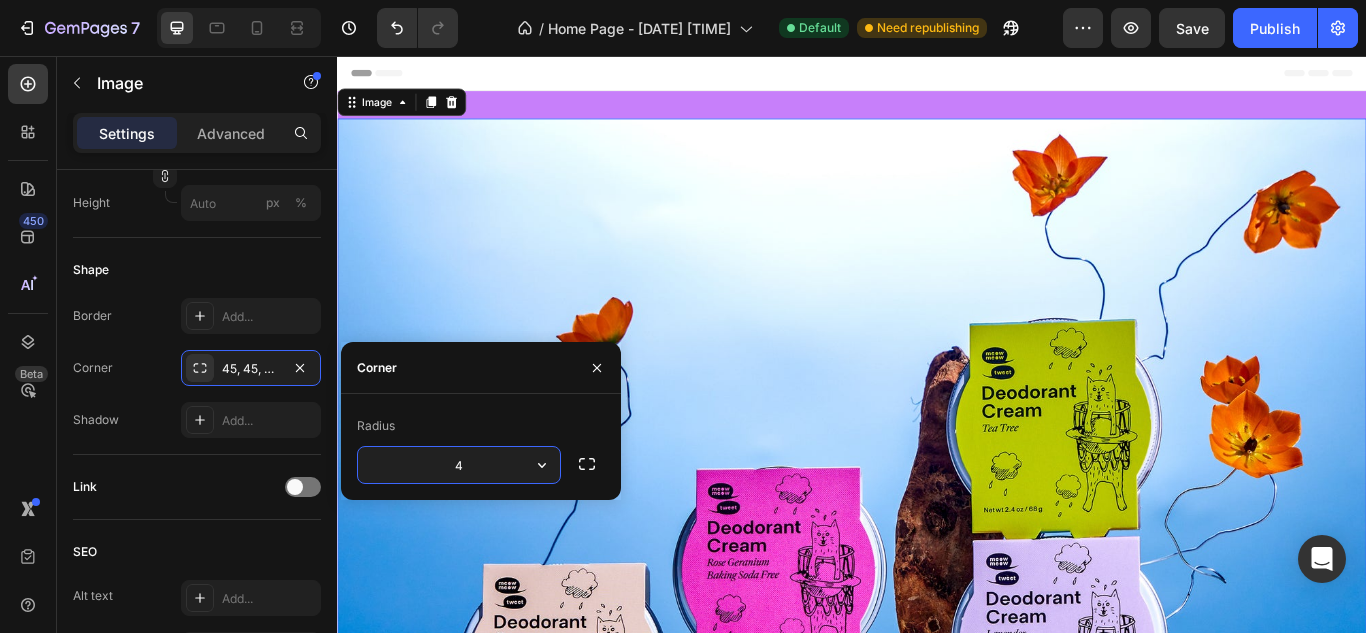 type on "45" 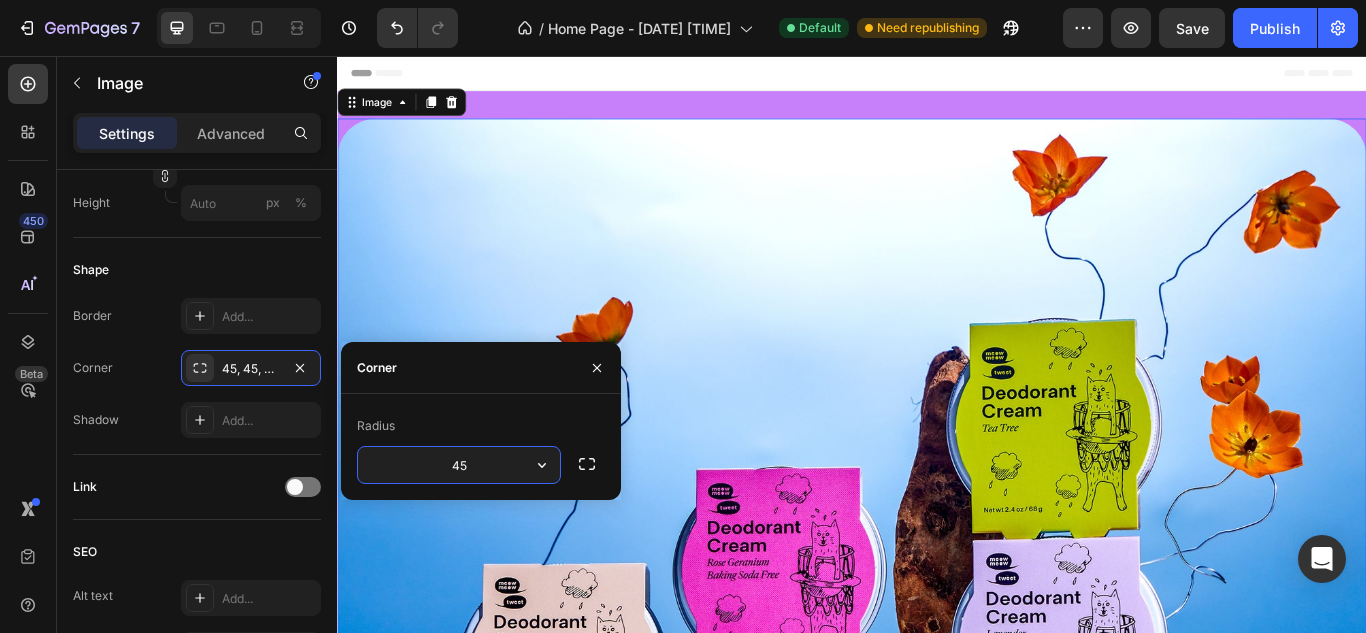 click on "45" at bounding box center (459, 465) 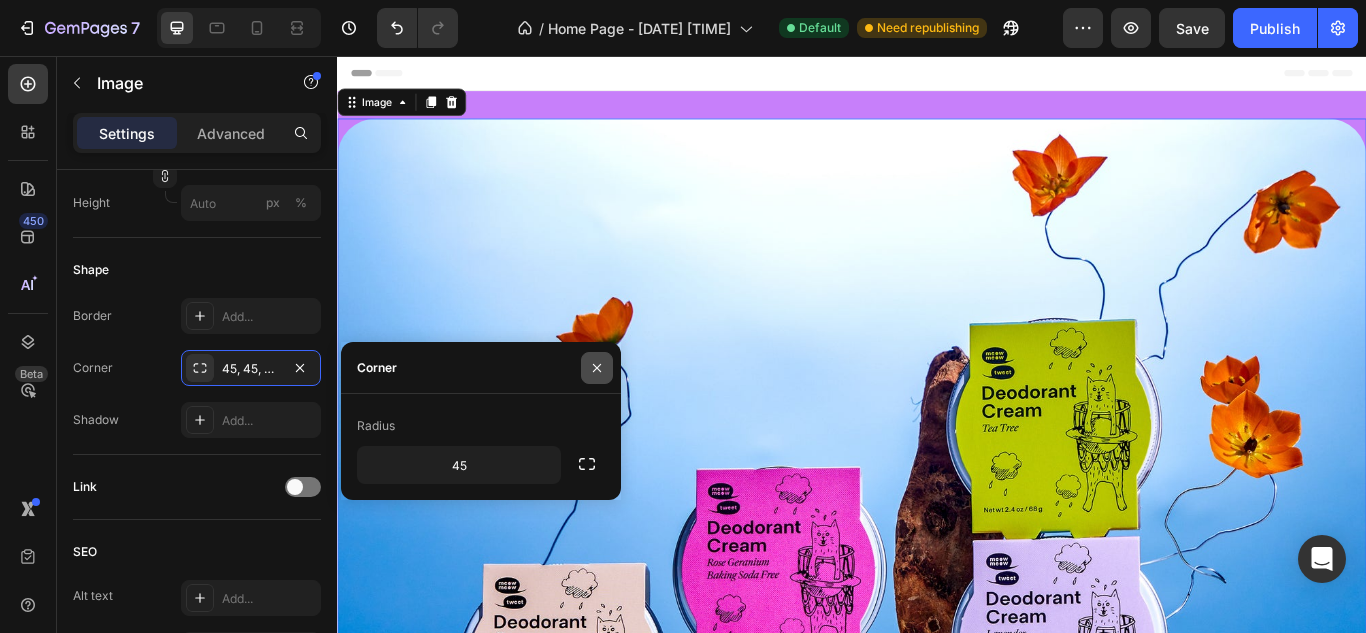 click at bounding box center [597, 368] 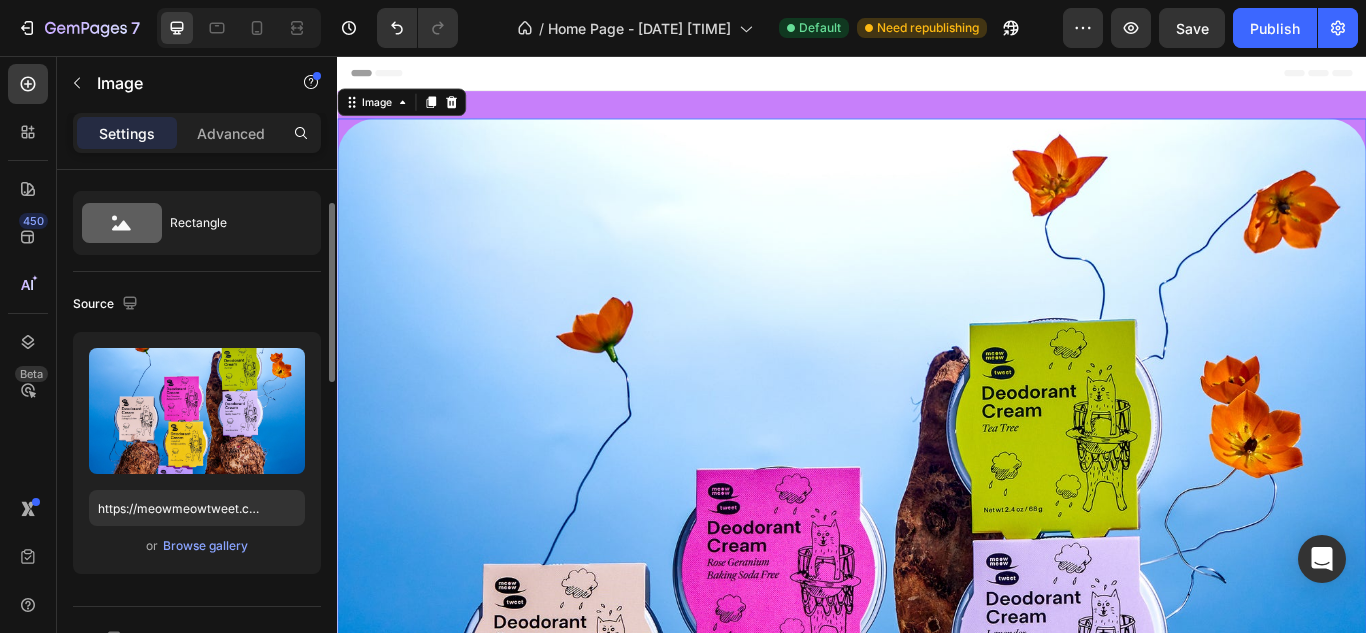 scroll, scrollTop: 0, scrollLeft: 0, axis: both 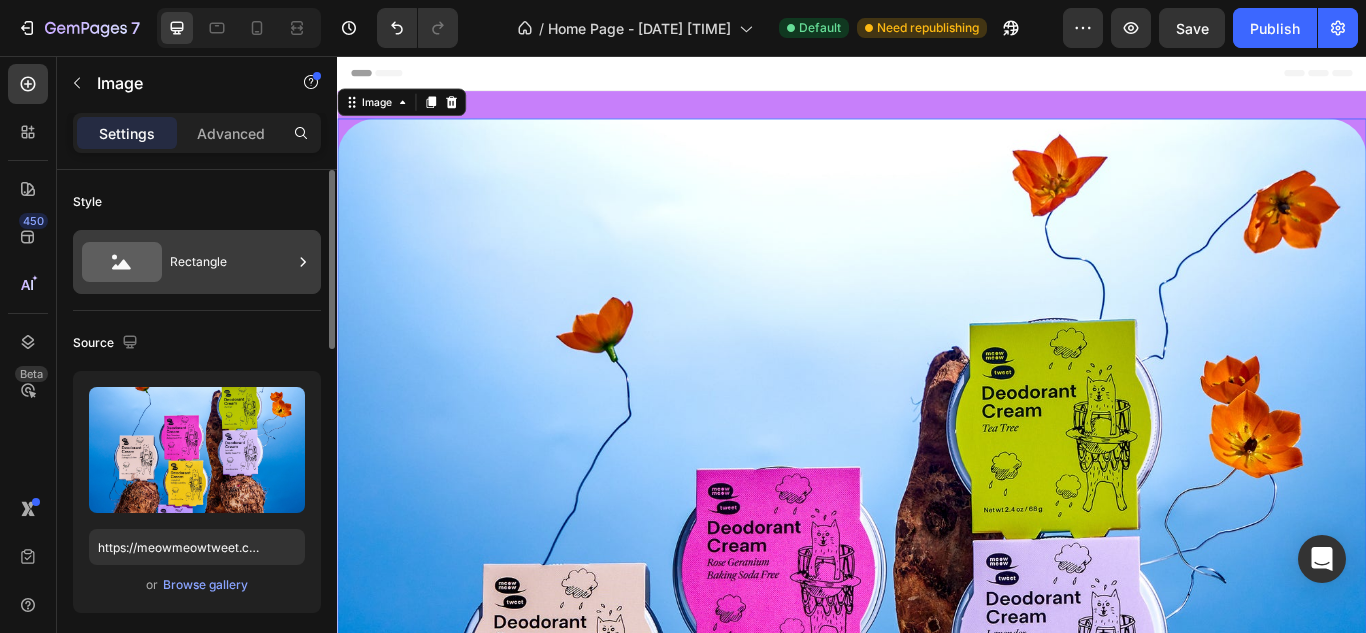 click on "Rectangle" at bounding box center (231, 262) 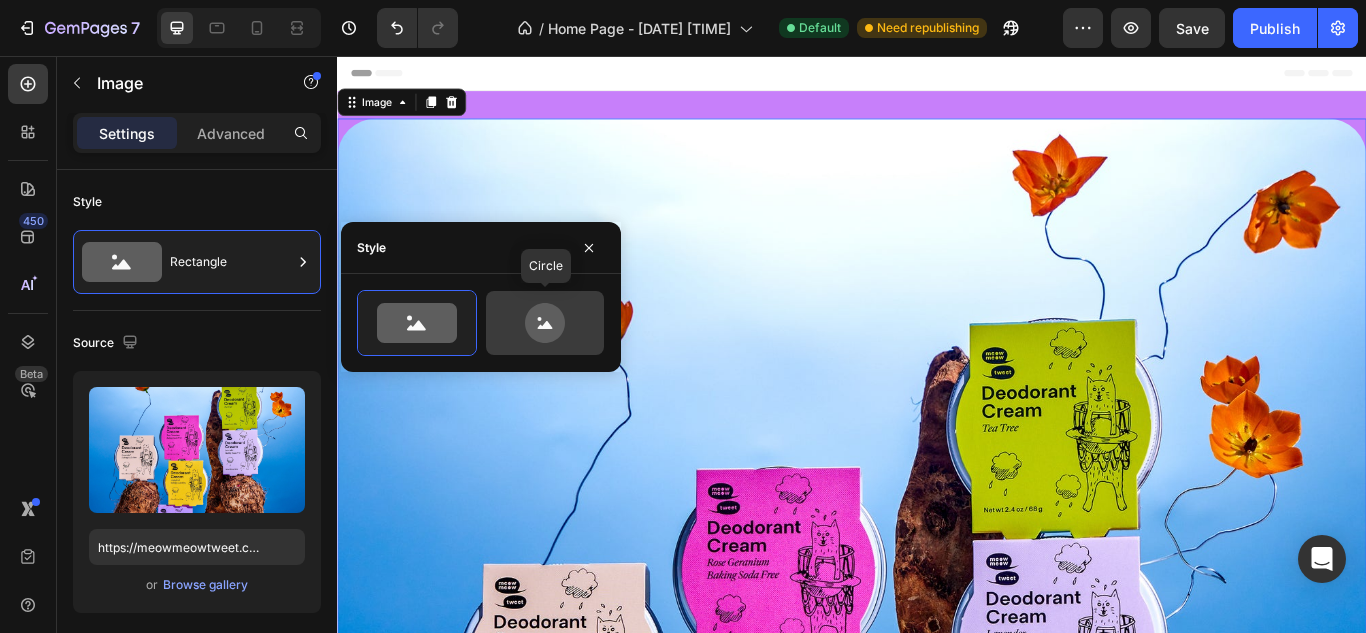 click 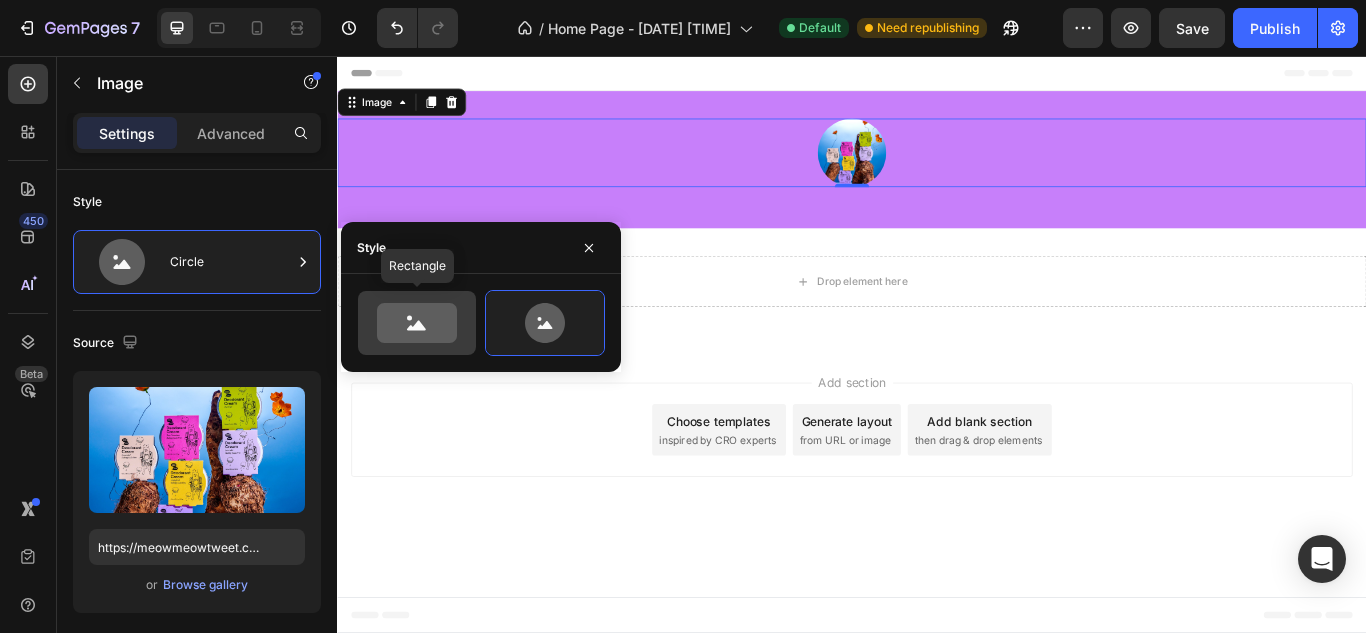 click 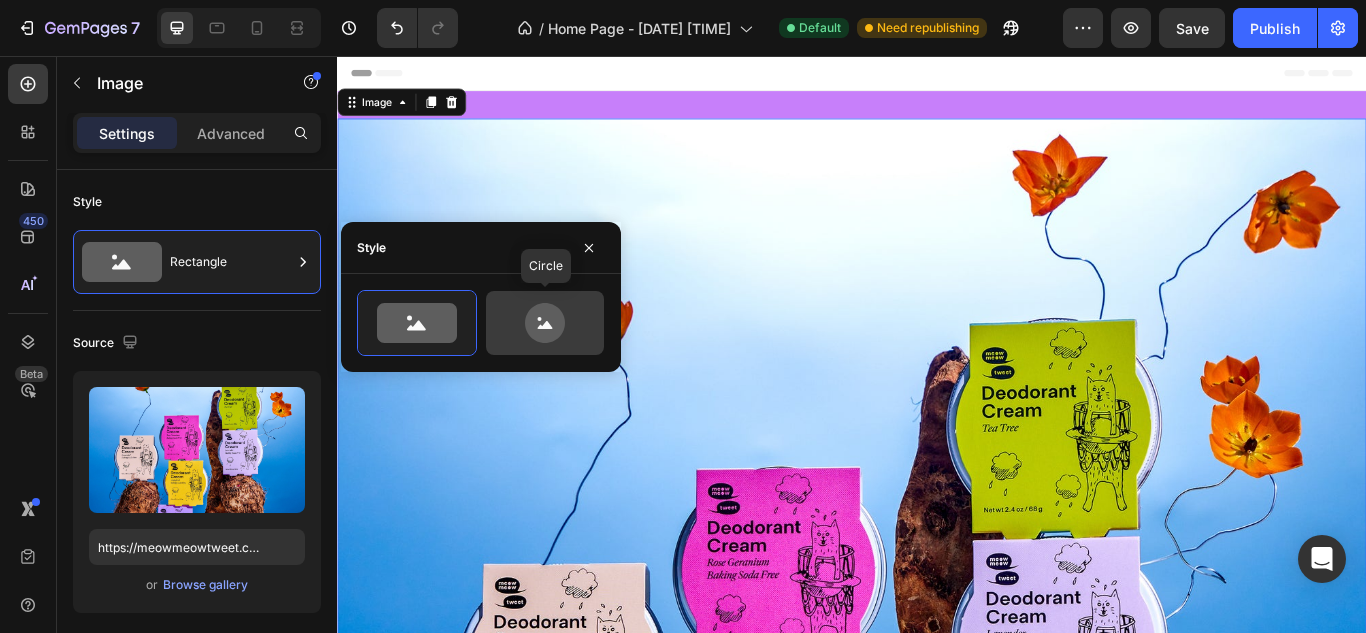 click 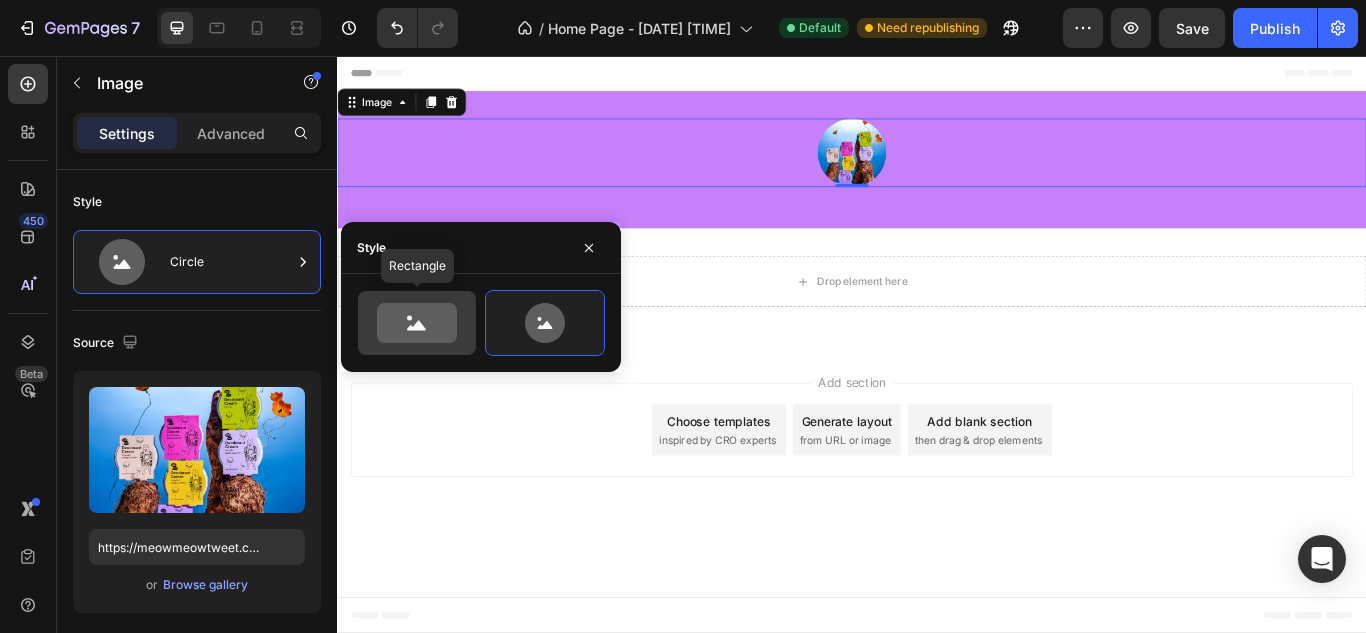 click 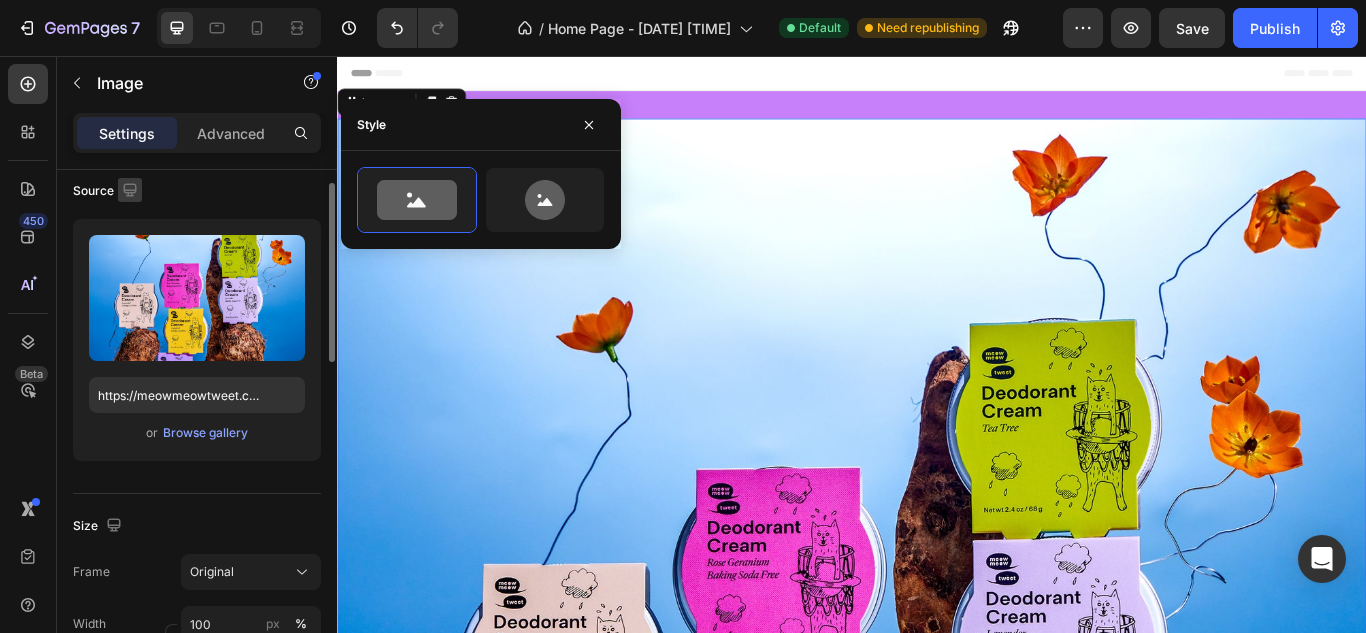 scroll, scrollTop: 159, scrollLeft: 0, axis: vertical 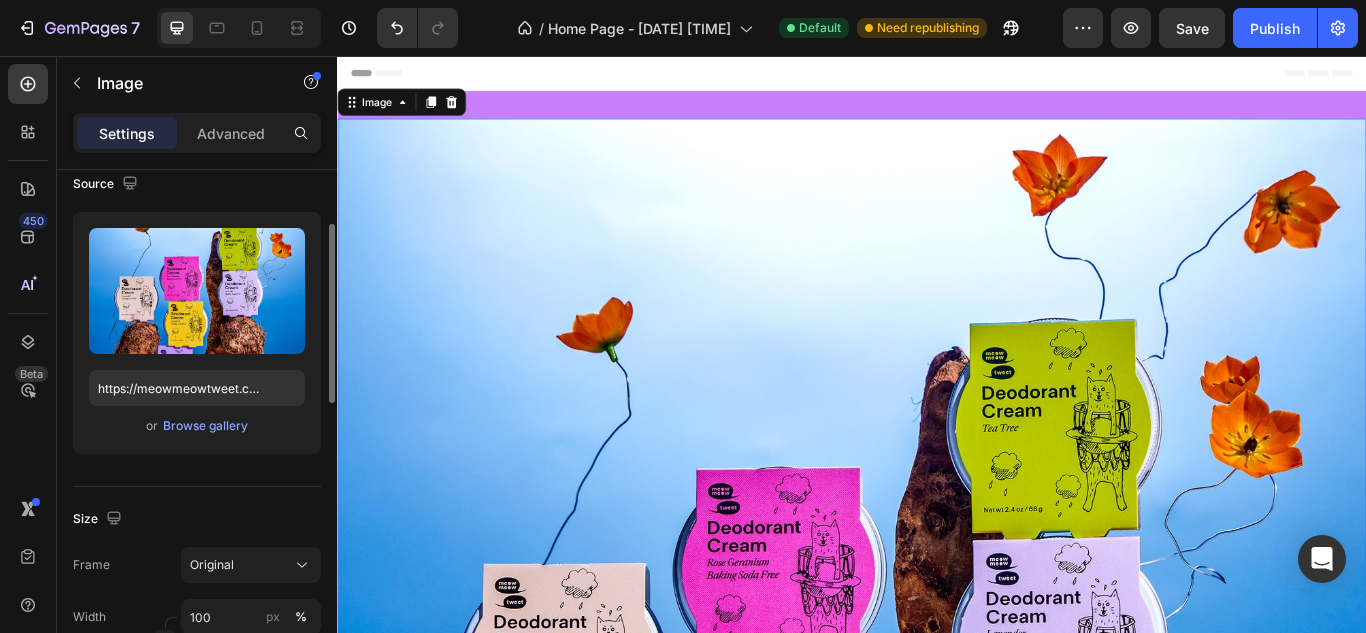 click on "Source Upload Image https://meowmeowtweet.com/cdn/shop/files/20250422_Meow_Meow_Tweet-2_156de68c-492b-4e6f-a942-5120fb5fb8ca_1512x.jpg?v=1752850229 or  Browse gallery" 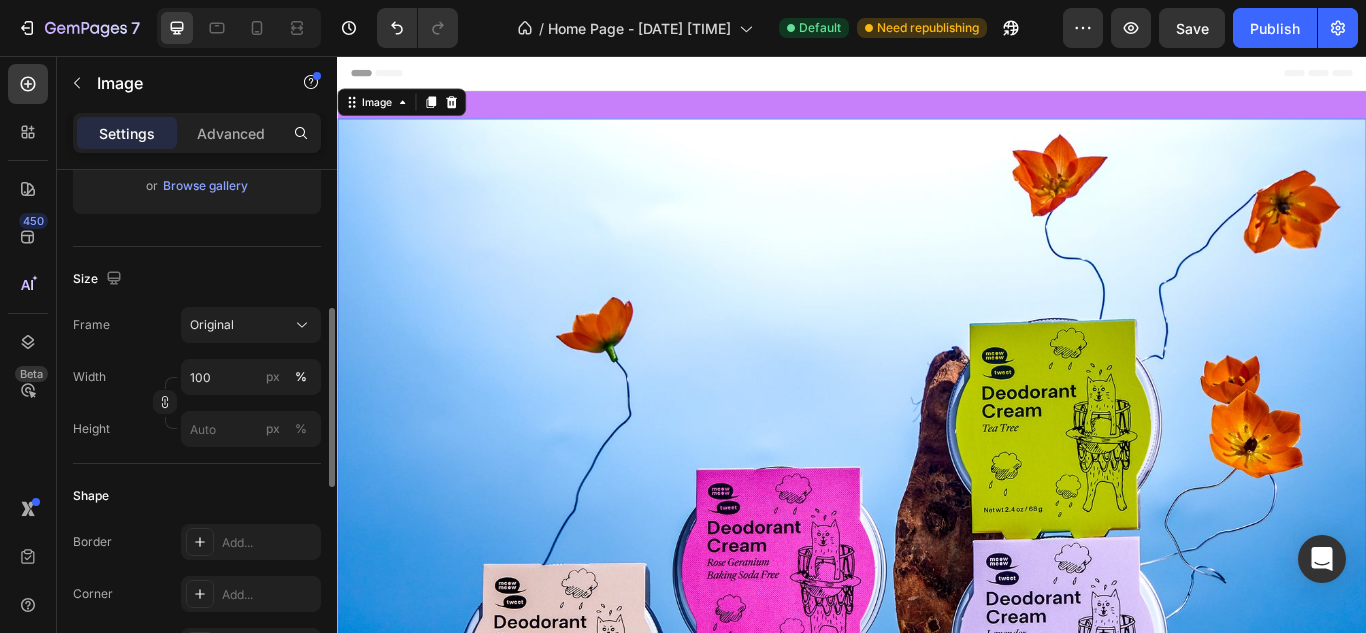 scroll, scrollTop: 400, scrollLeft: 0, axis: vertical 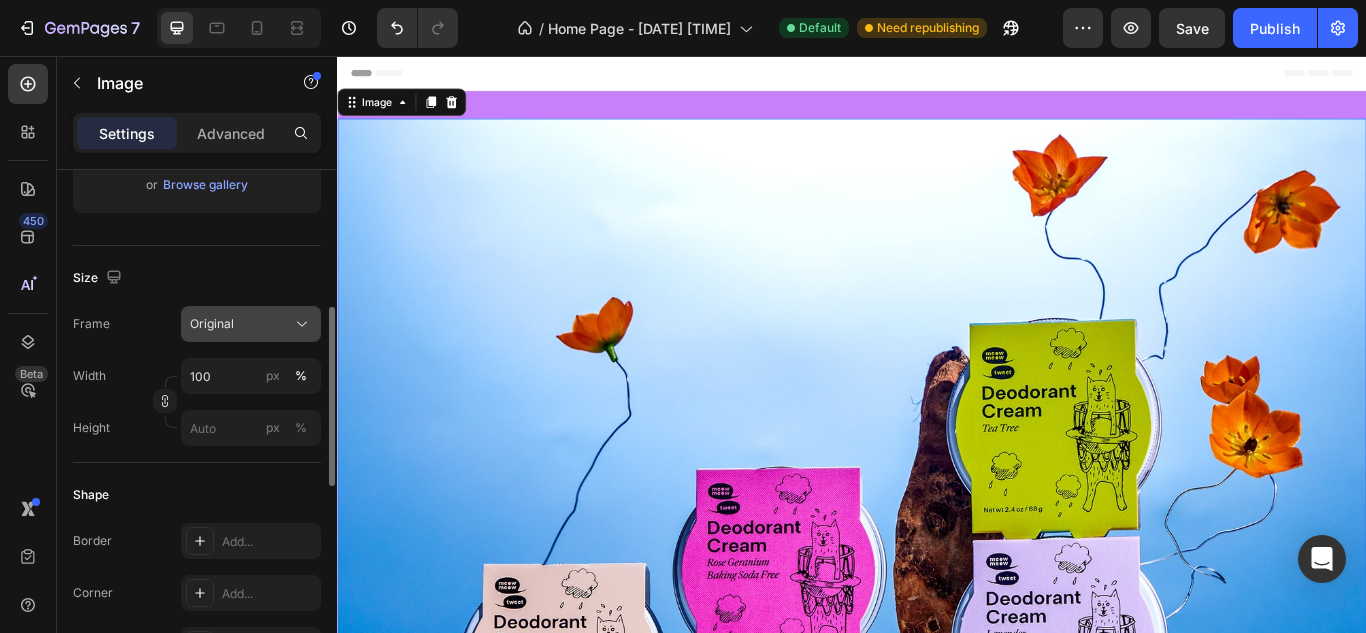 click on "Original" 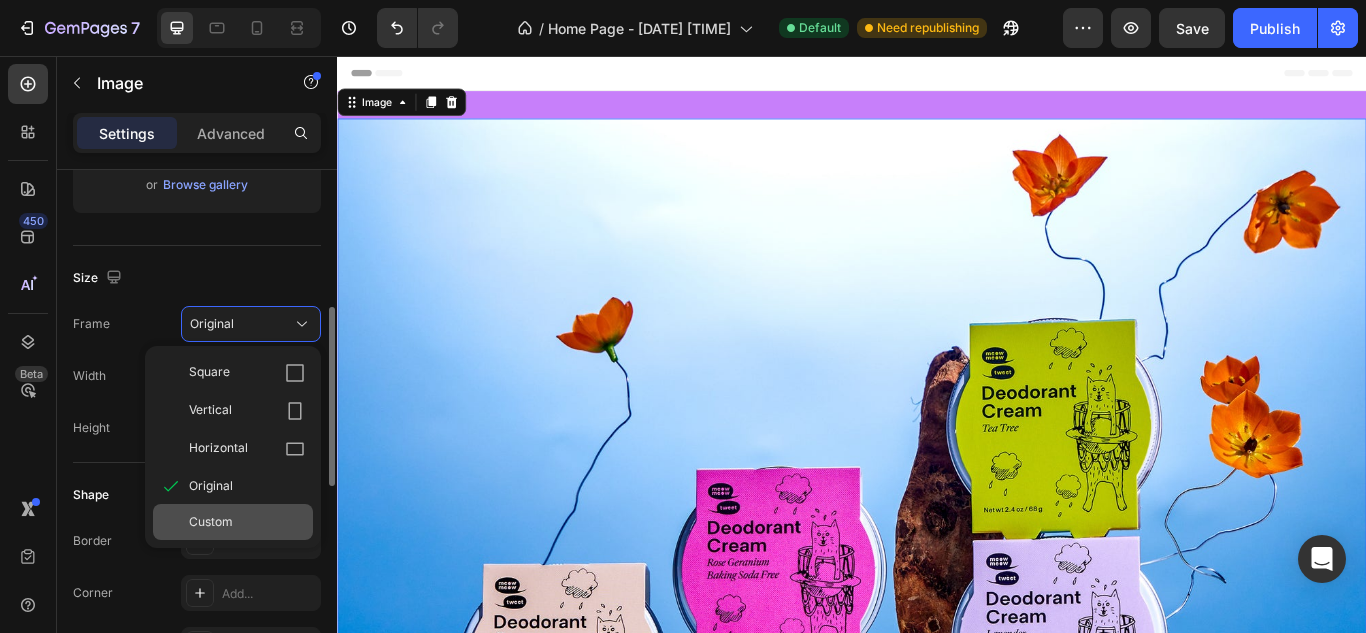 click on "Custom" at bounding box center [211, 522] 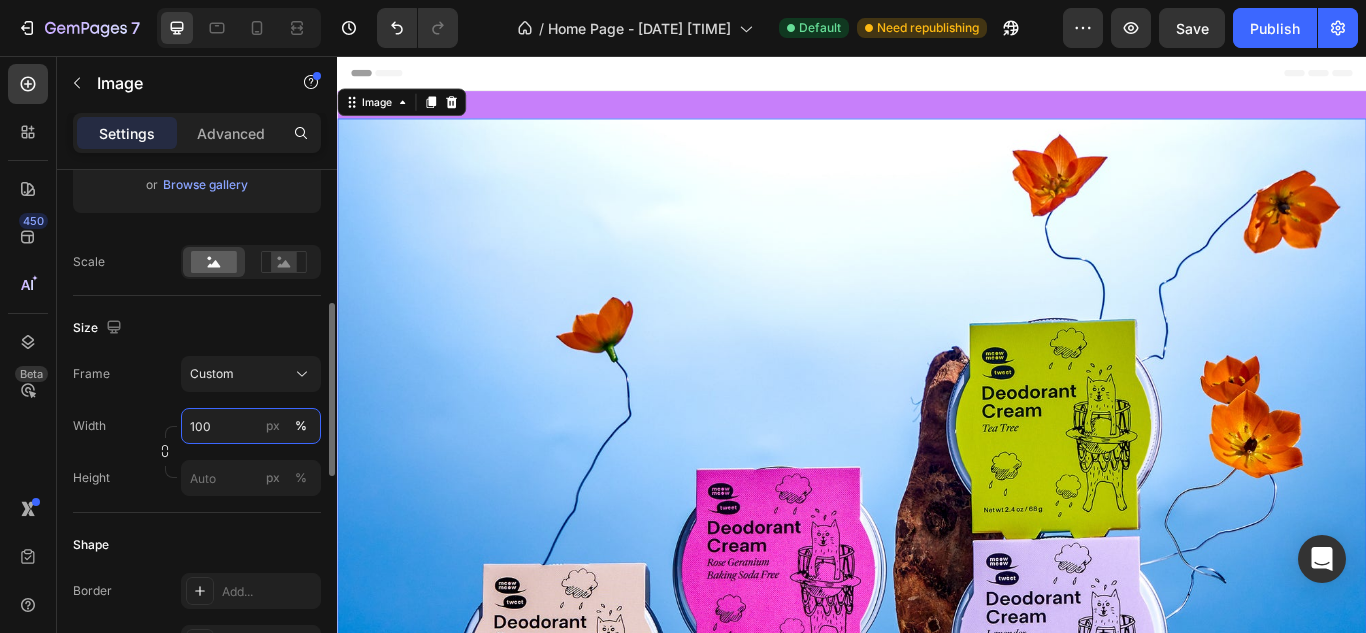 click on "100" at bounding box center (251, 426) 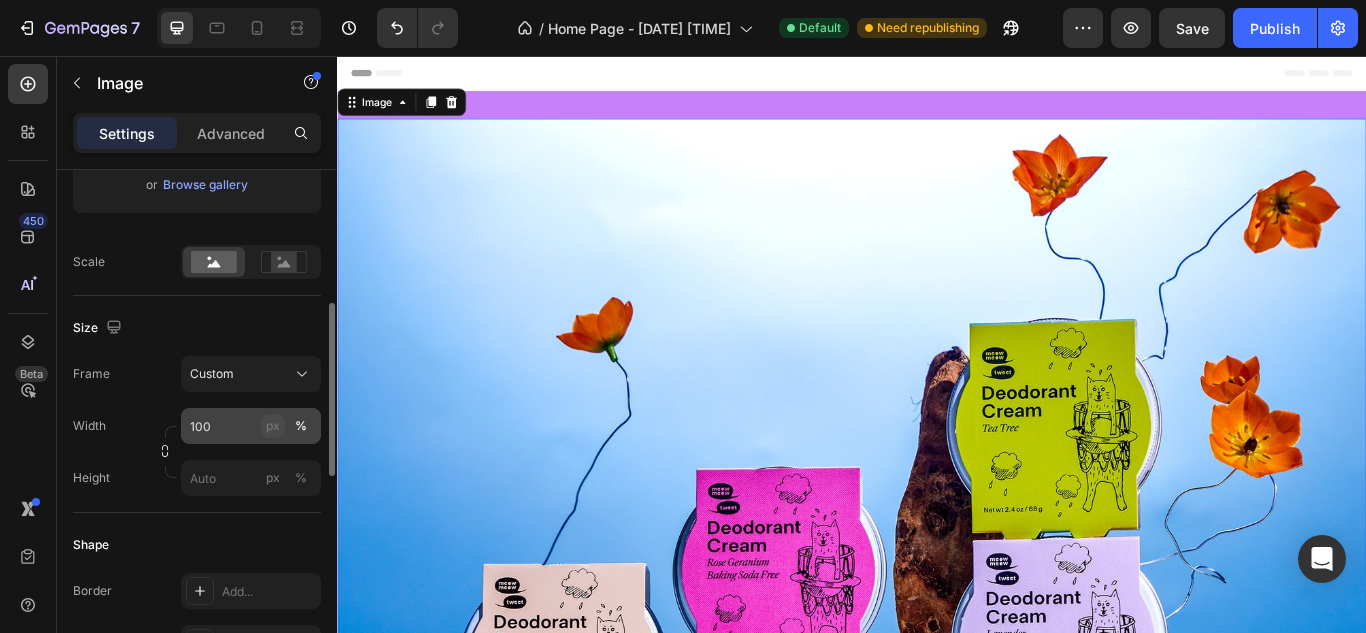 click on "px" at bounding box center [273, 426] 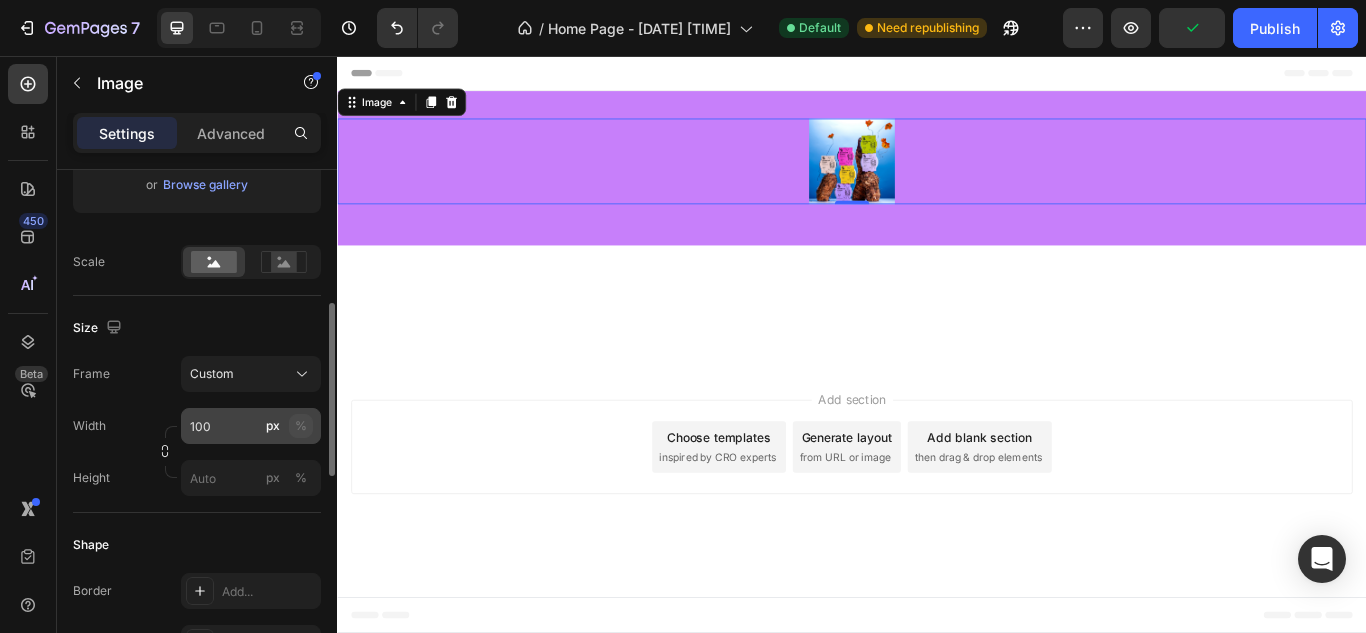 click on "%" at bounding box center [301, 426] 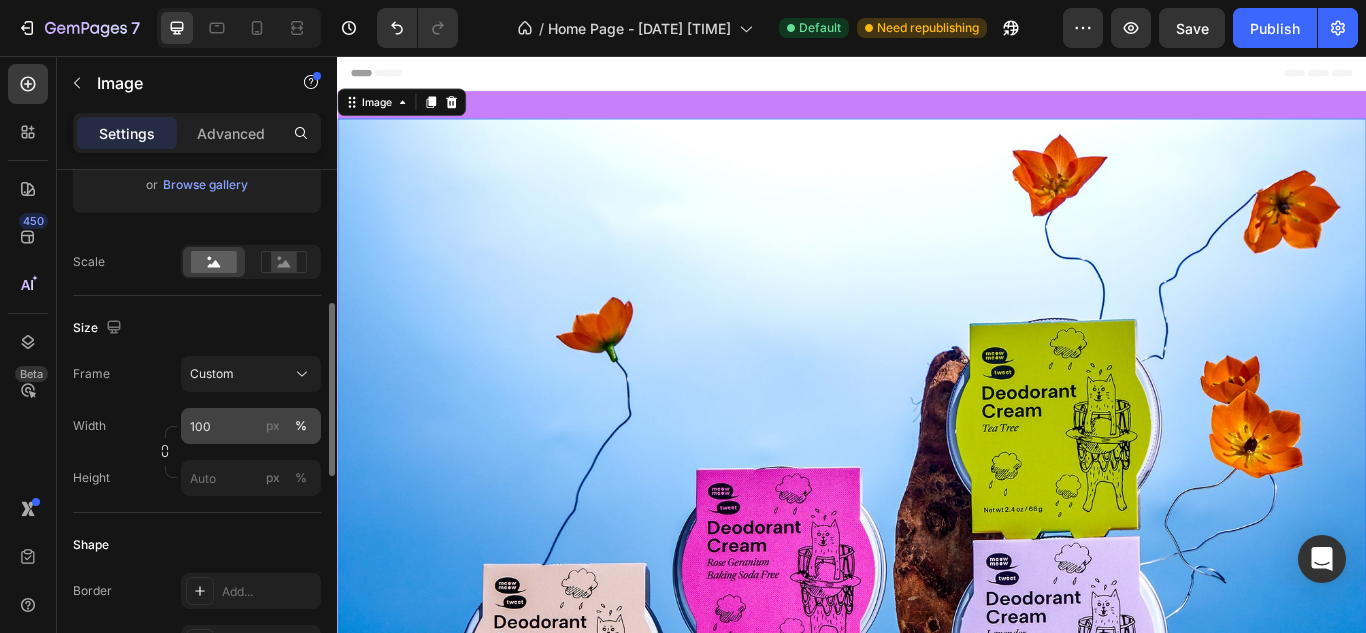 click on "%" at bounding box center [301, 426] 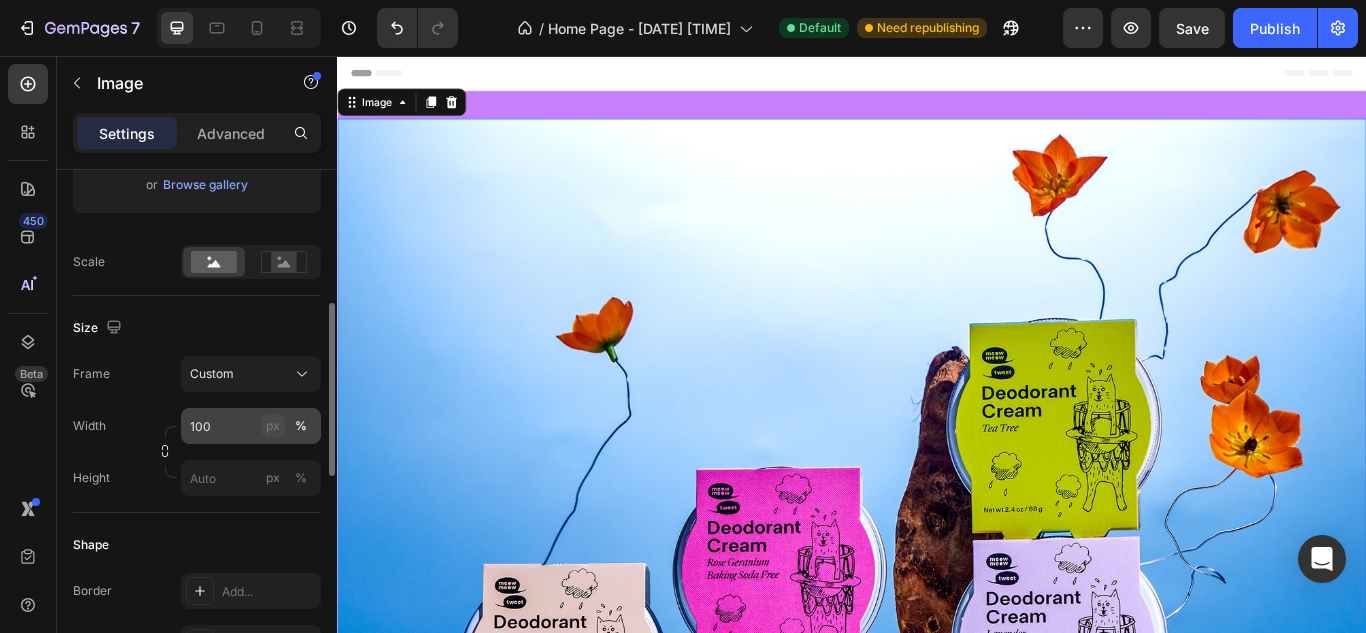 click on "px" at bounding box center [273, 426] 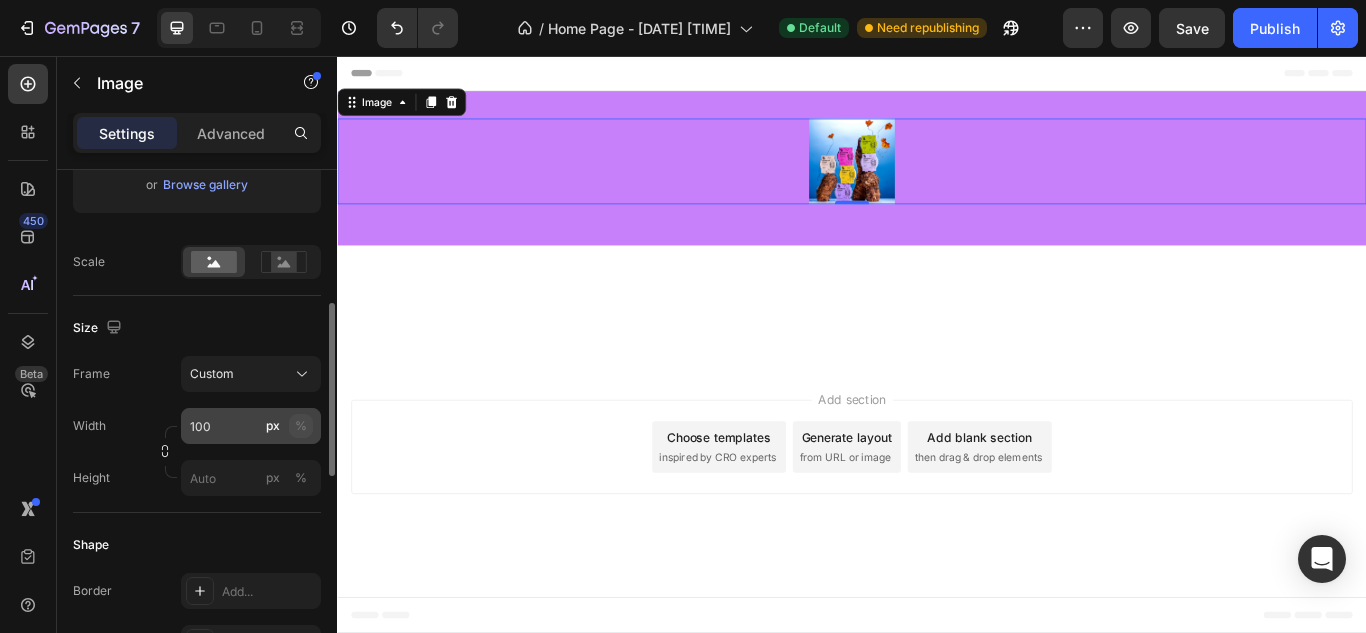 click on "%" at bounding box center (301, 426) 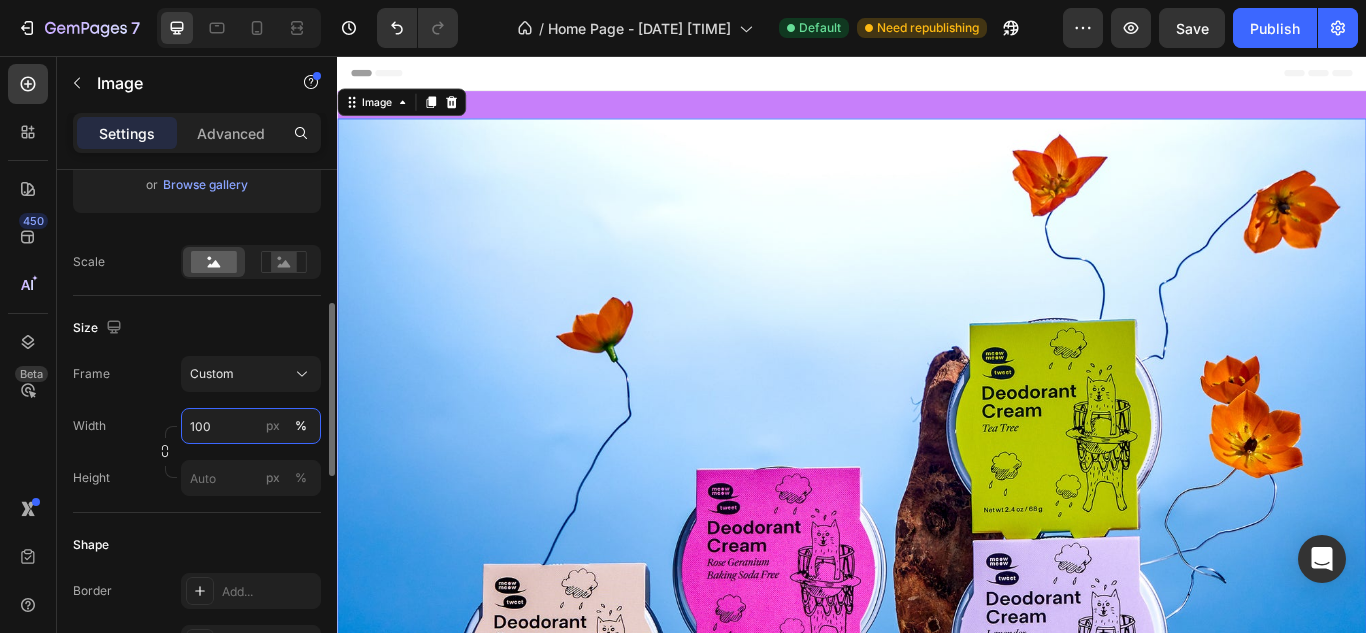click on "100" at bounding box center (251, 426) 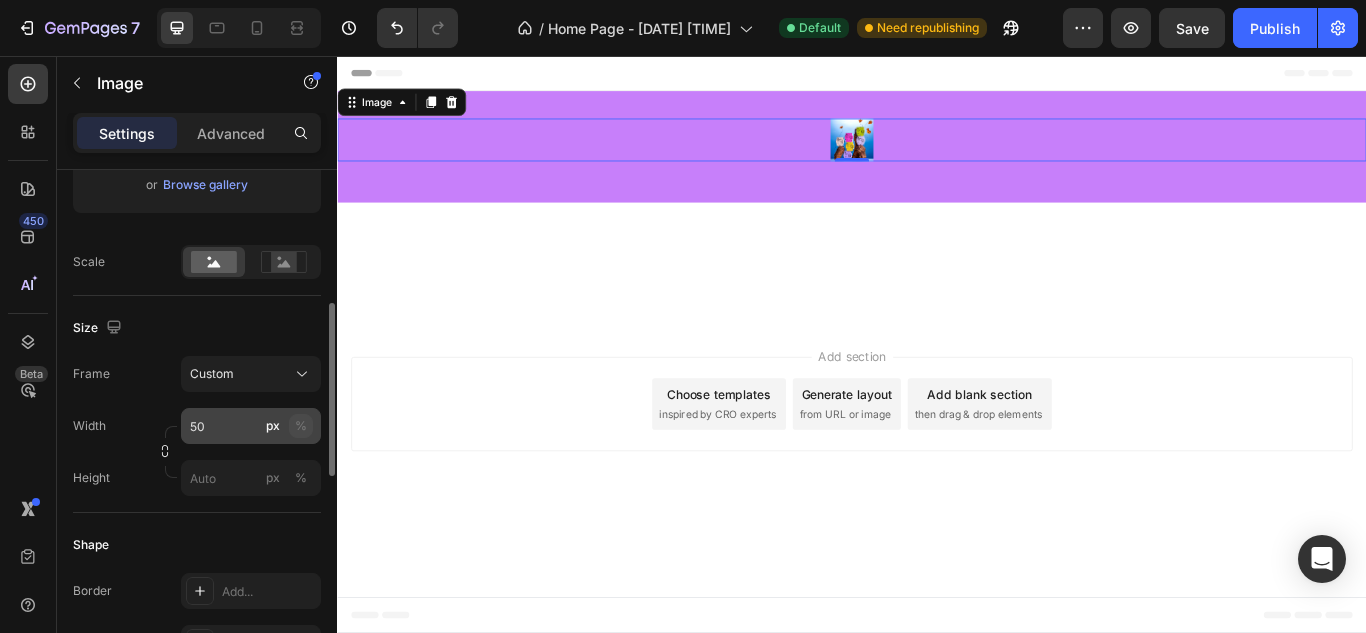 click on "%" at bounding box center (301, 426) 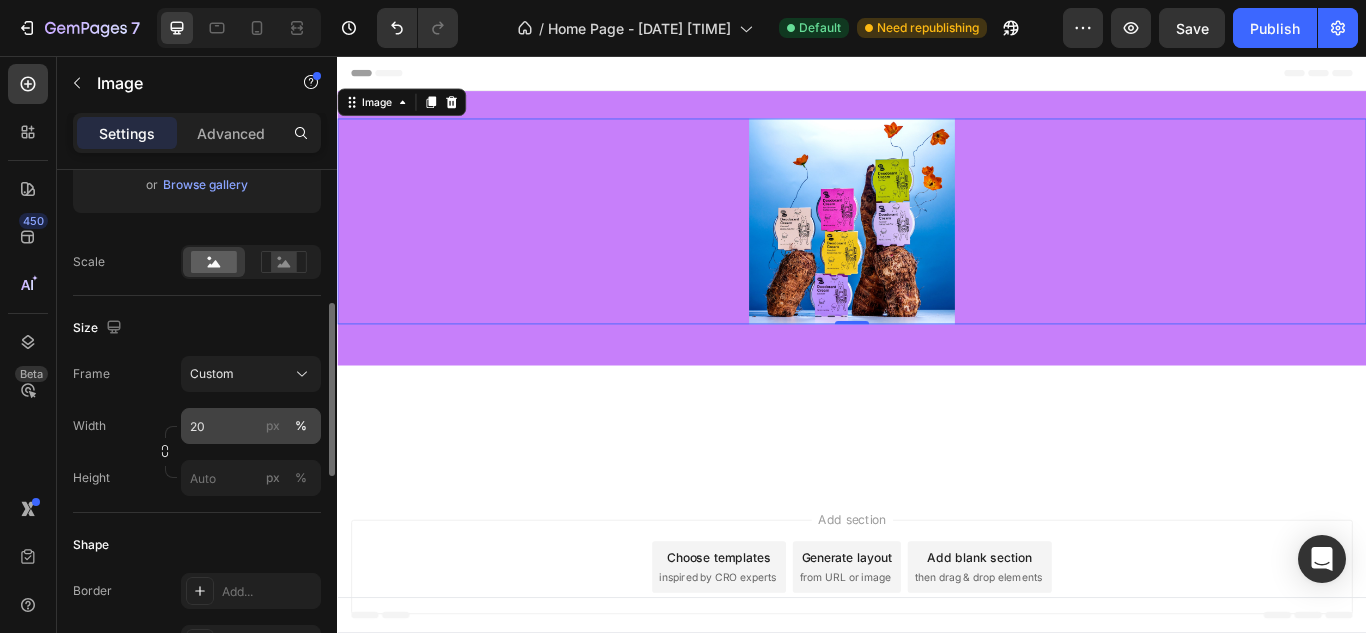 click on "%" at bounding box center [301, 426] 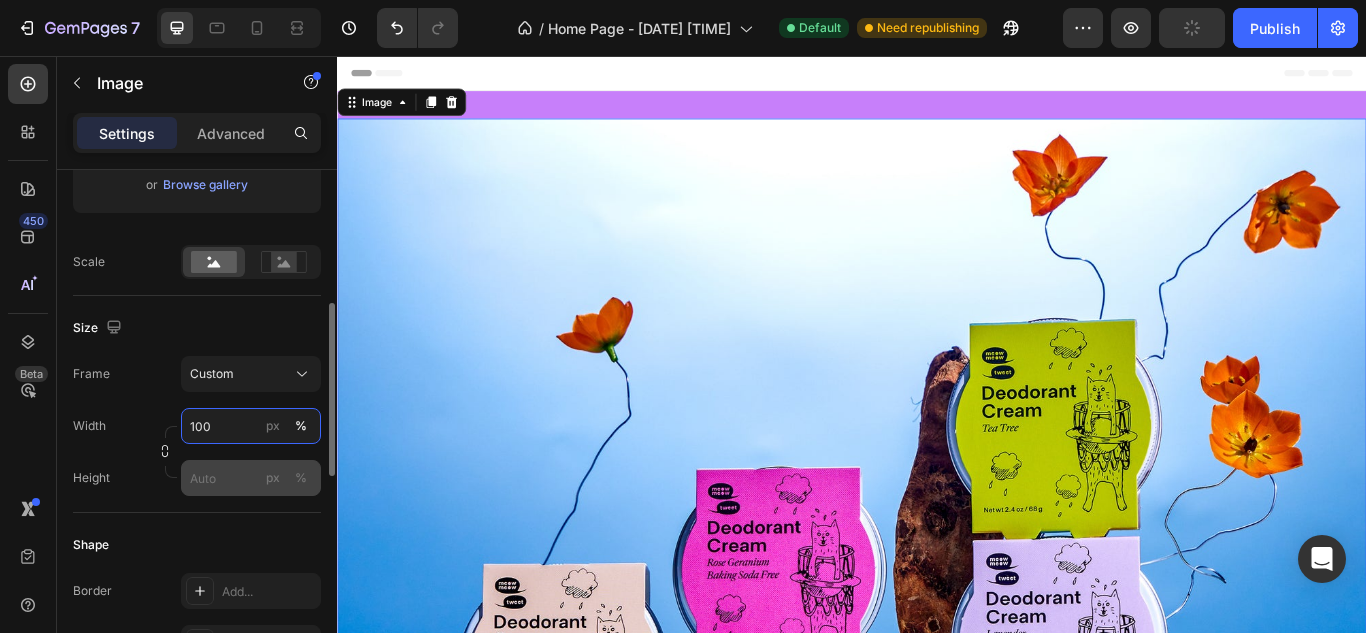 type on "100" 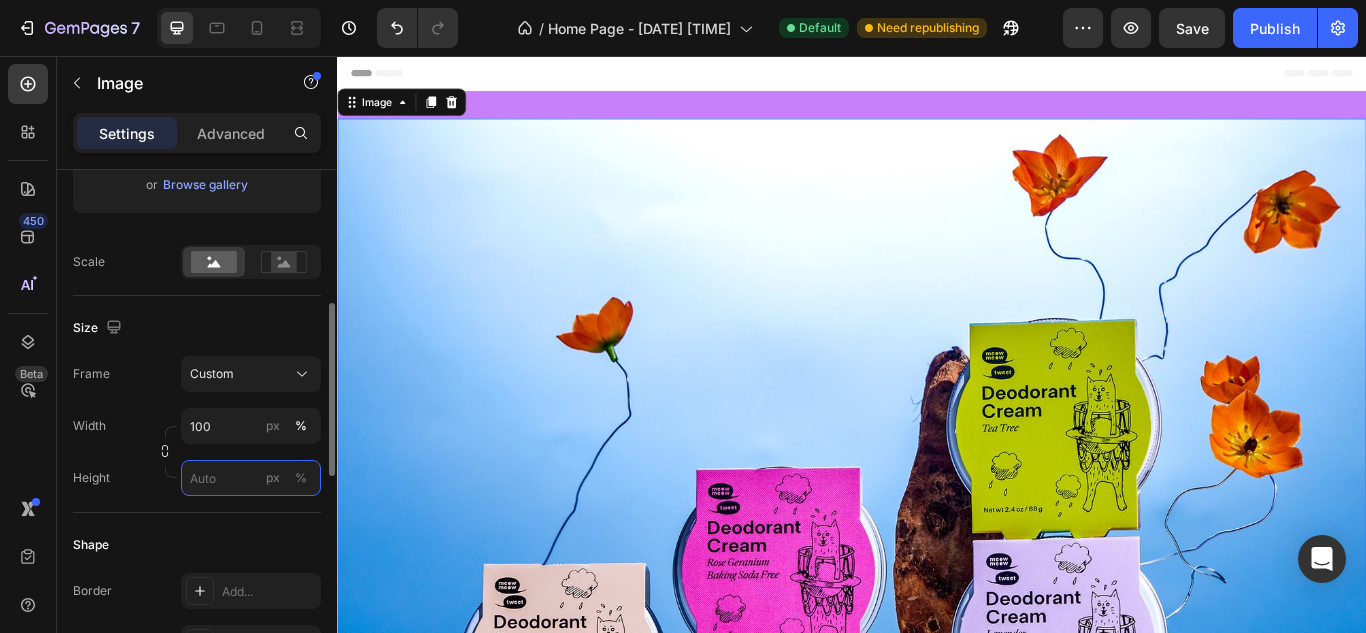 click on "px %" at bounding box center [251, 478] 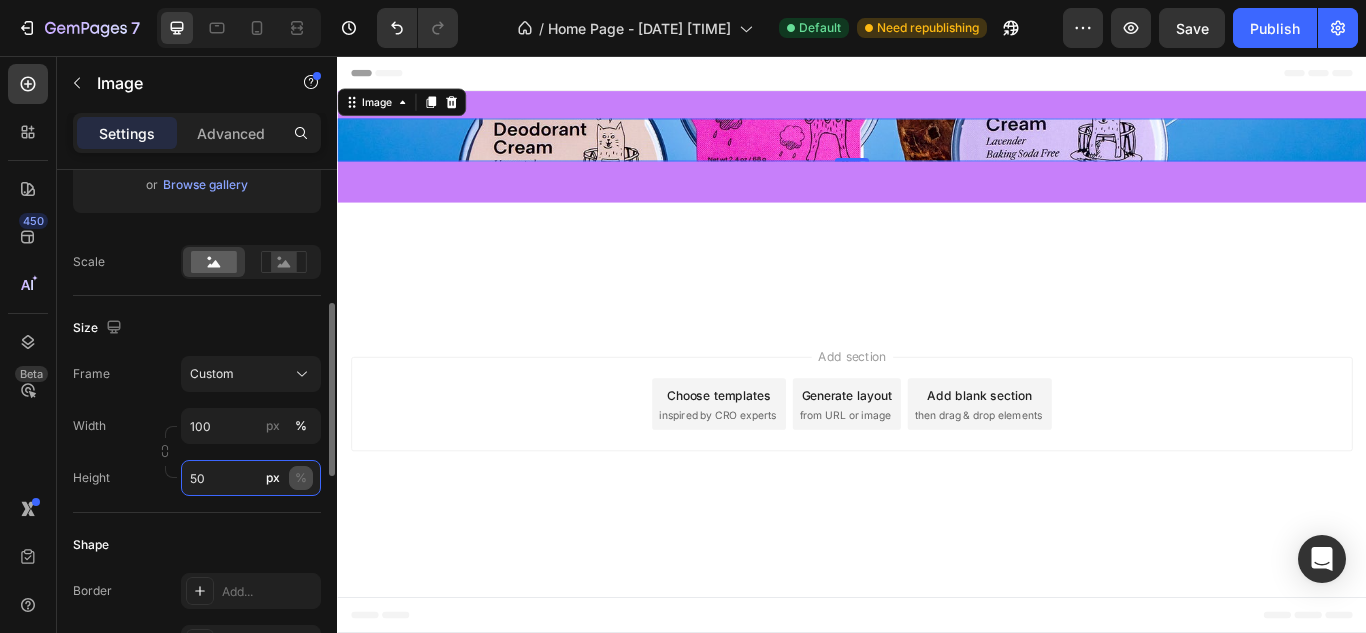 type on "50" 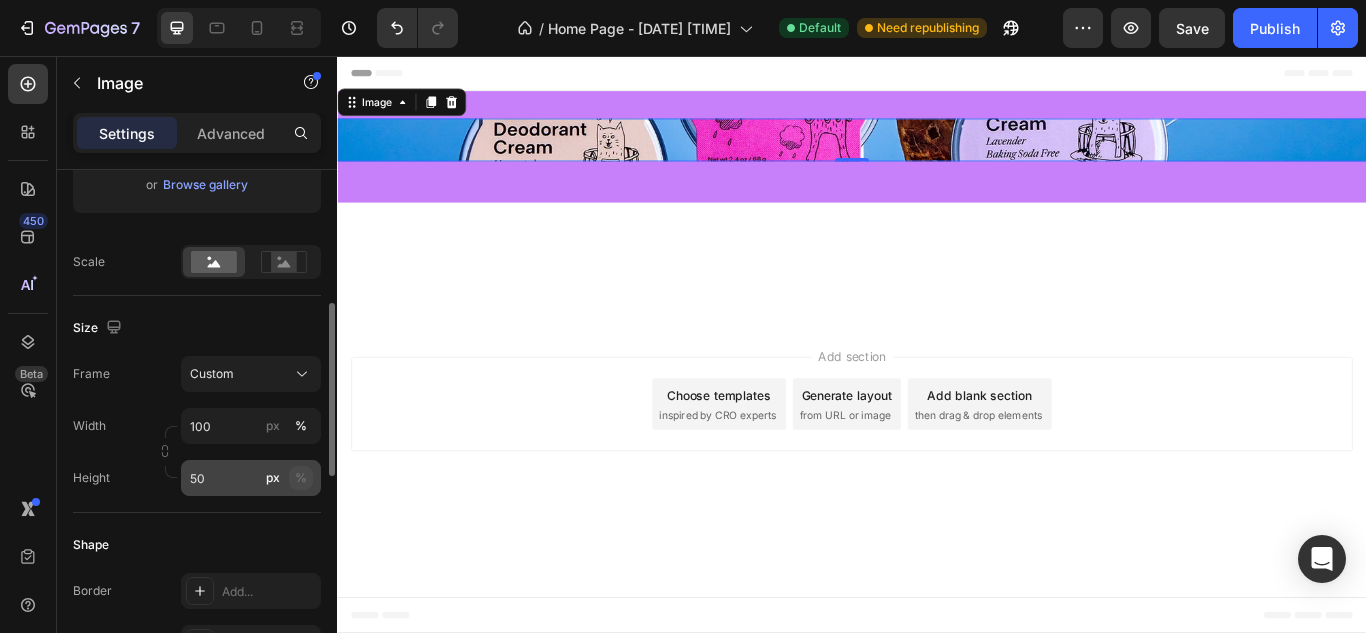 click on "%" at bounding box center (301, 478) 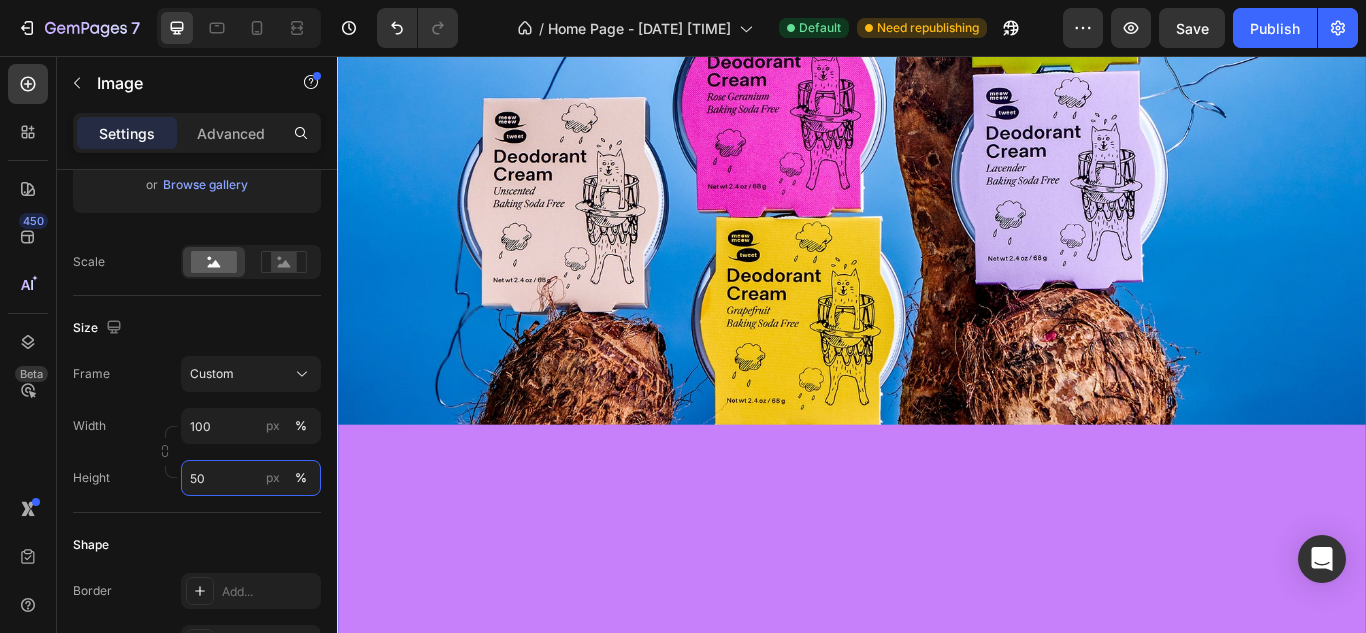 scroll, scrollTop: 0, scrollLeft: 0, axis: both 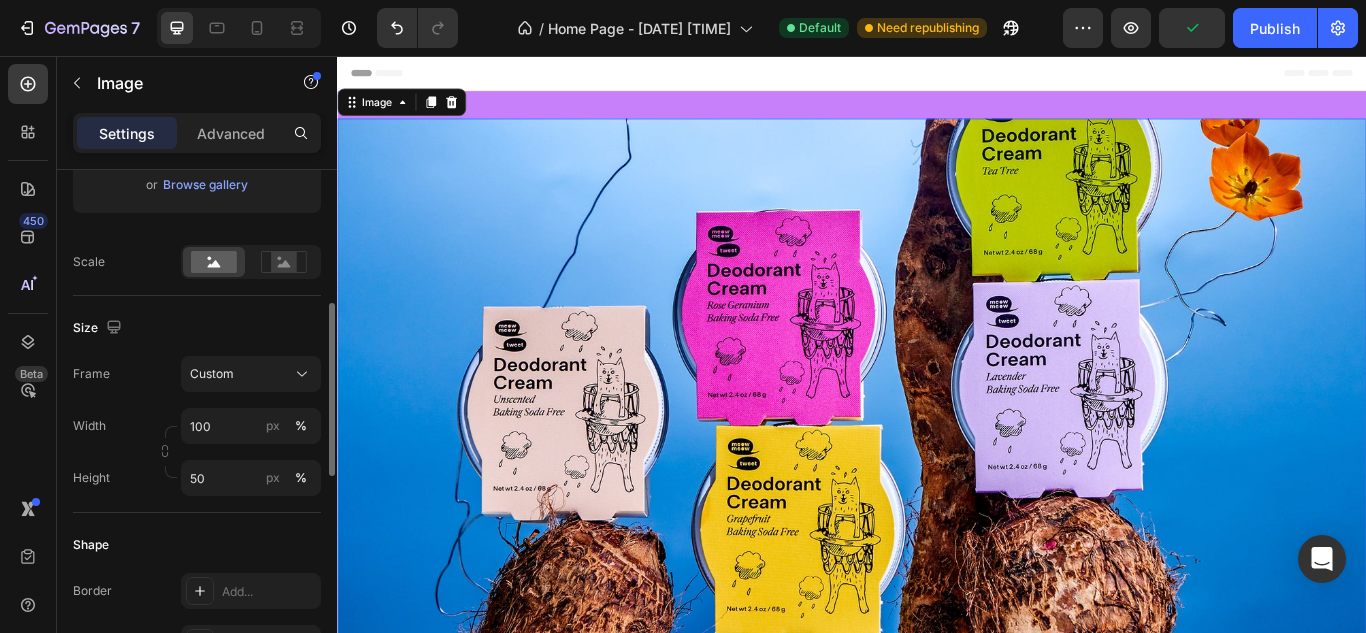 click on "Size Frame Custom Width 100 px % Height 50 px %" 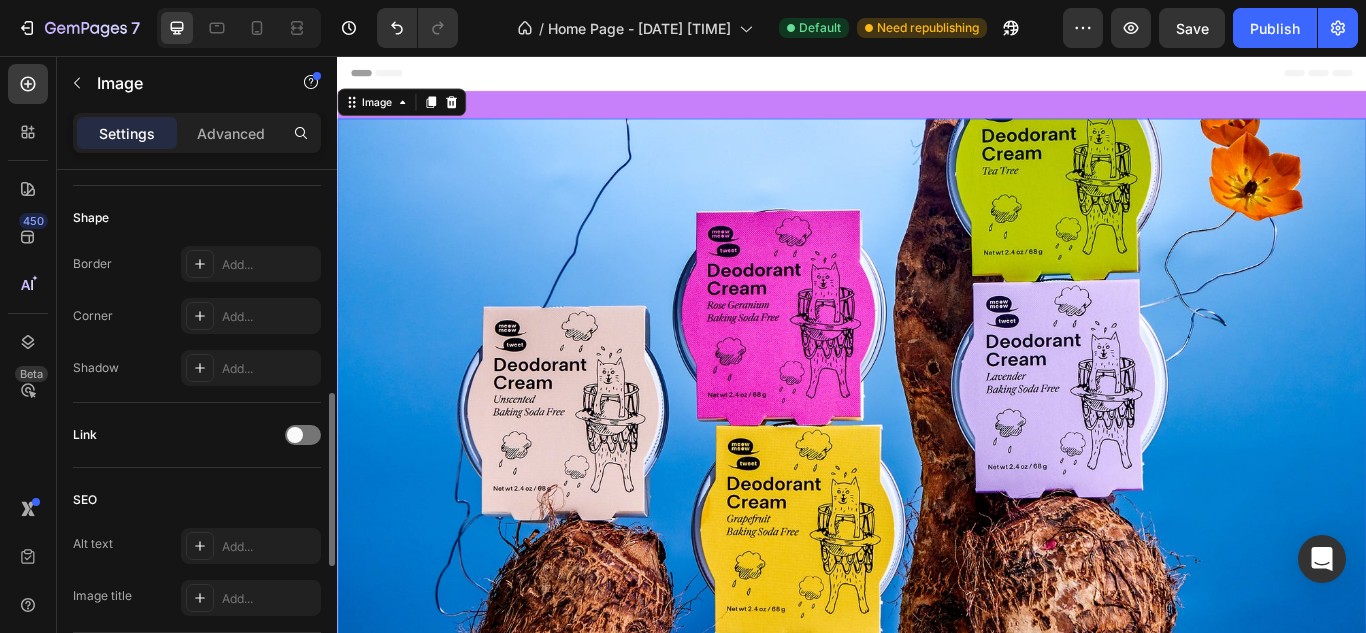 scroll, scrollTop: 726, scrollLeft: 0, axis: vertical 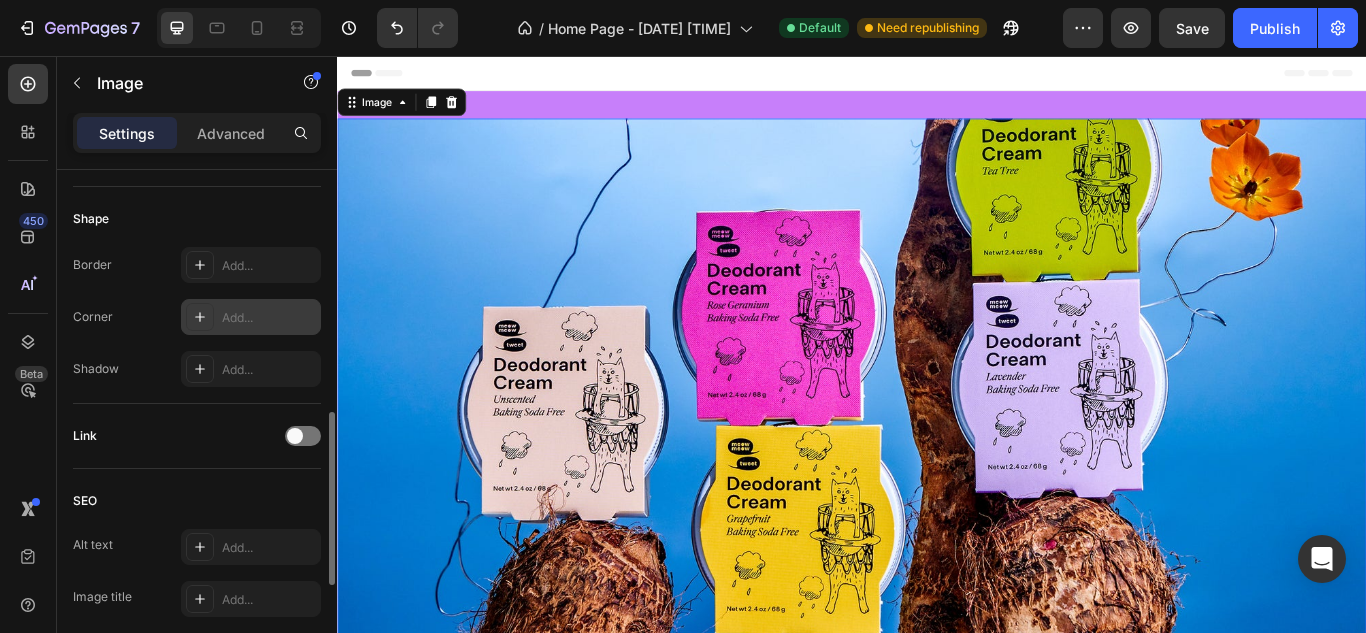 click at bounding box center [200, 317] 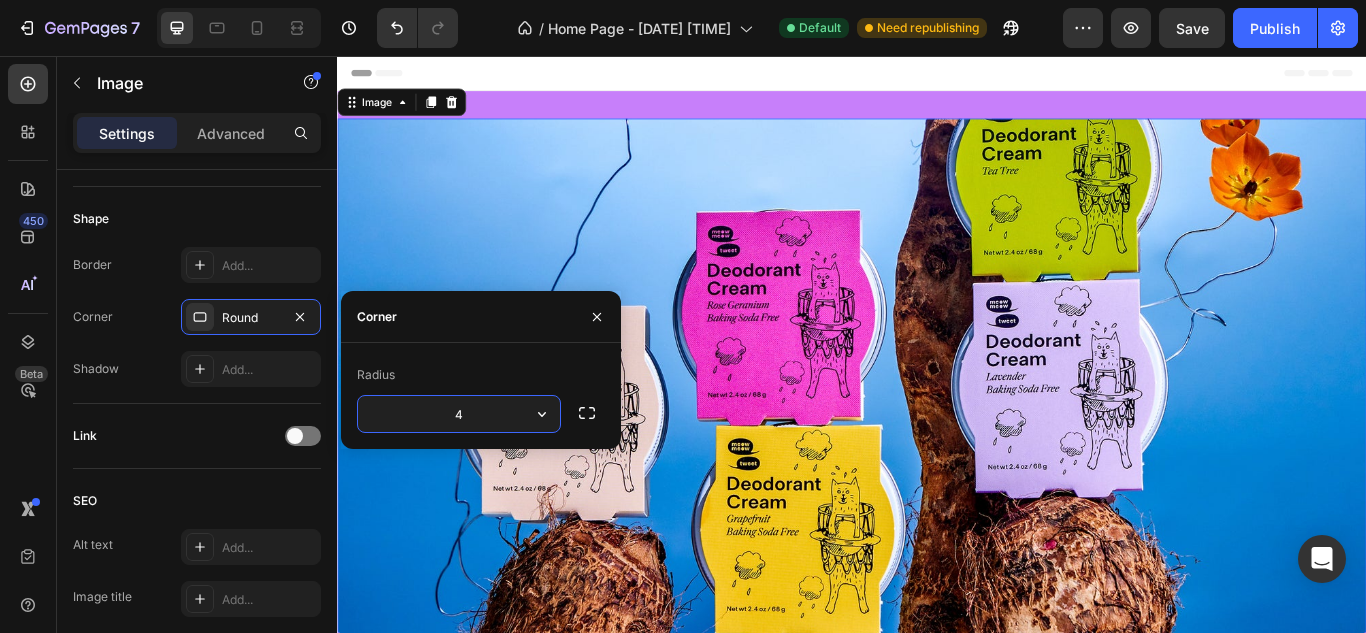 type on "45" 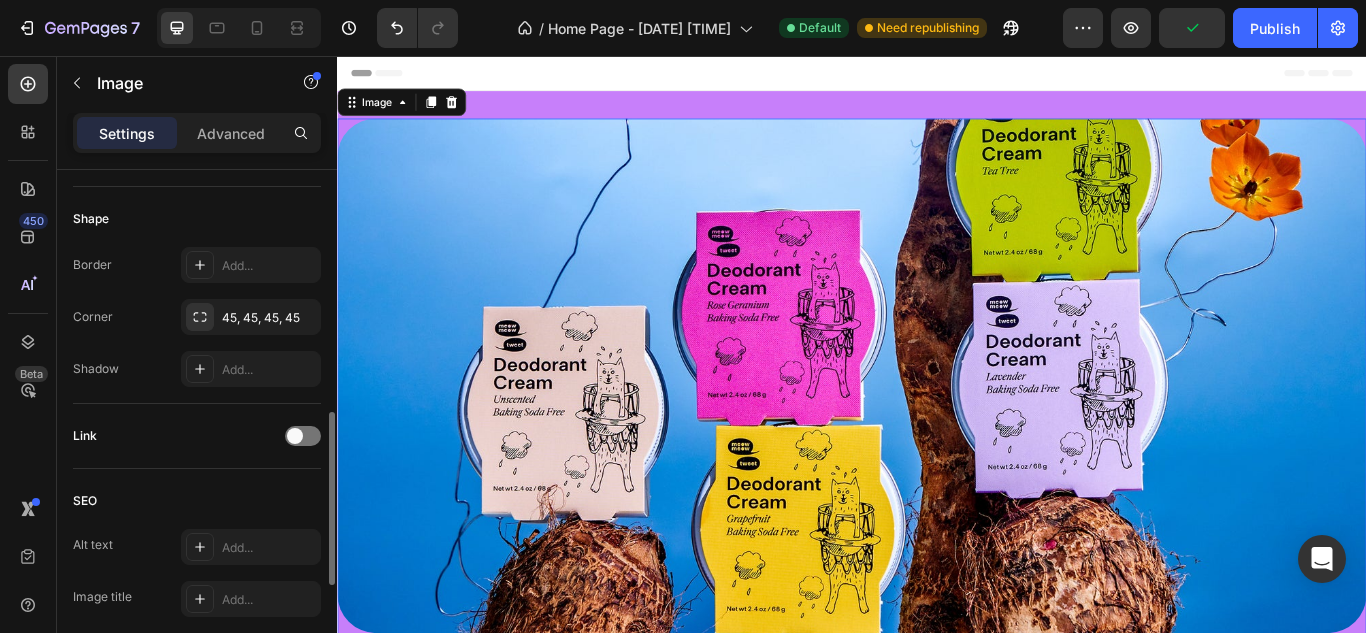 click on "Shadow Add..." at bounding box center (197, 369) 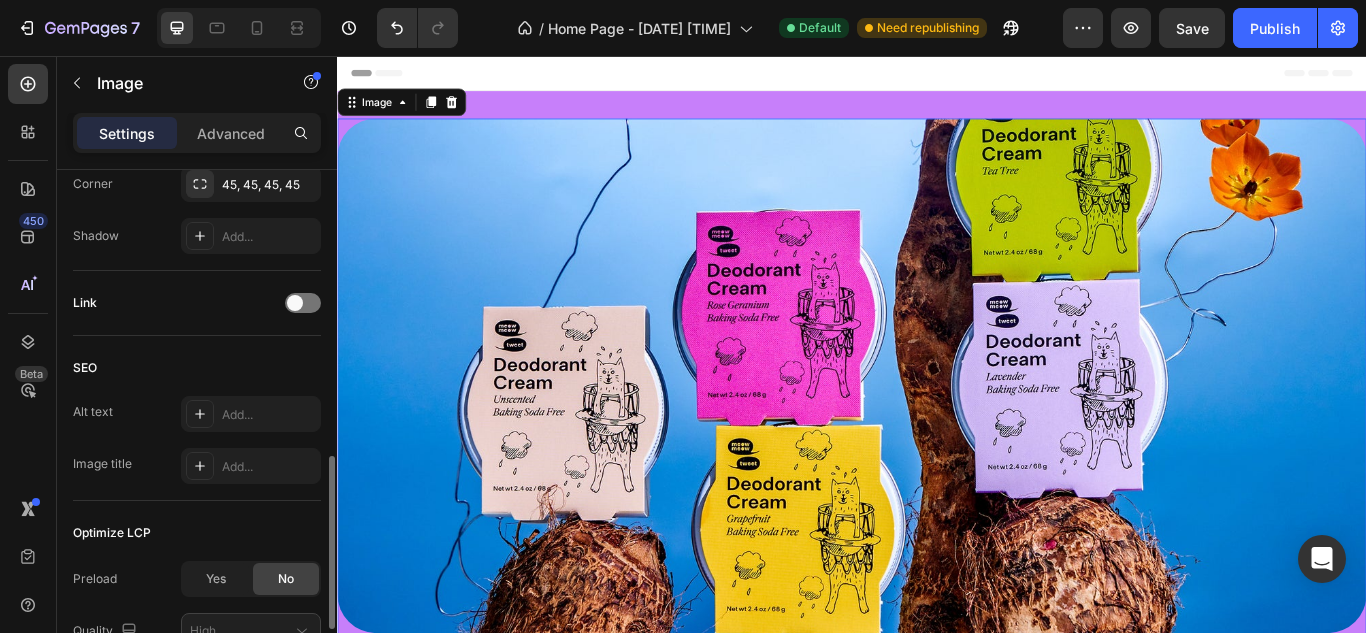 scroll, scrollTop: 860, scrollLeft: 0, axis: vertical 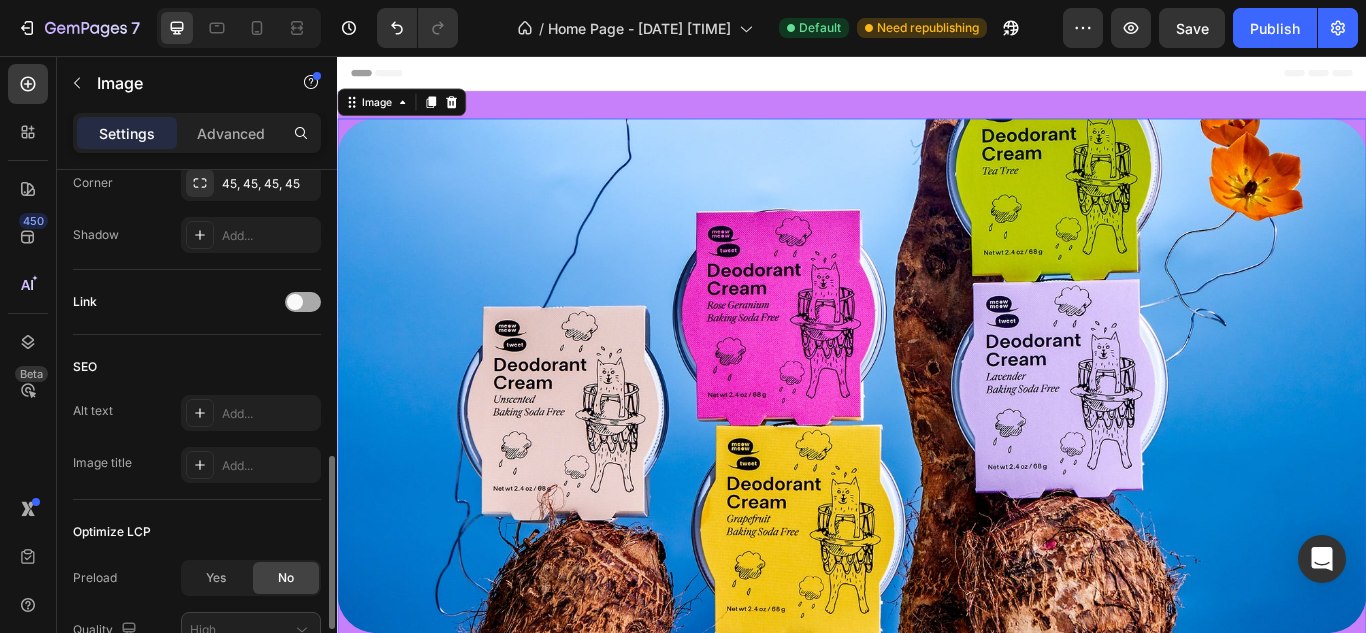 drag, startPoint x: 304, startPoint y: 290, endPoint x: 303, endPoint y: 301, distance: 11.045361 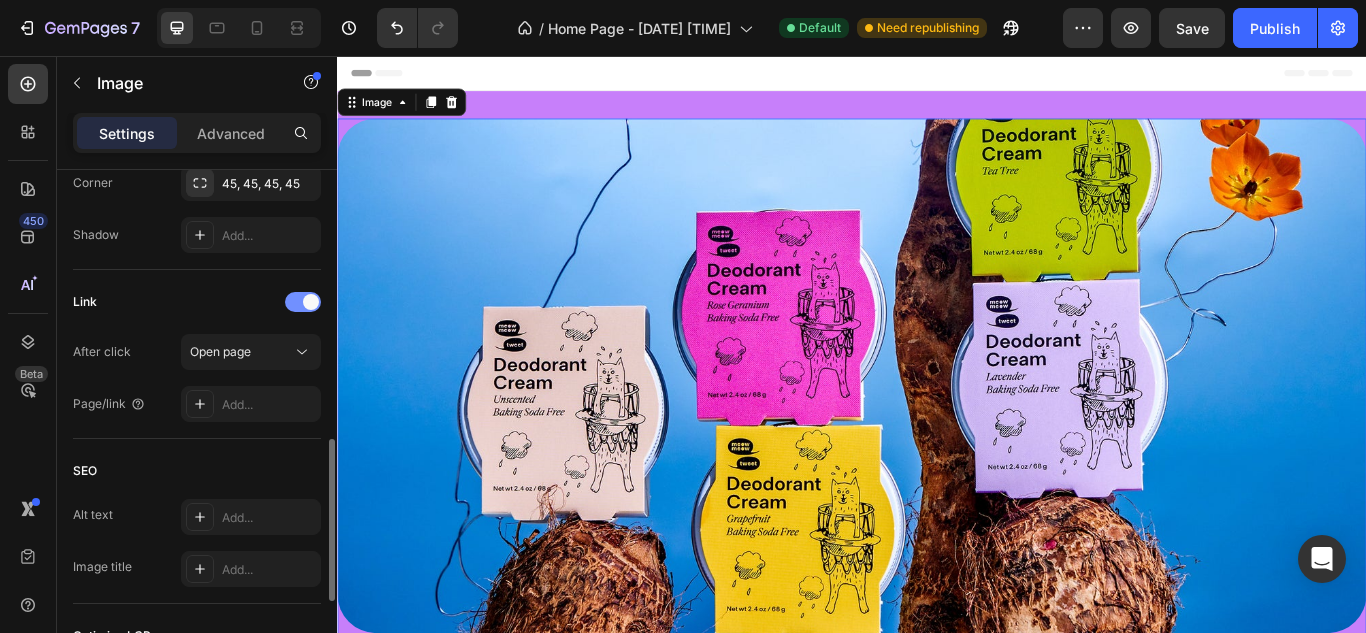 click at bounding box center [311, 302] 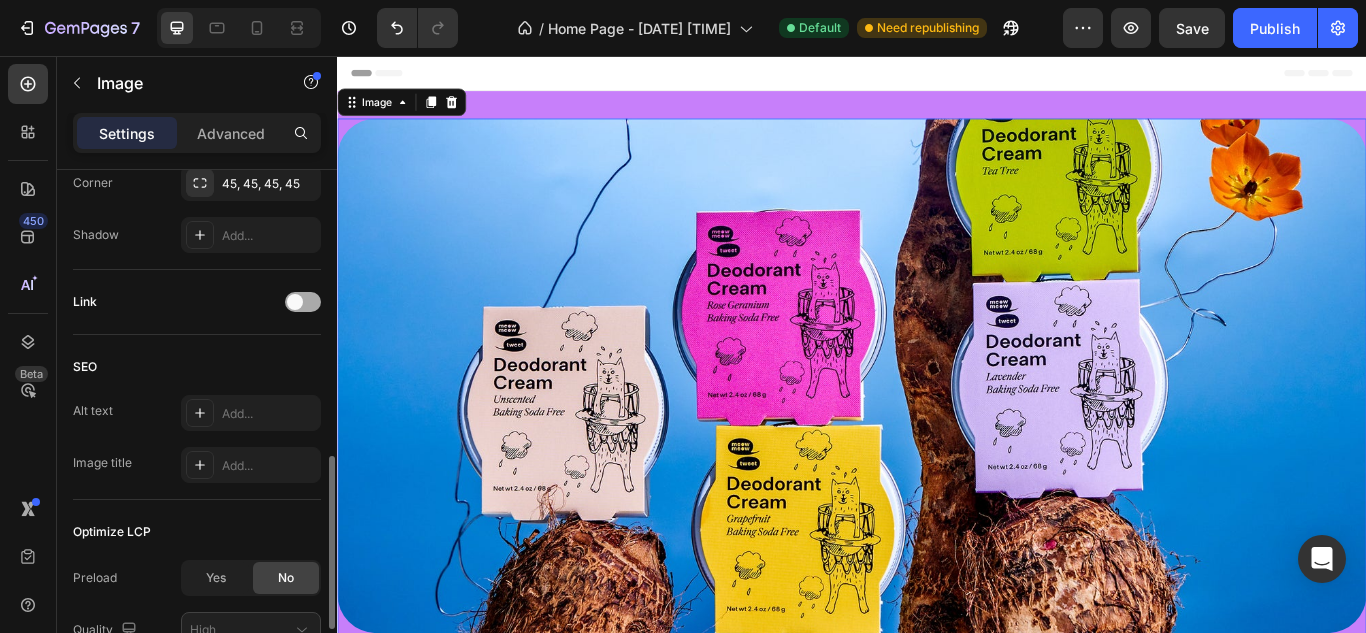 click at bounding box center (303, 302) 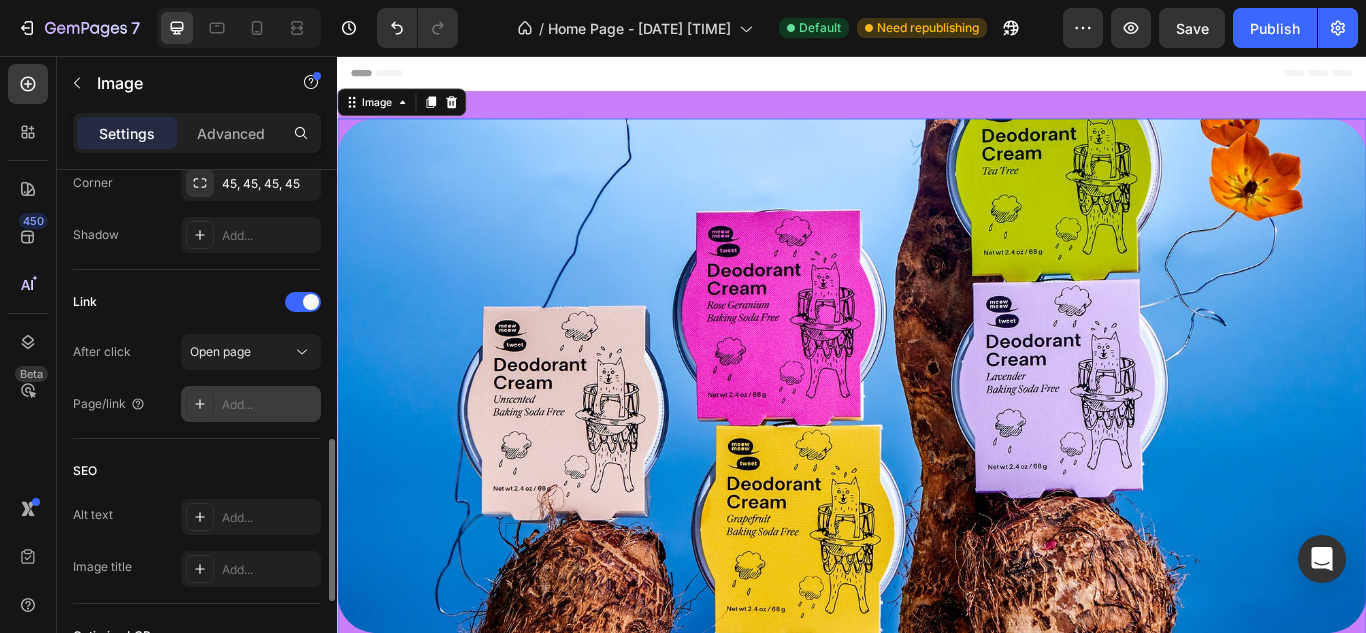 click on "Add..." at bounding box center [251, 404] 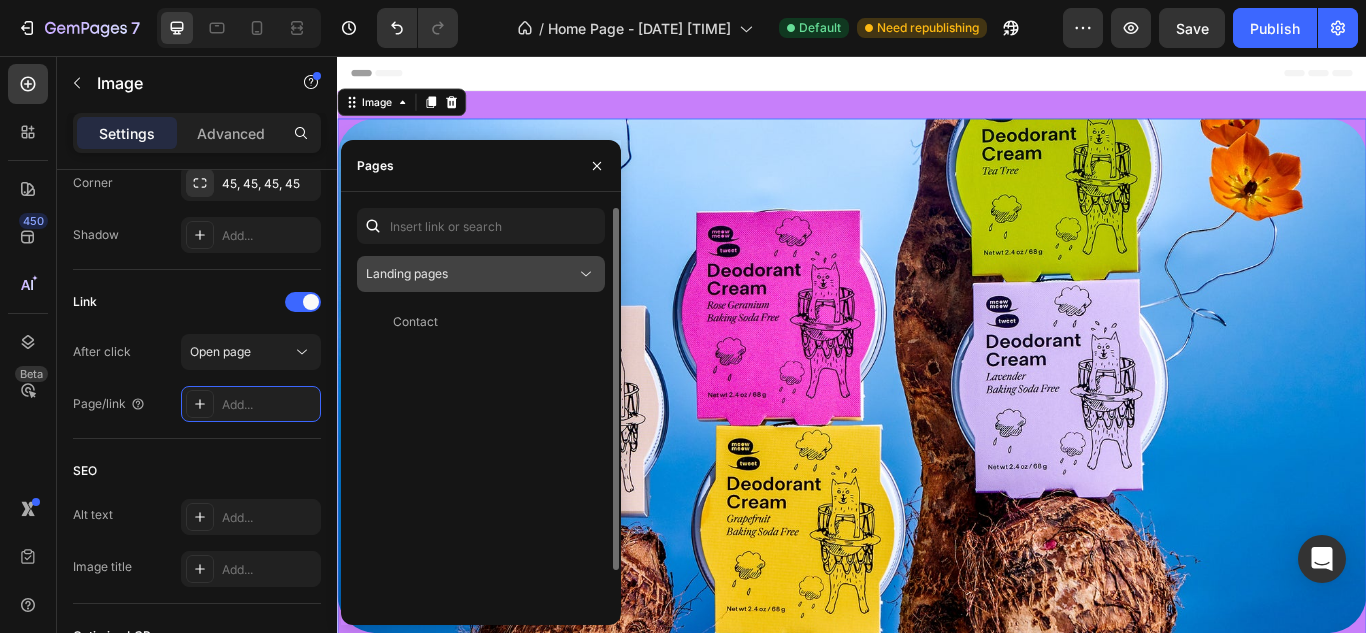 click on "Landing pages" at bounding box center [471, 274] 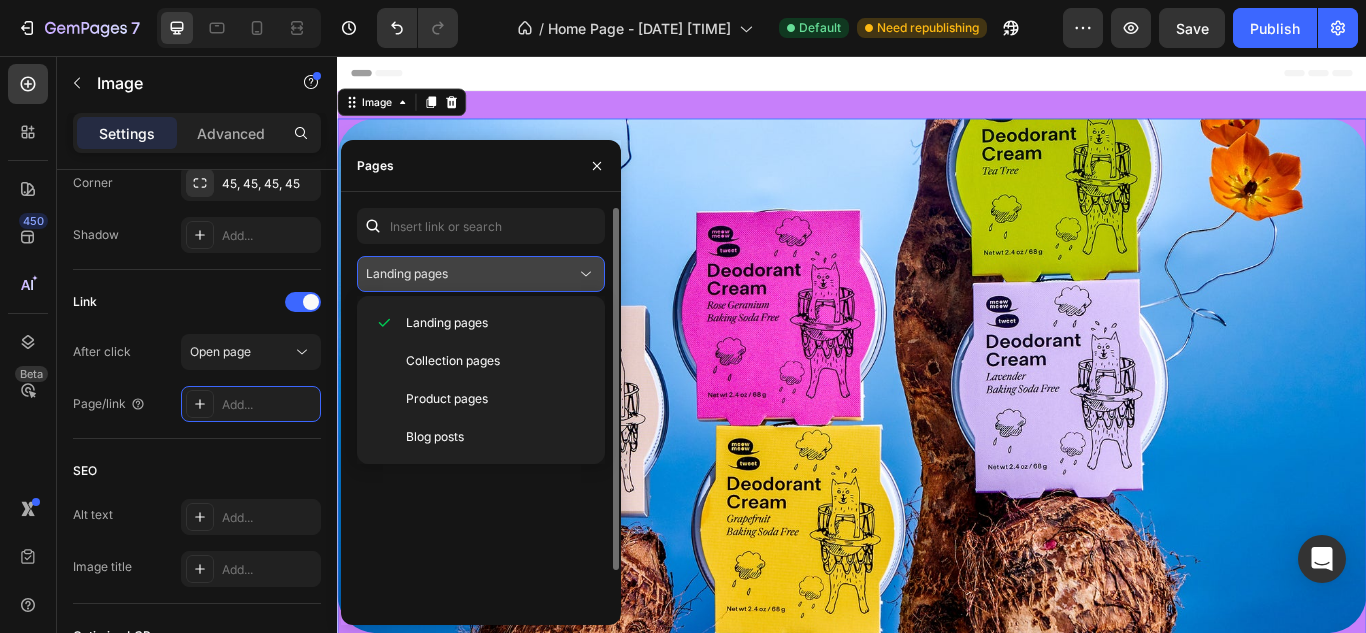 click on "Landing pages" at bounding box center [481, 274] 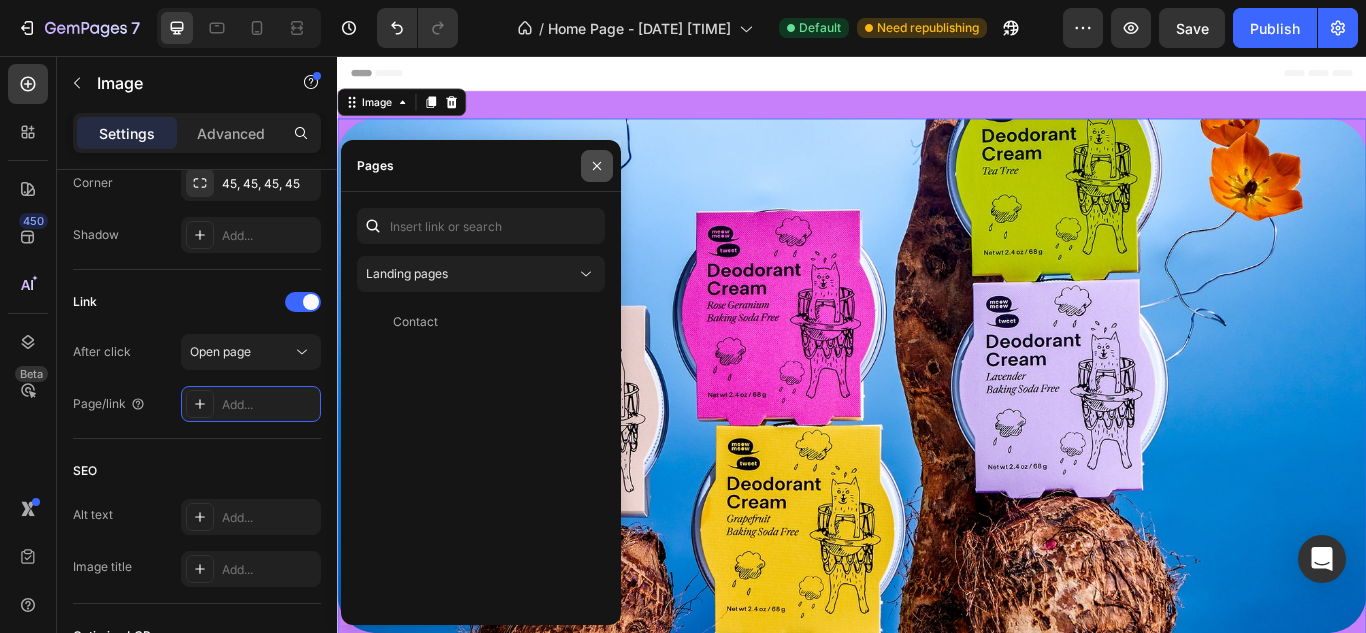 click 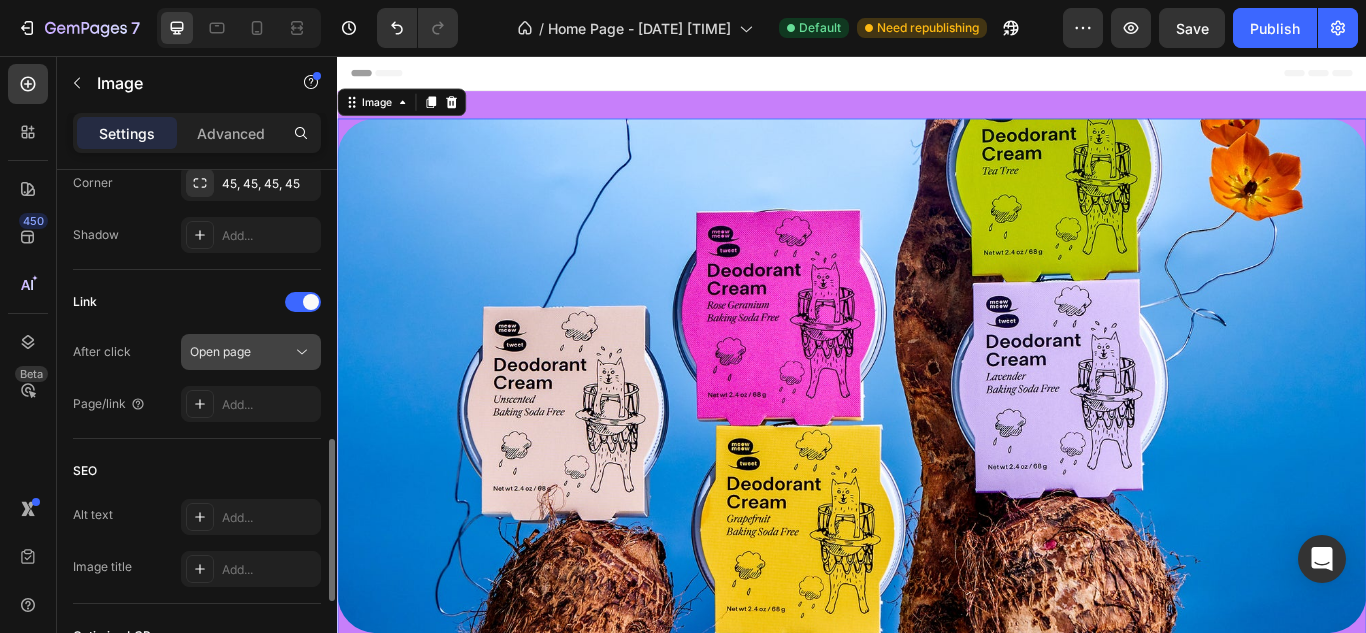 click on "Open page" at bounding box center (241, 352) 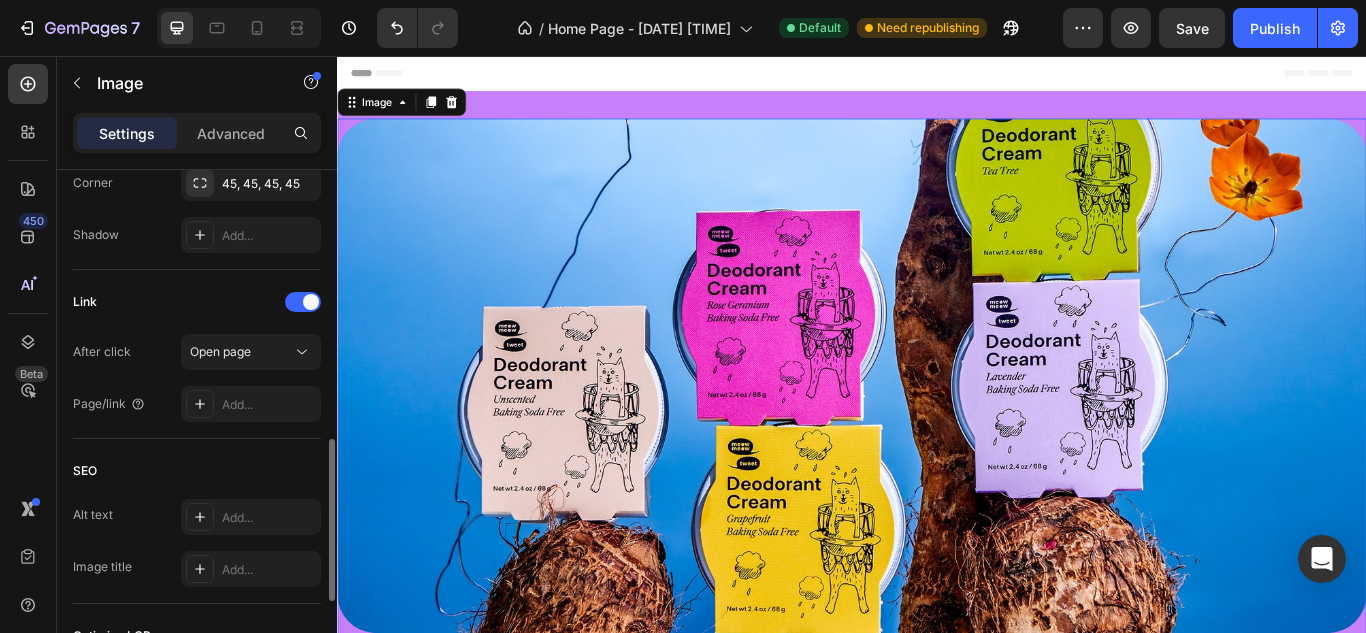 click on "Link" at bounding box center (197, 302) 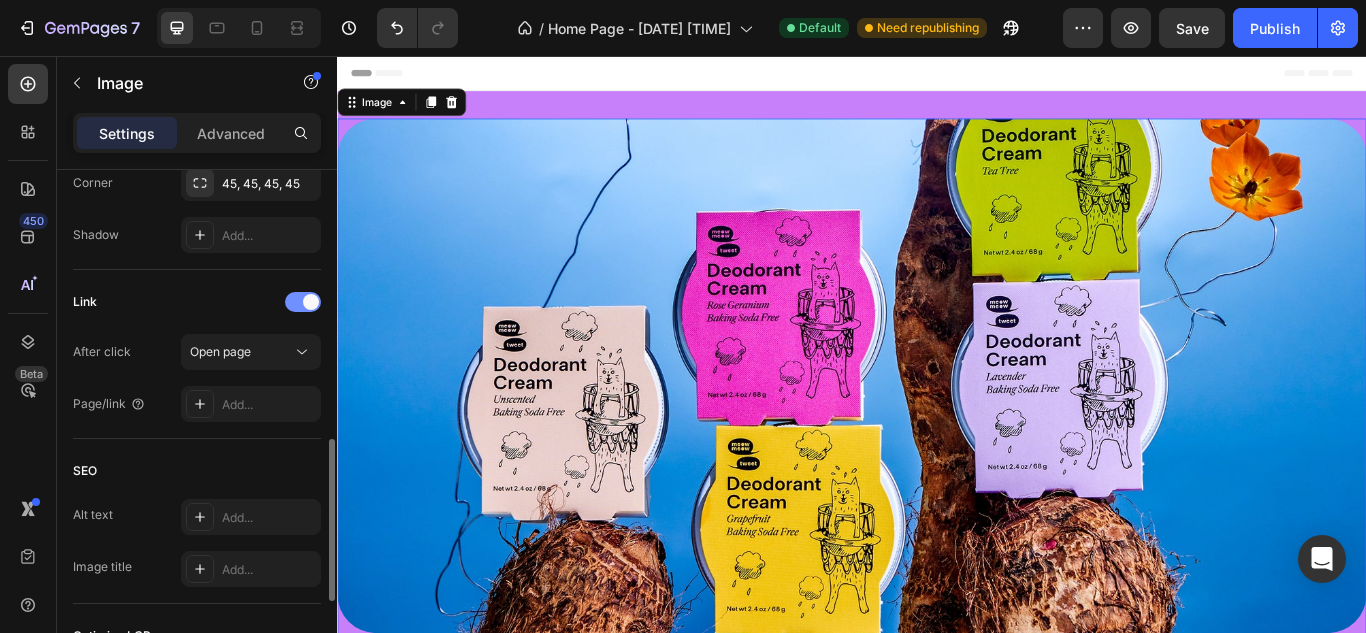 click at bounding box center (303, 302) 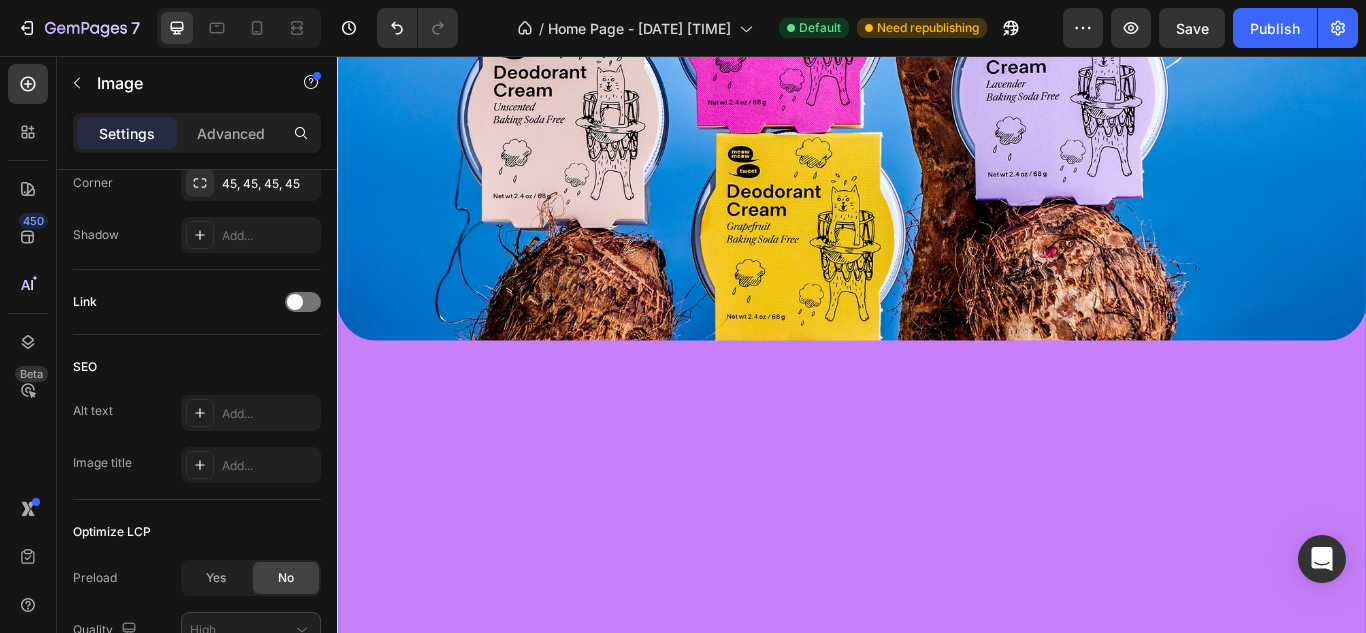 scroll, scrollTop: 0, scrollLeft: 0, axis: both 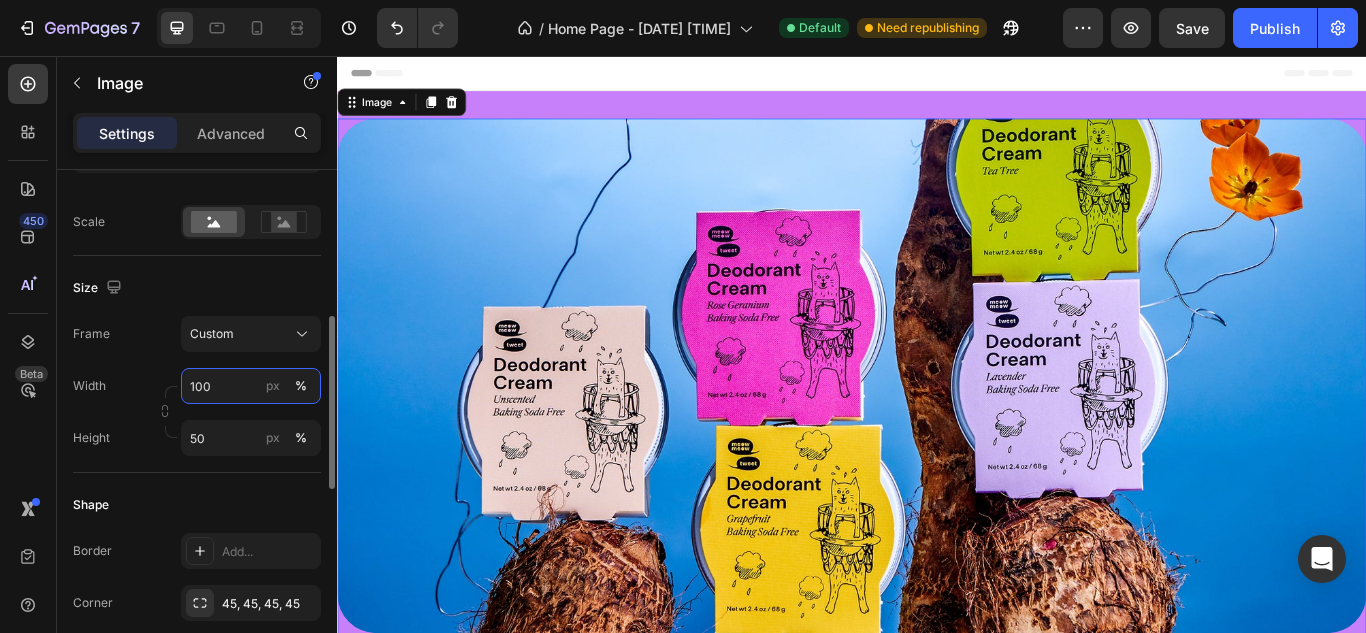 click on "100" at bounding box center (251, 386) 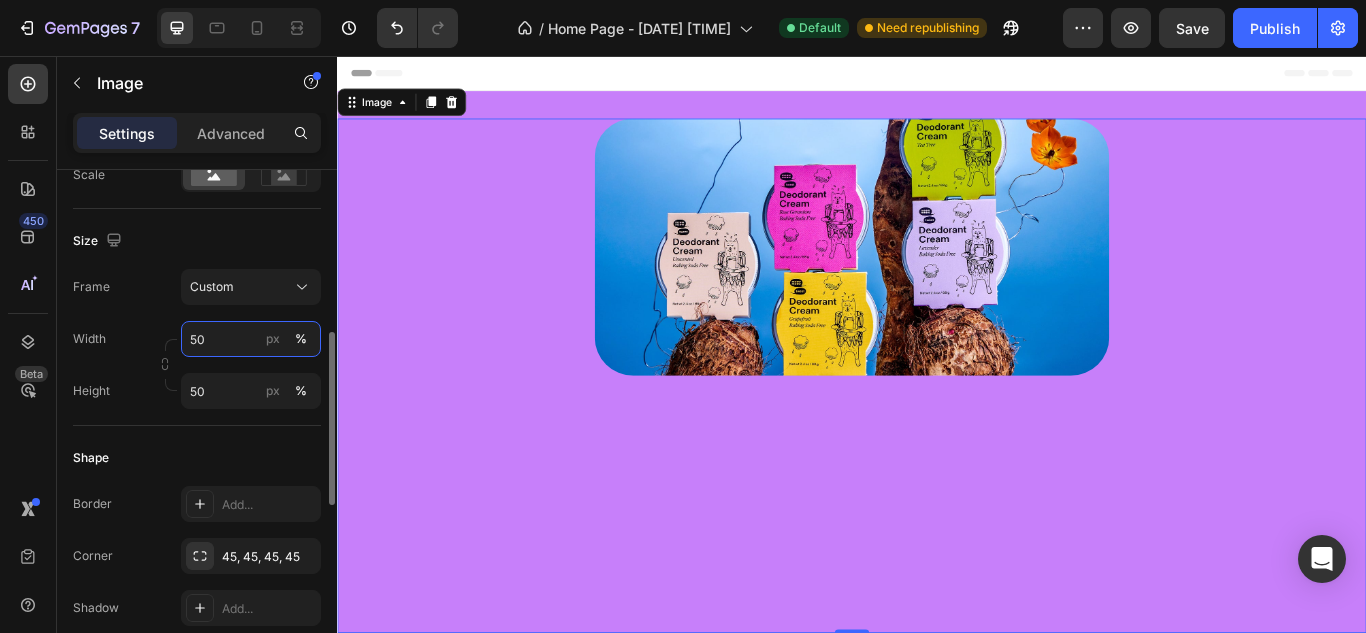 scroll, scrollTop: 486, scrollLeft: 0, axis: vertical 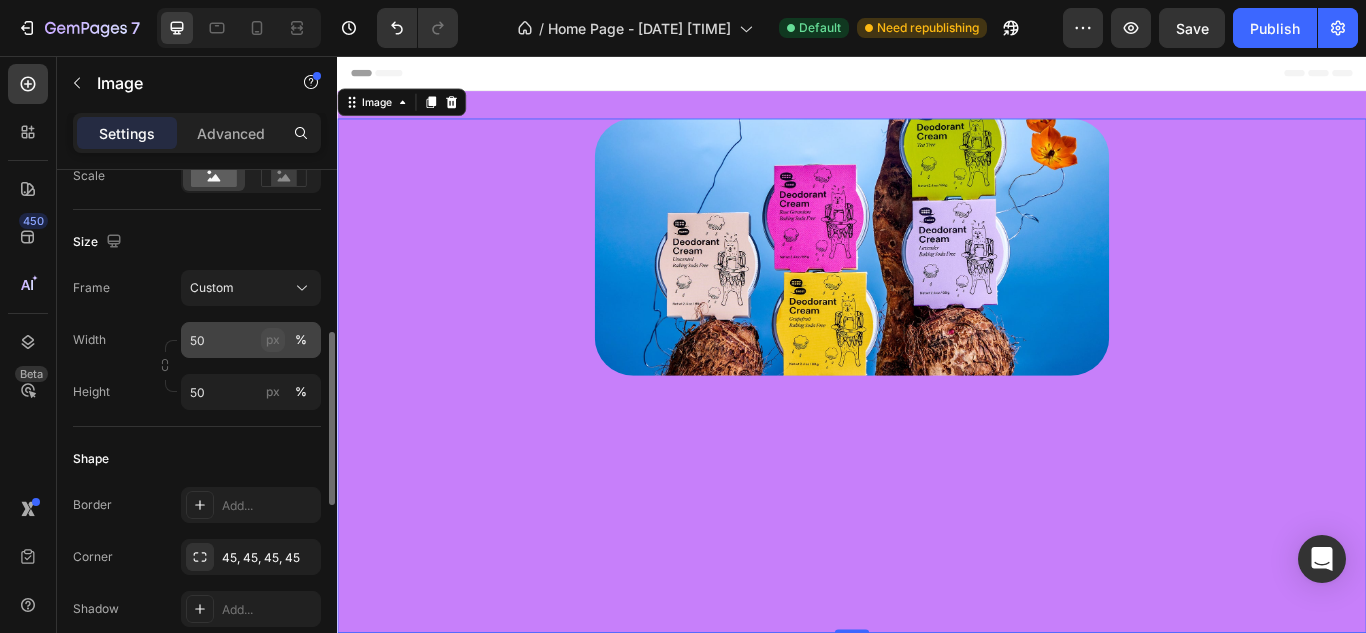 click on "px" at bounding box center [273, 340] 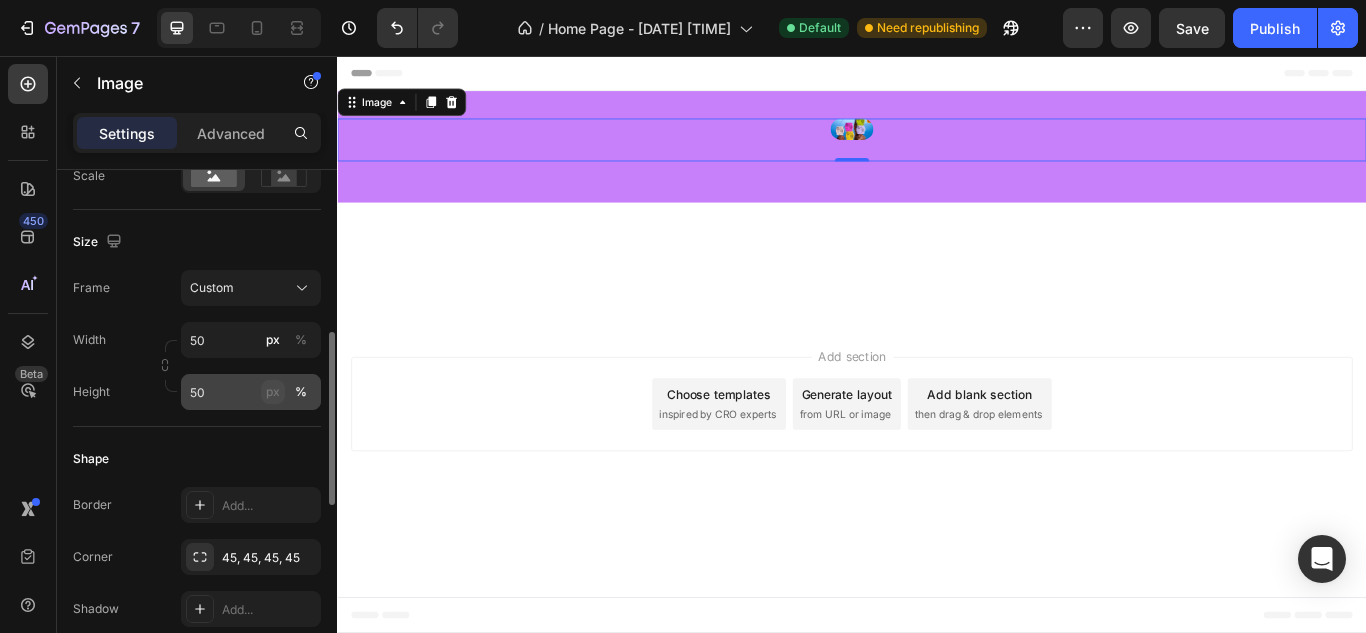 click on "px" 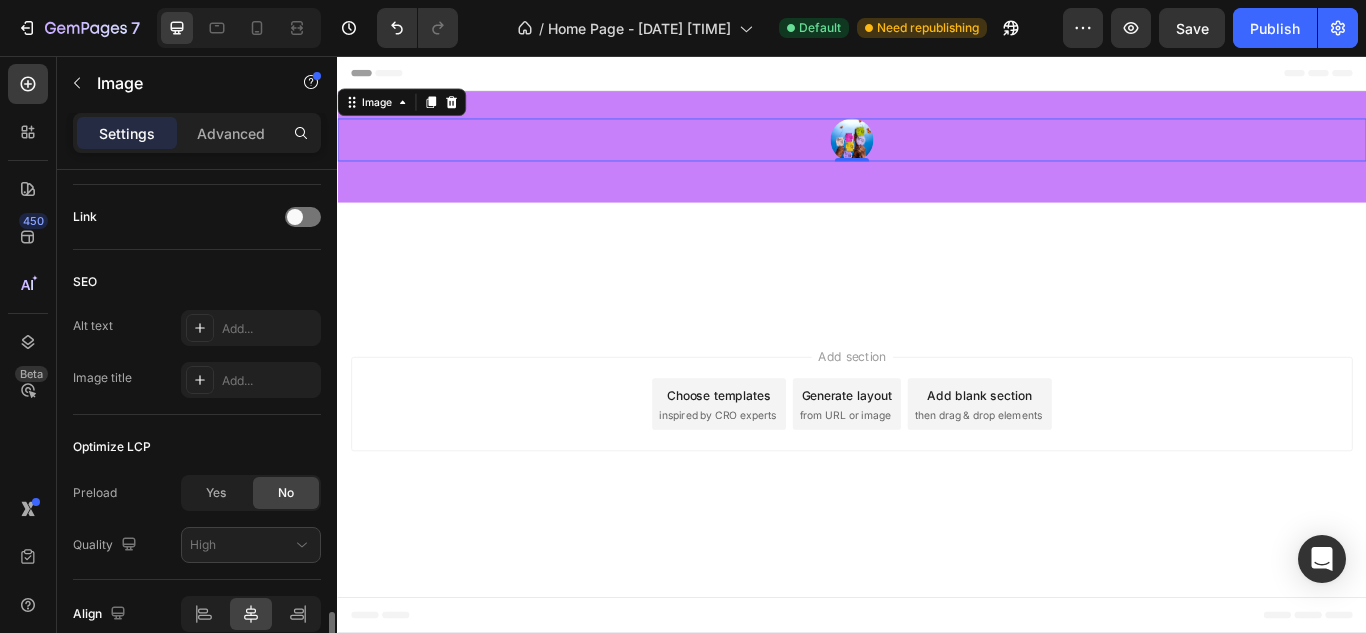 scroll, scrollTop: 1040, scrollLeft: 0, axis: vertical 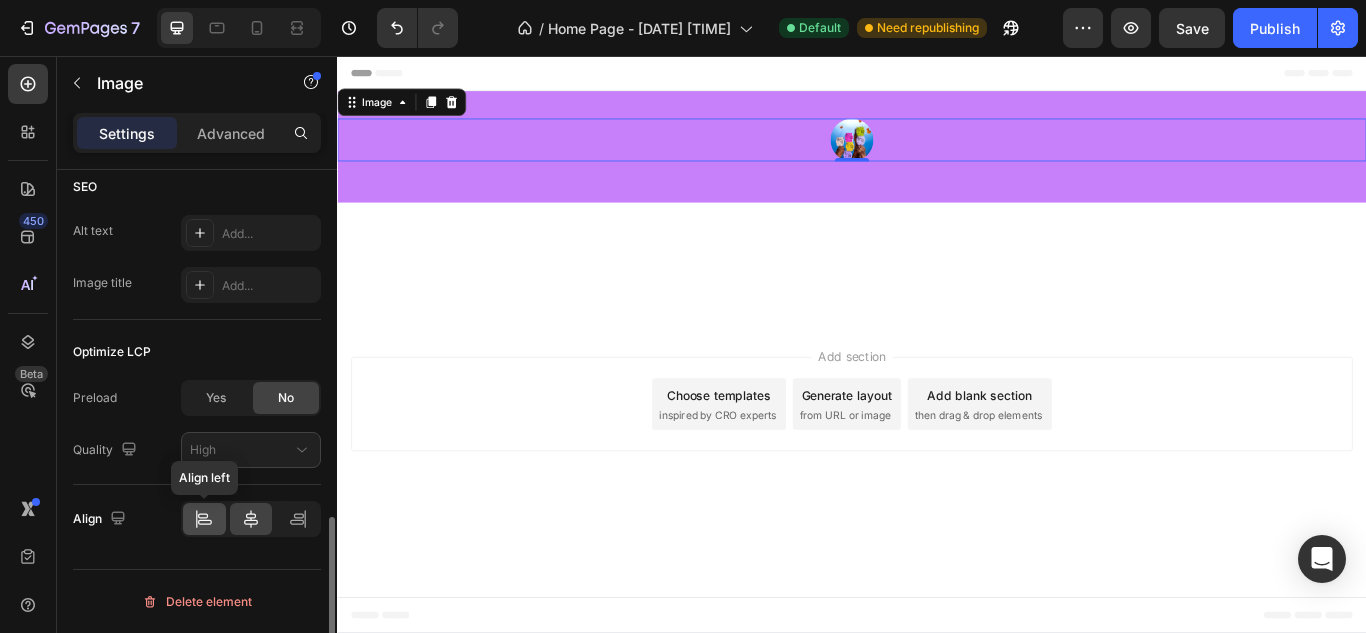 click 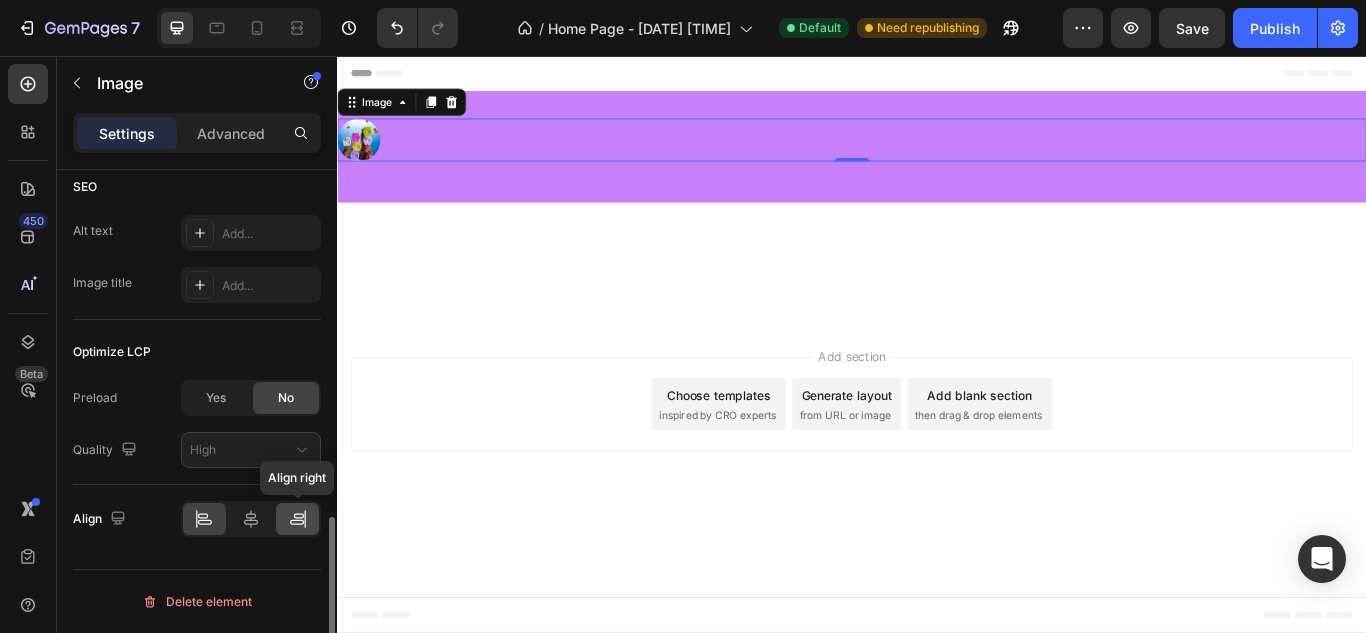 click 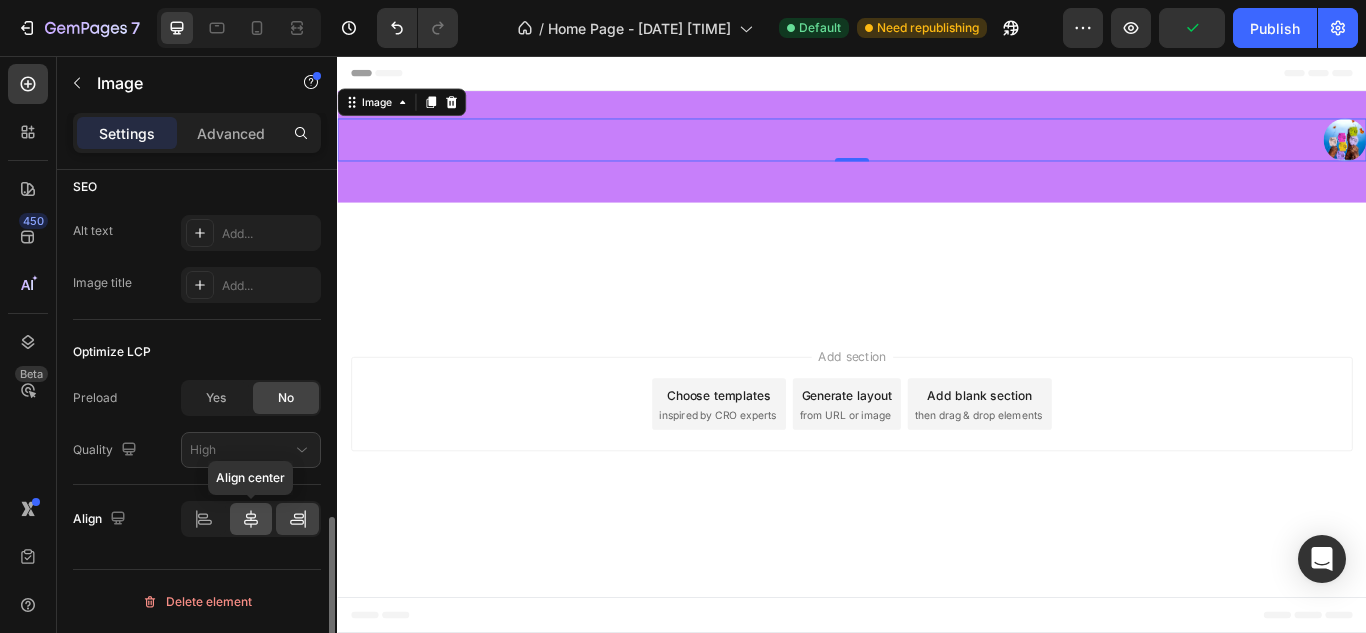 click 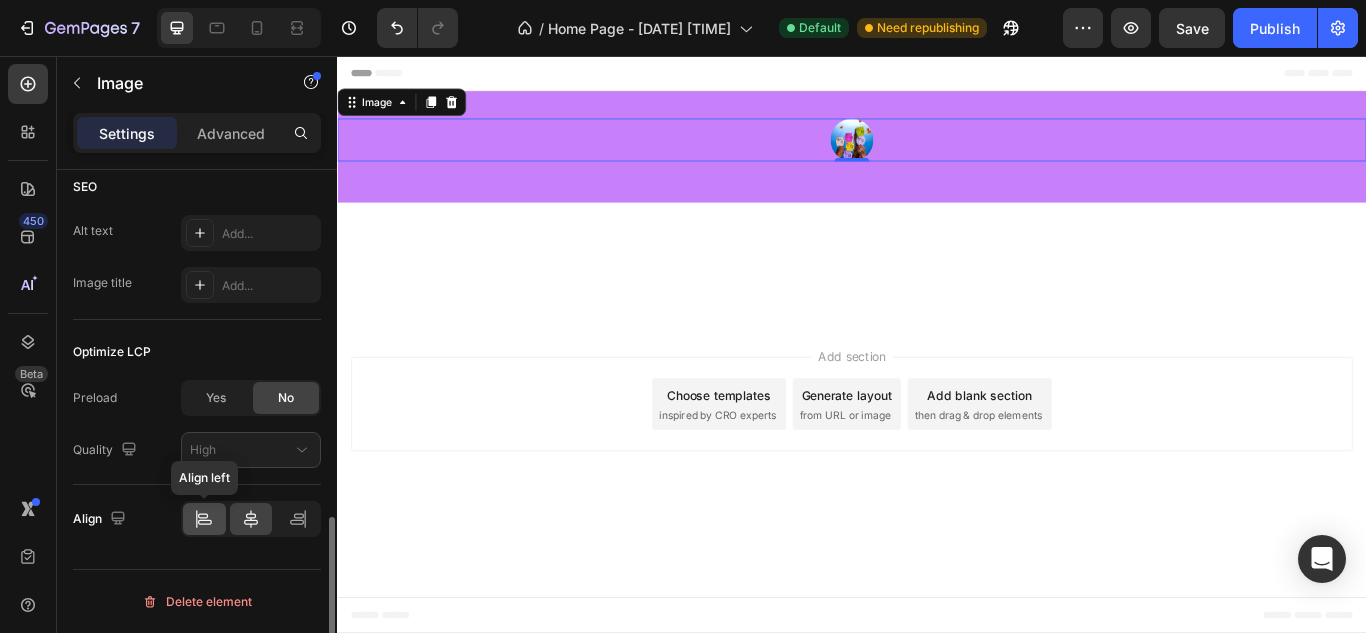 click 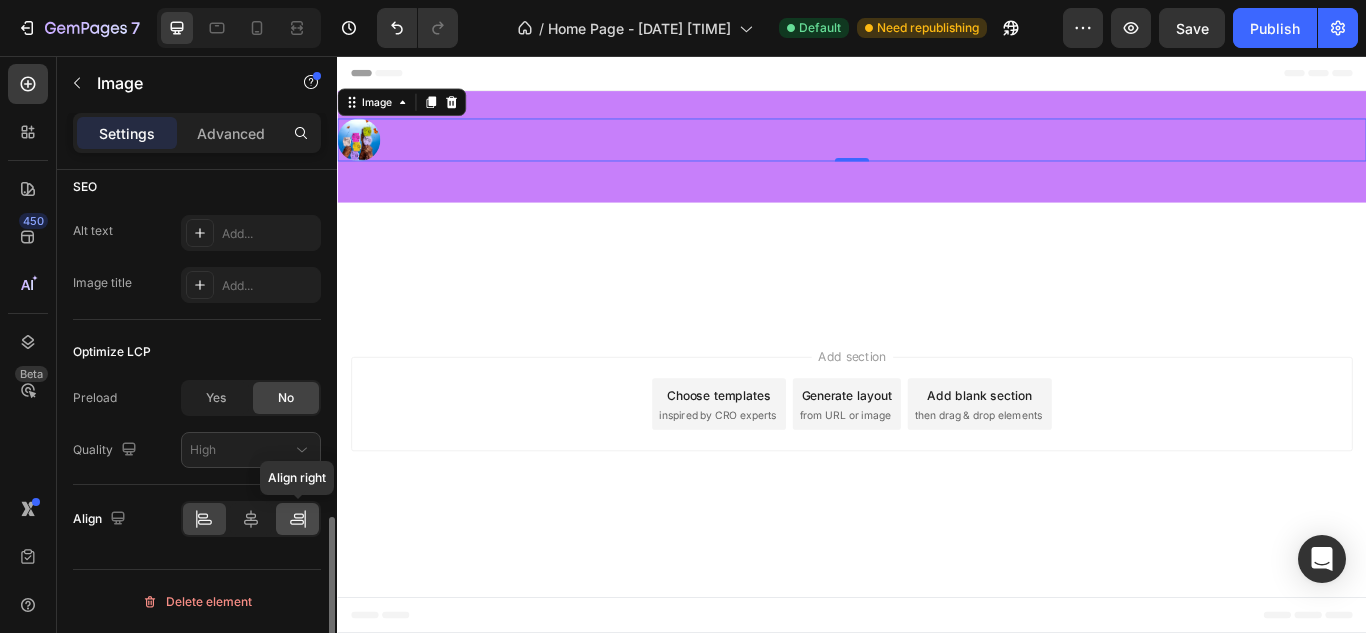 click 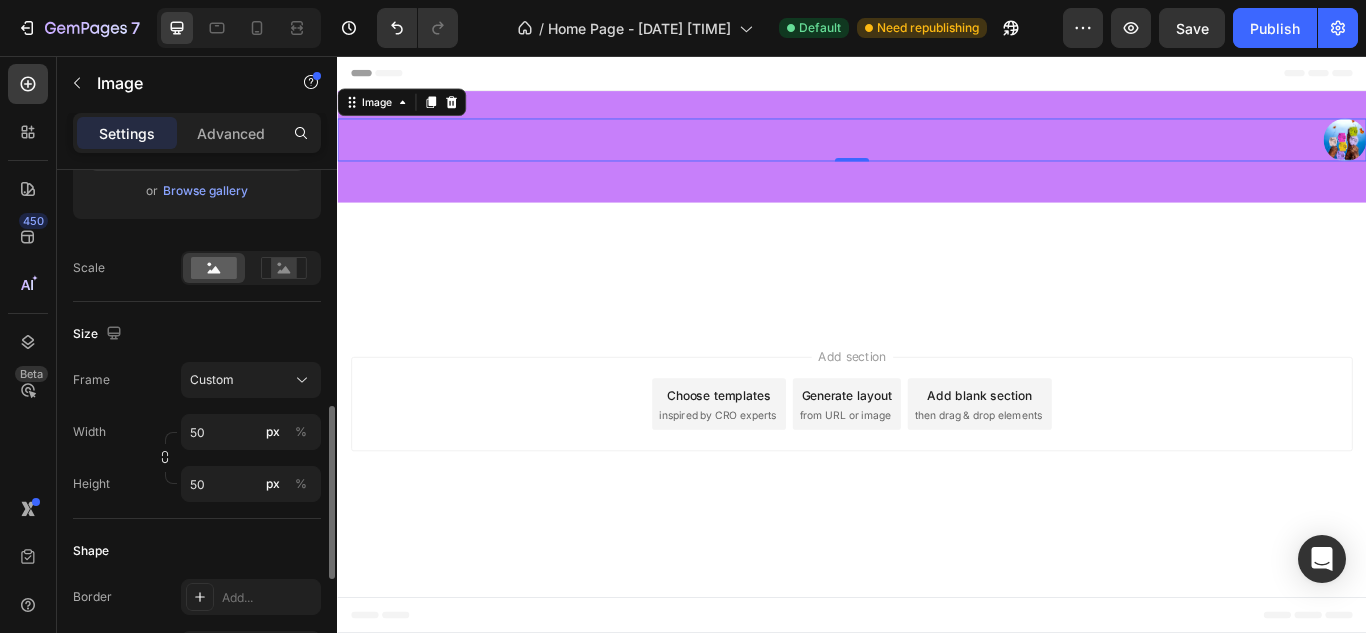scroll, scrollTop: 480, scrollLeft: 0, axis: vertical 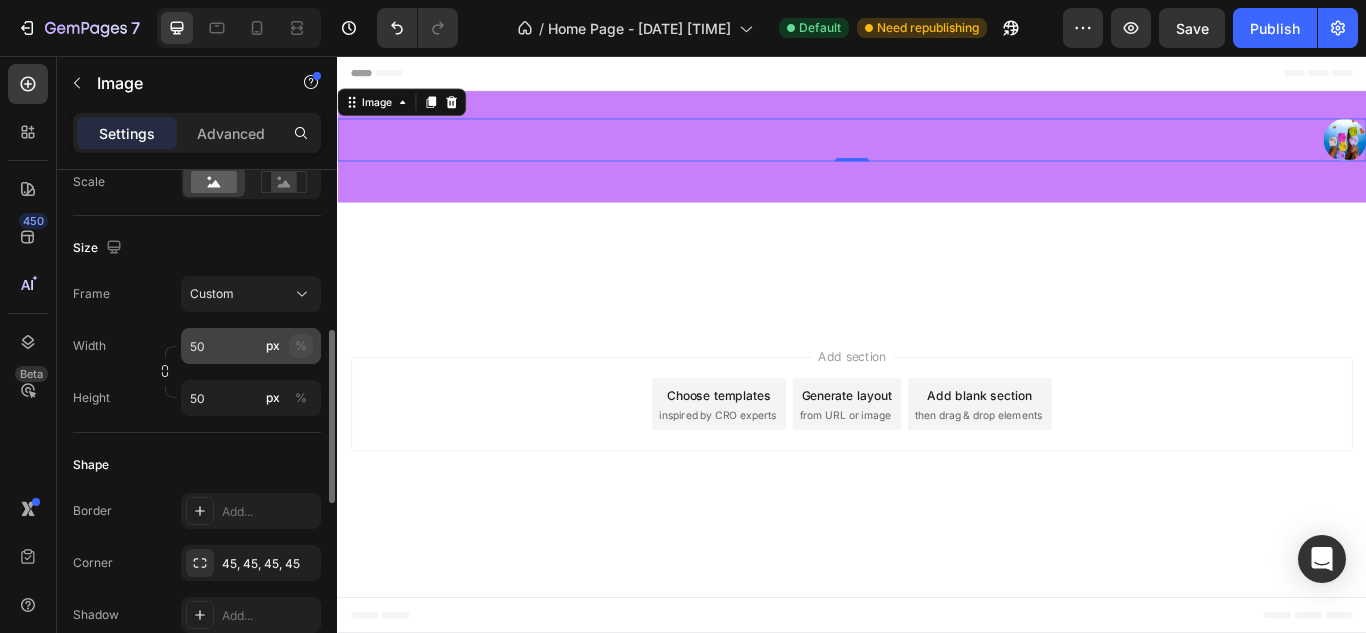 click on "%" at bounding box center [301, 346] 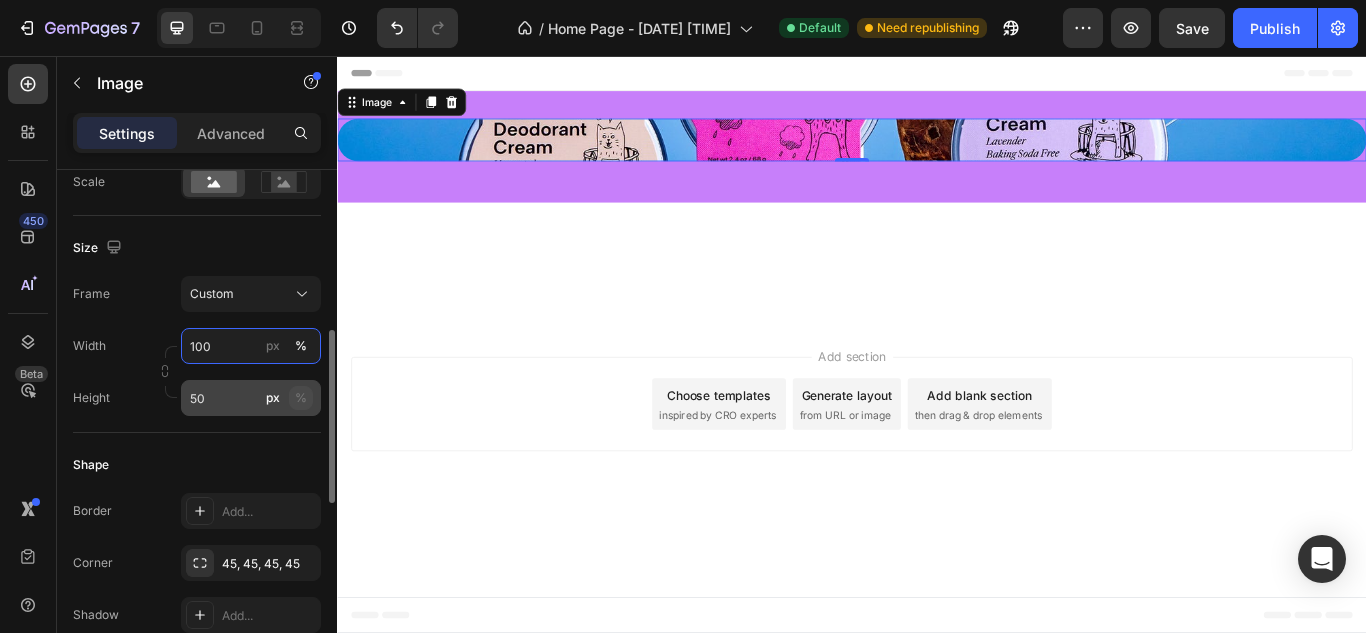 type on "100" 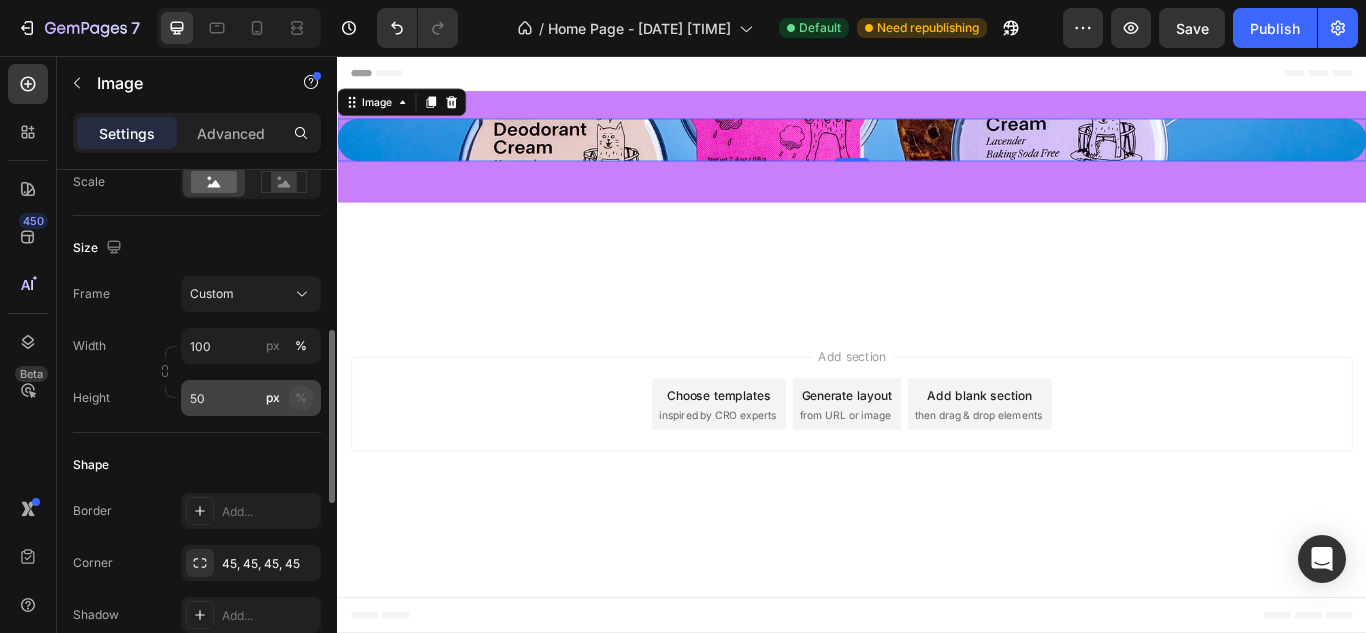 click on "%" 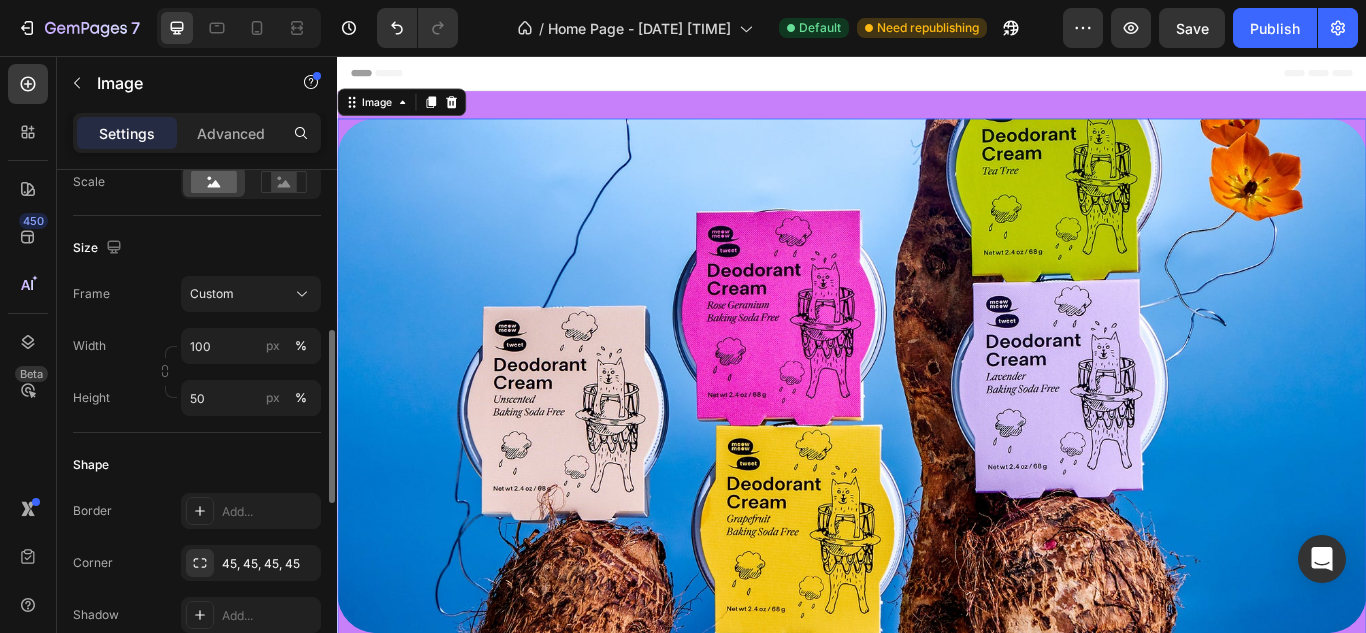 click on "Shape Border Add... Corner 45, 45, 45, 45 Shadow Add..." 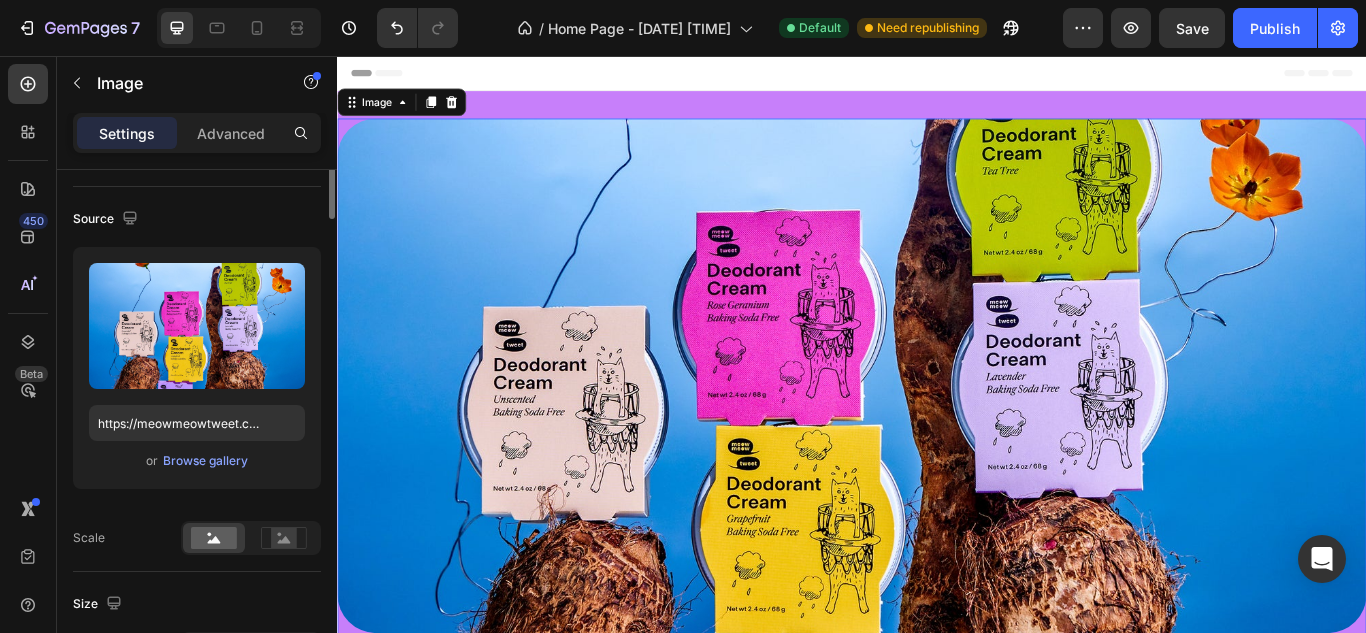 scroll, scrollTop: 0, scrollLeft: 0, axis: both 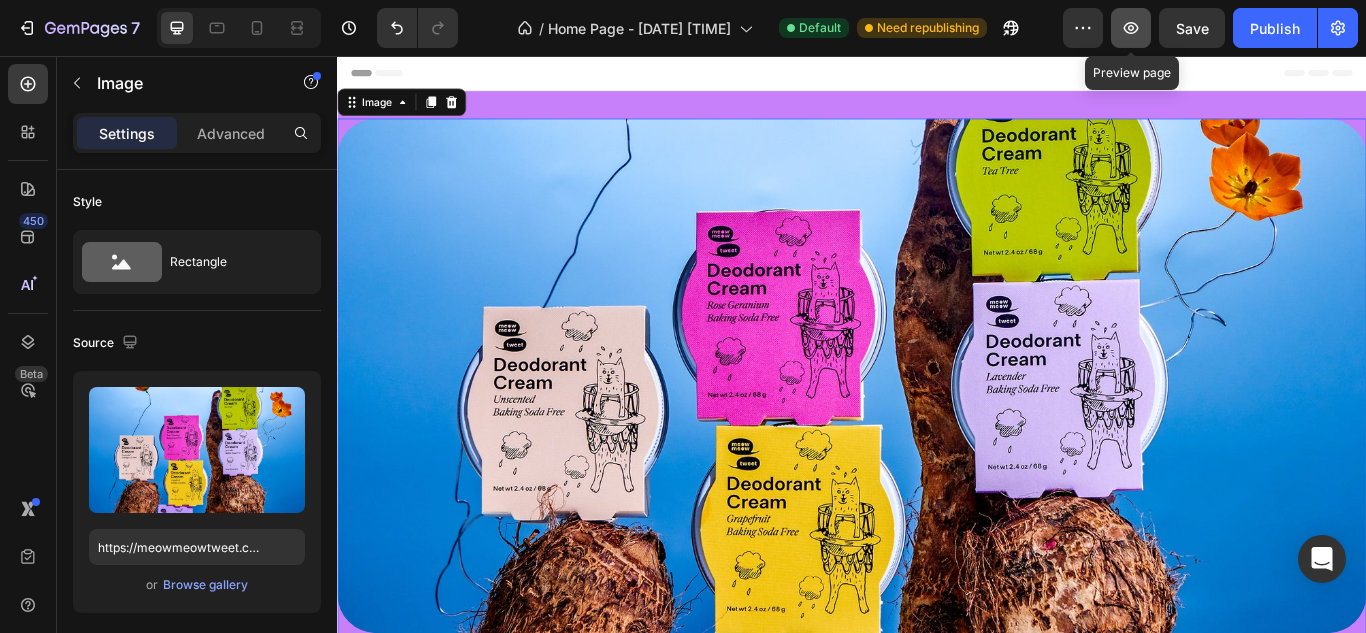 click 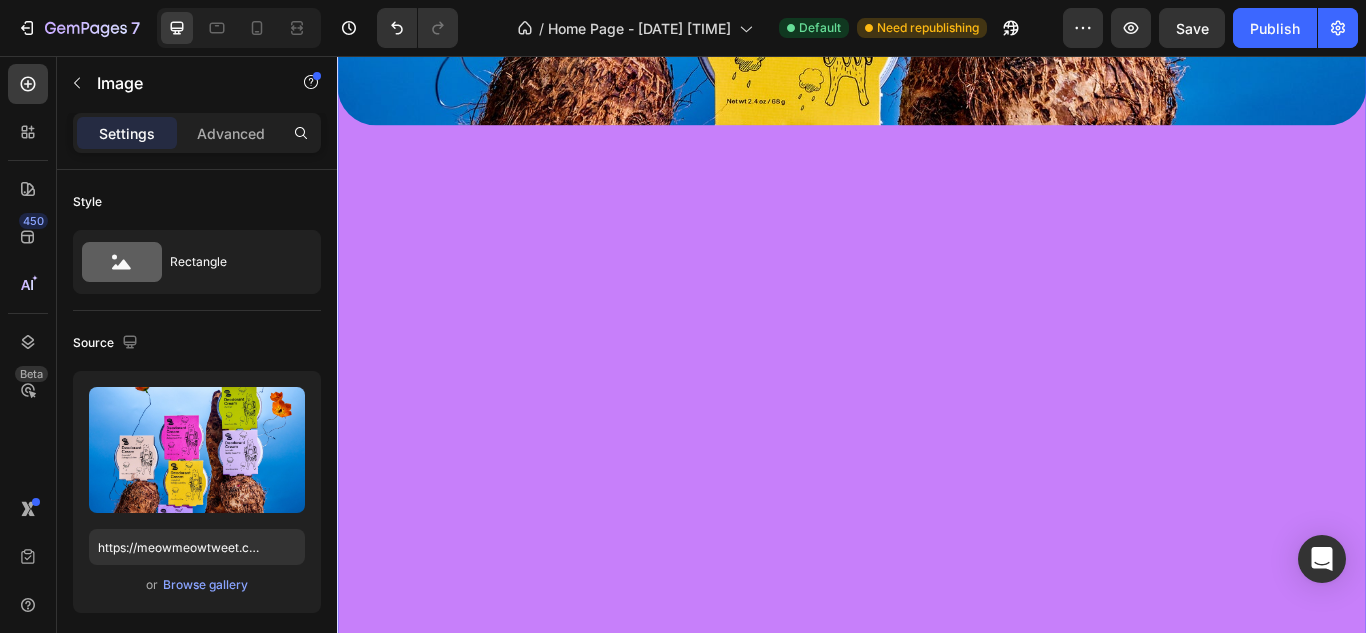 scroll, scrollTop: 591, scrollLeft: 0, axis: vertical 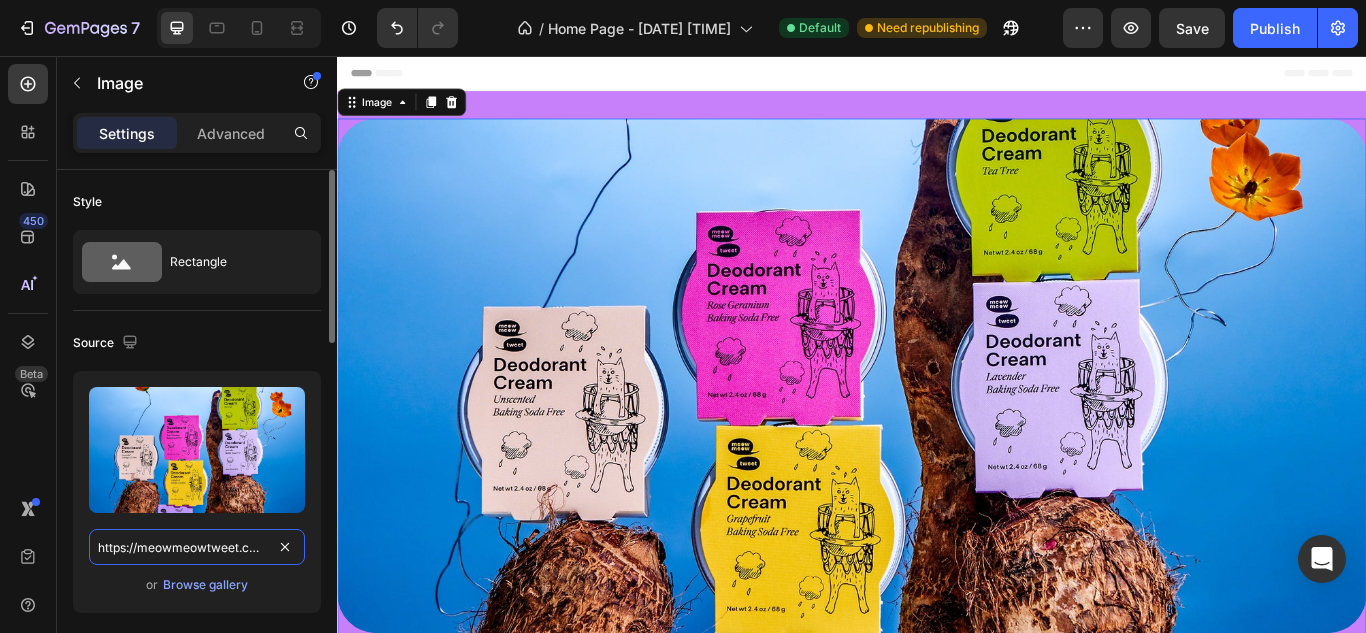 click on "https://meowmeowtweet.com/cdn/shop/files/20250422_Meow_Meow_Tweet-2_156de68c-492b-4e6f-a942-5120fb5fb8ca_1512x.jpg?v=1752850229" at bounding box center [197, 547] 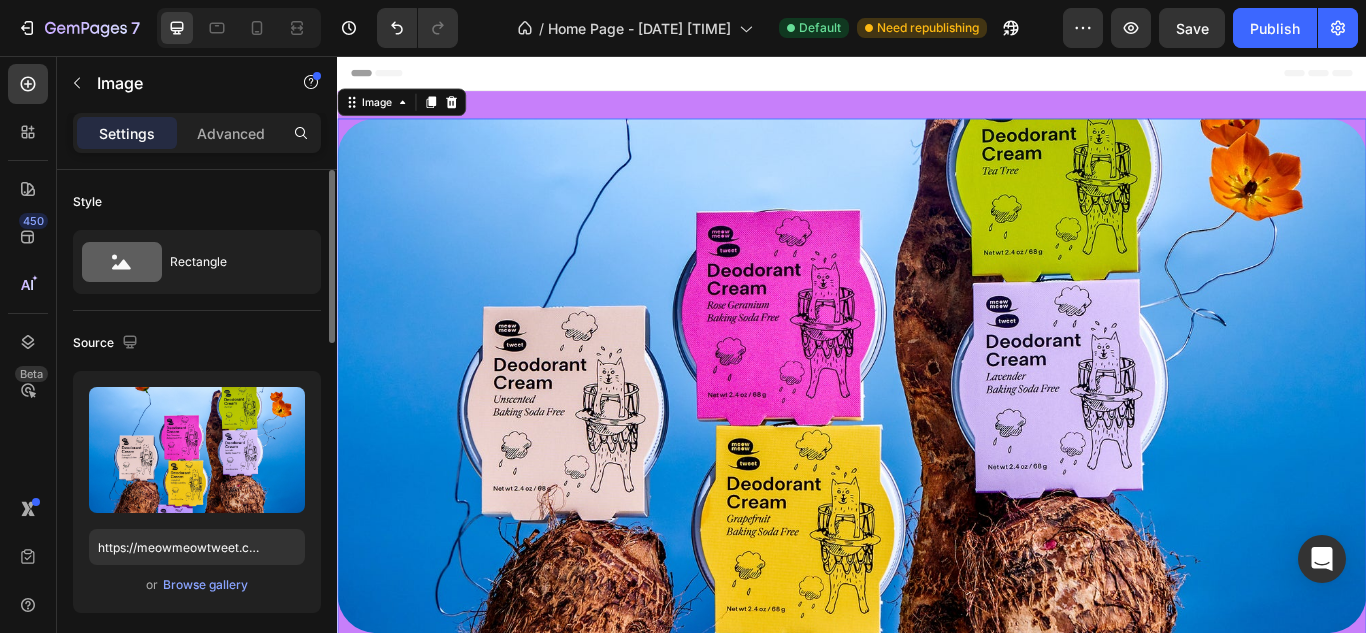 click on "Source" at bounding box center (197, 343) 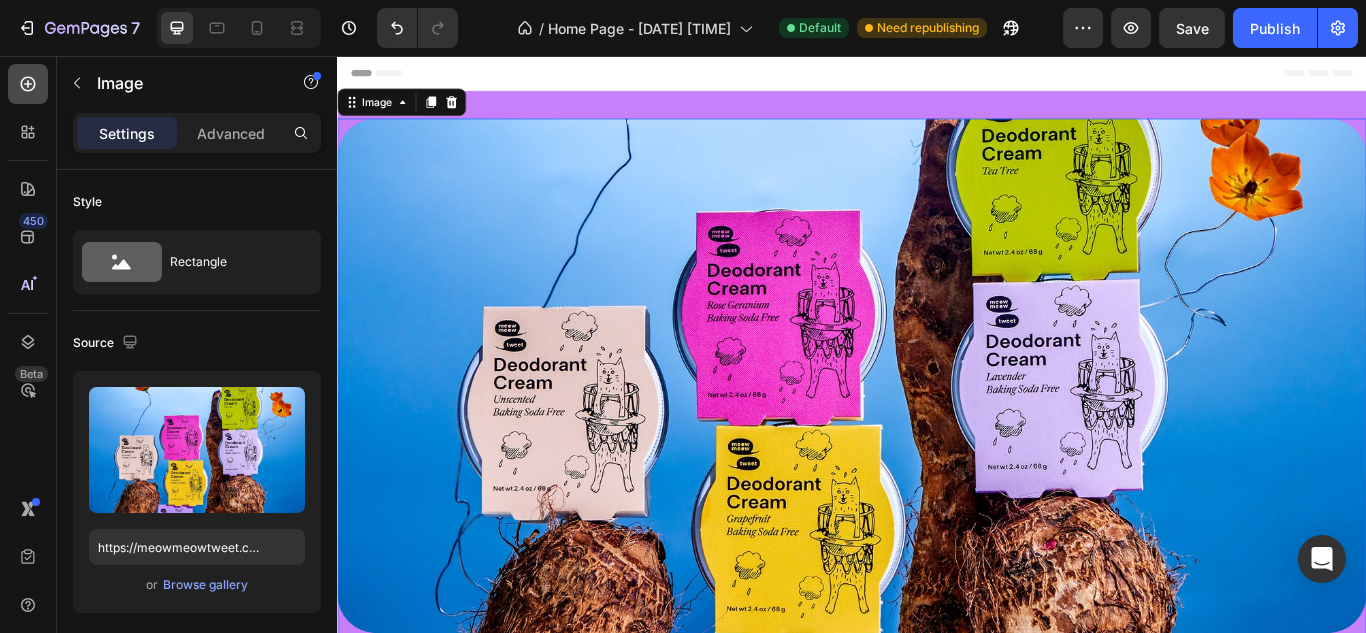 click 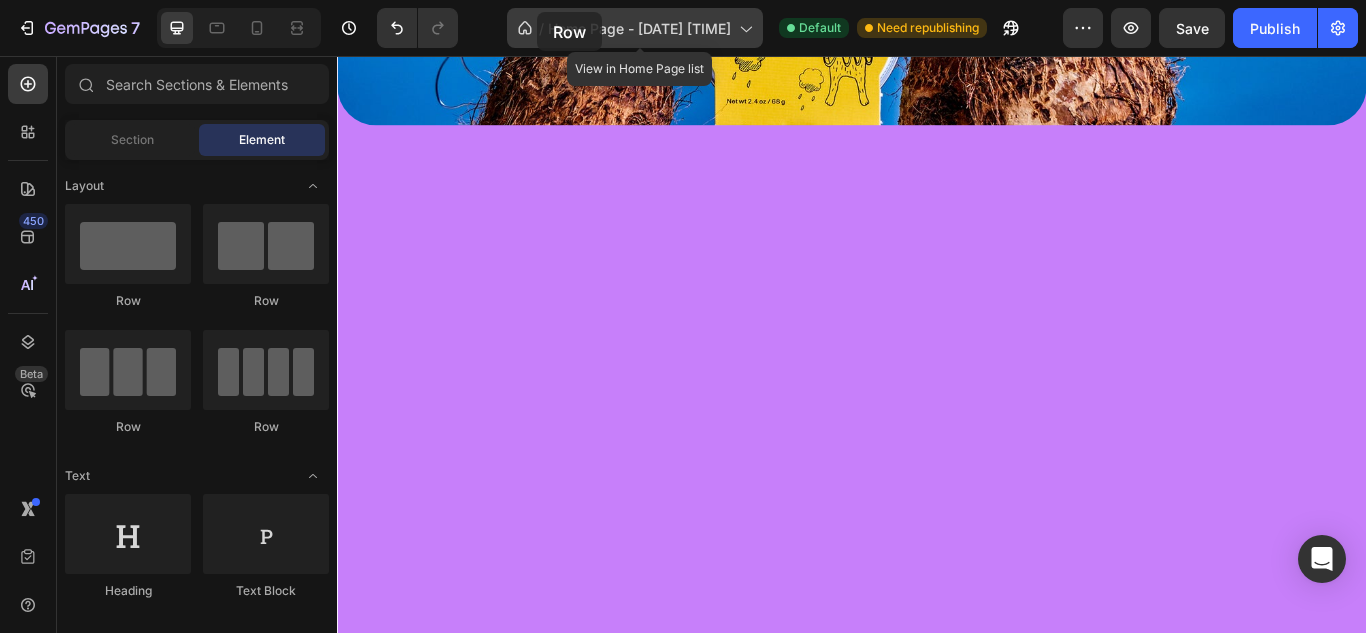 scroll, scrollTop: 378, scrollLeft: 0, axis: vertical 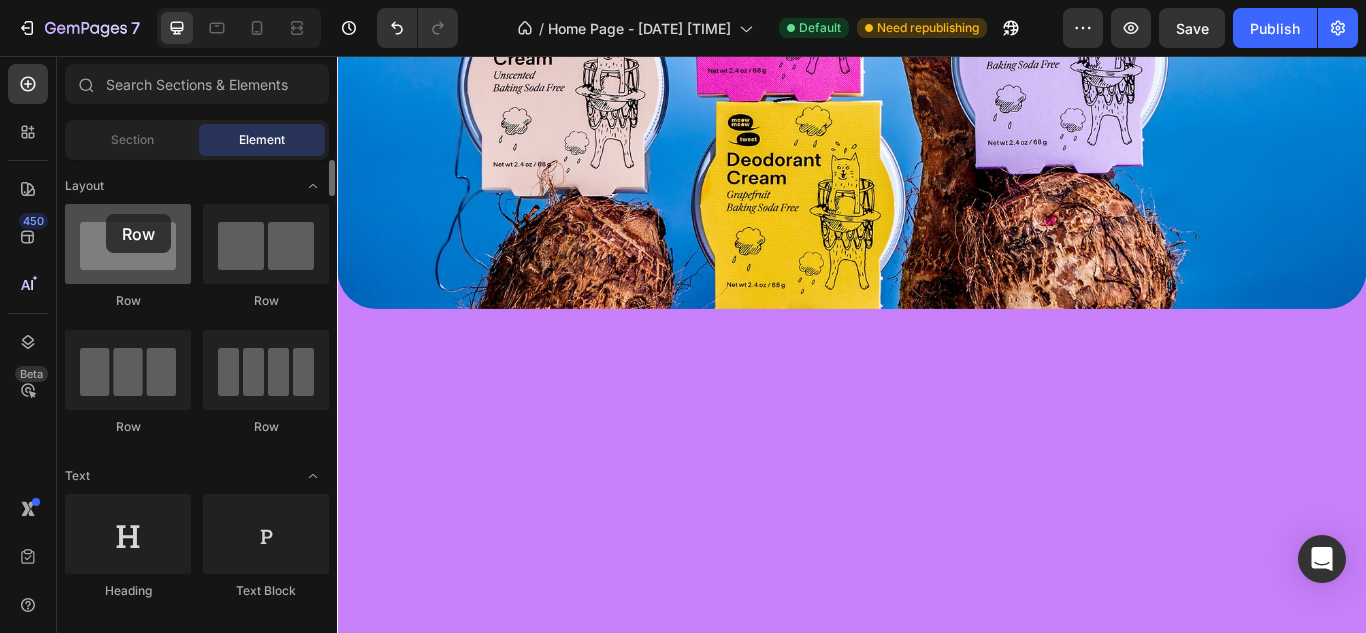 drag, startPoint x: 130, startPoint y: 247, endPoint x: 106, endPoint y: 215, distance: 40 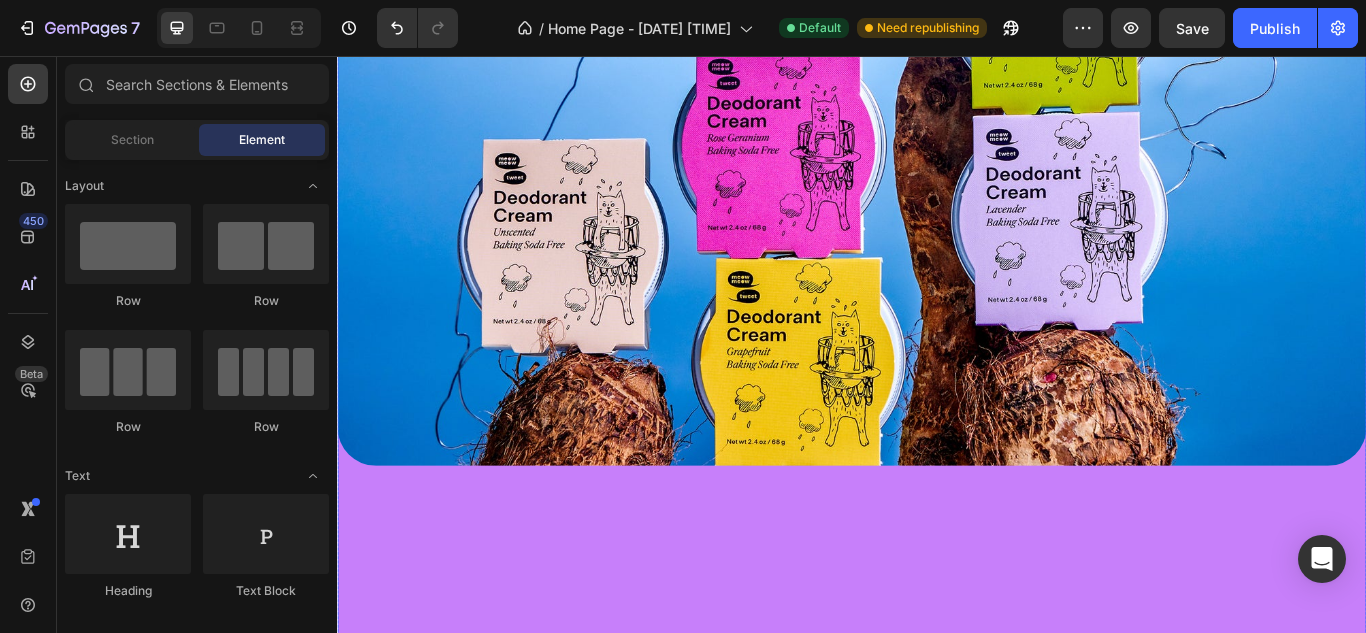 scroll, scrollTop: 0, scrollLeft: 0, axis: both 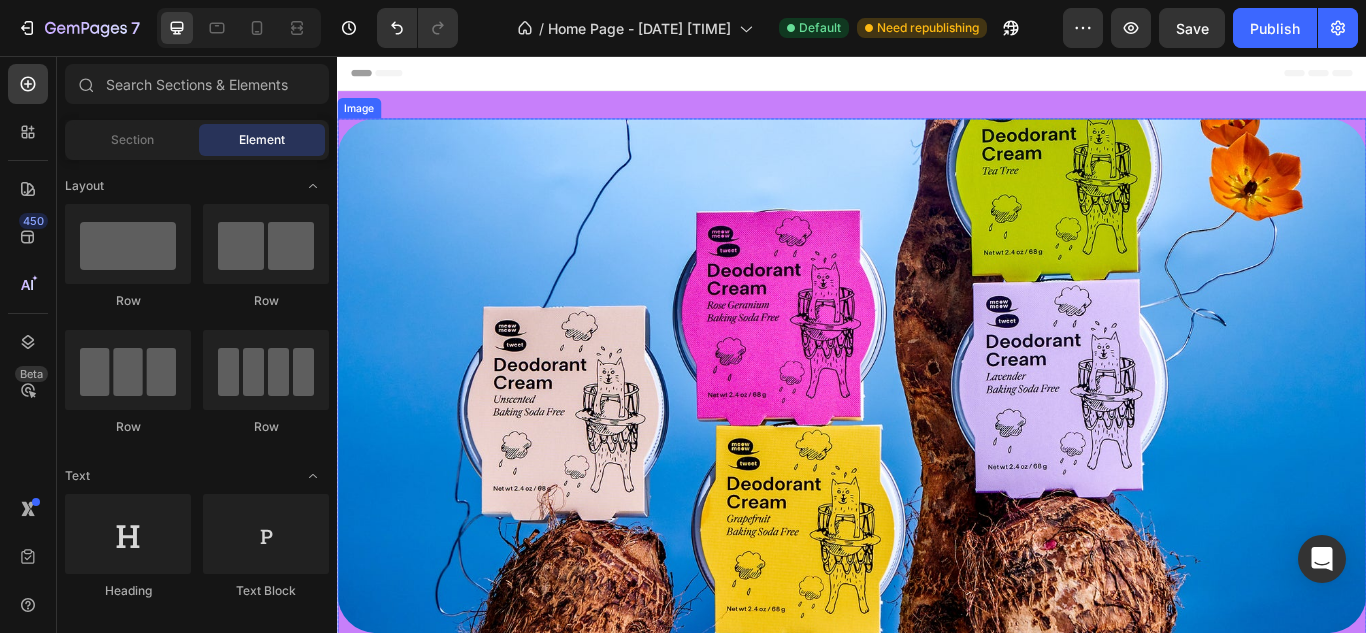 click at bounding box center (937, 429) 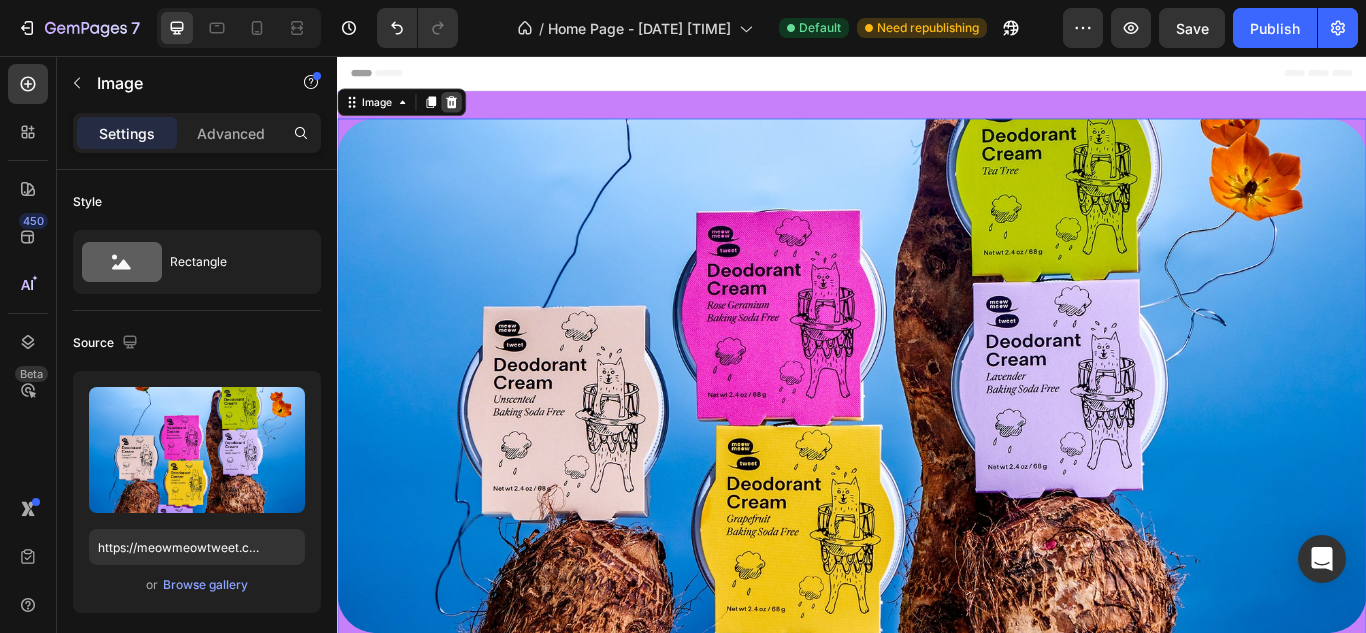 click 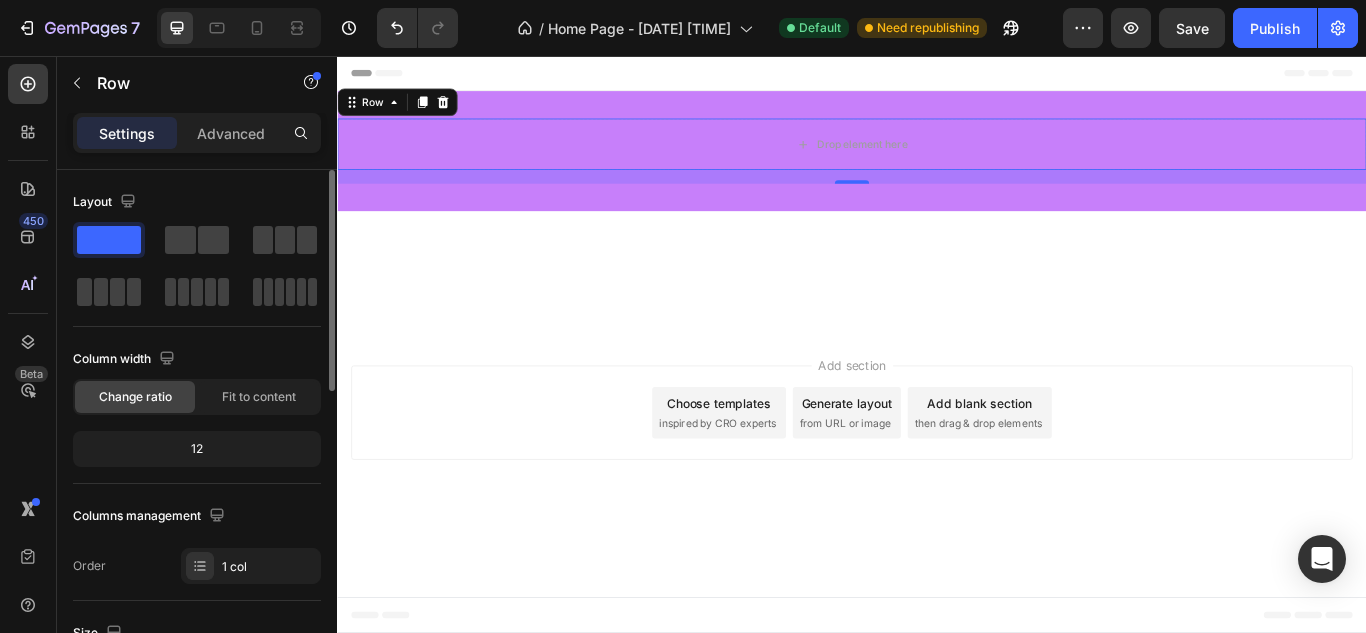 click 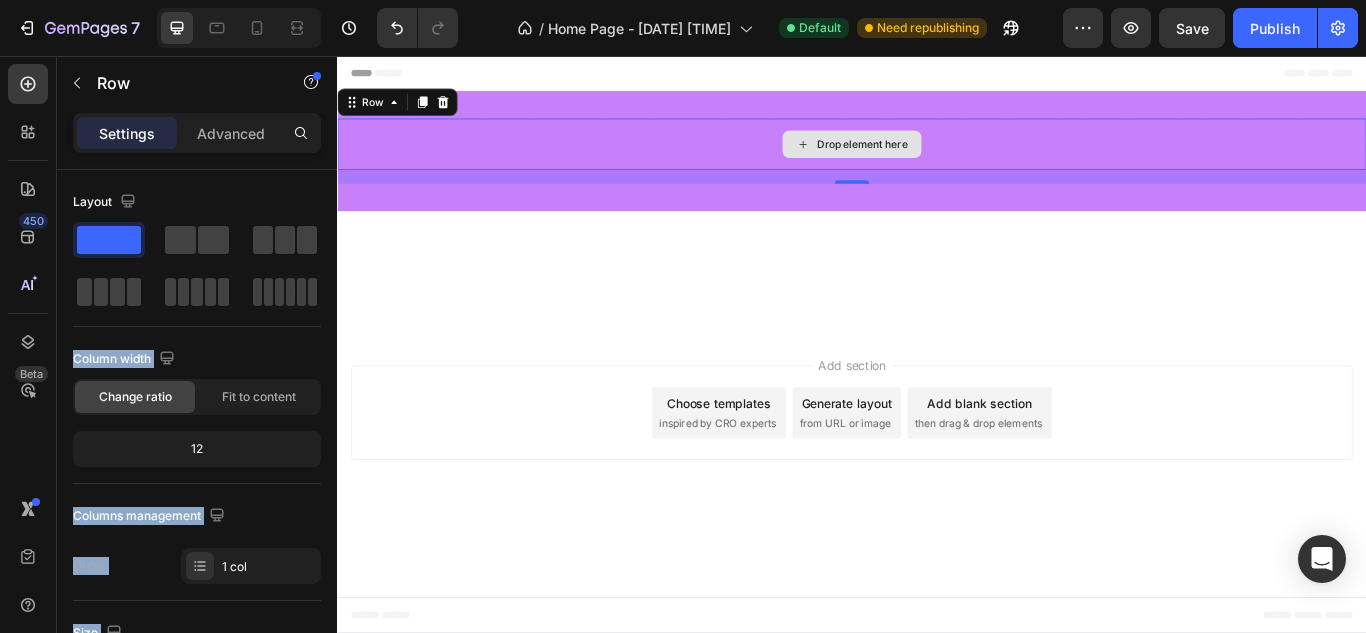 drag, startPoint x: 455, startPoint y: 299, endPoint x: 406, endPoint y: 164, distance: 143.61755 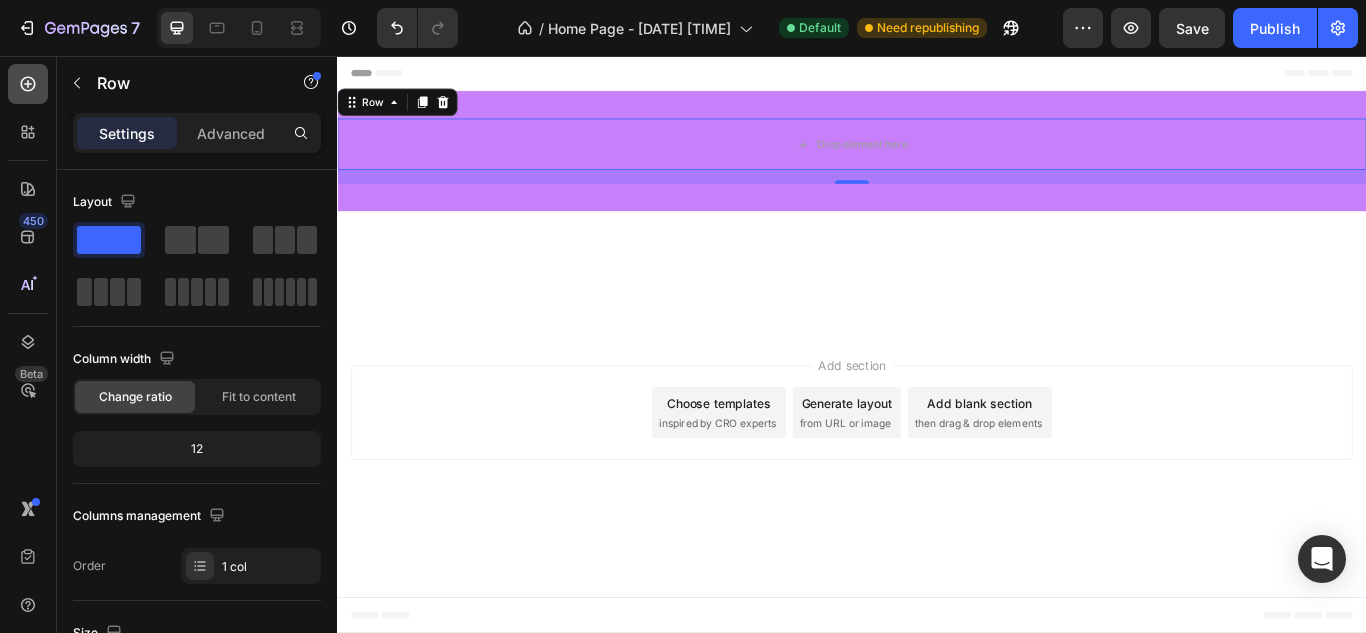 click 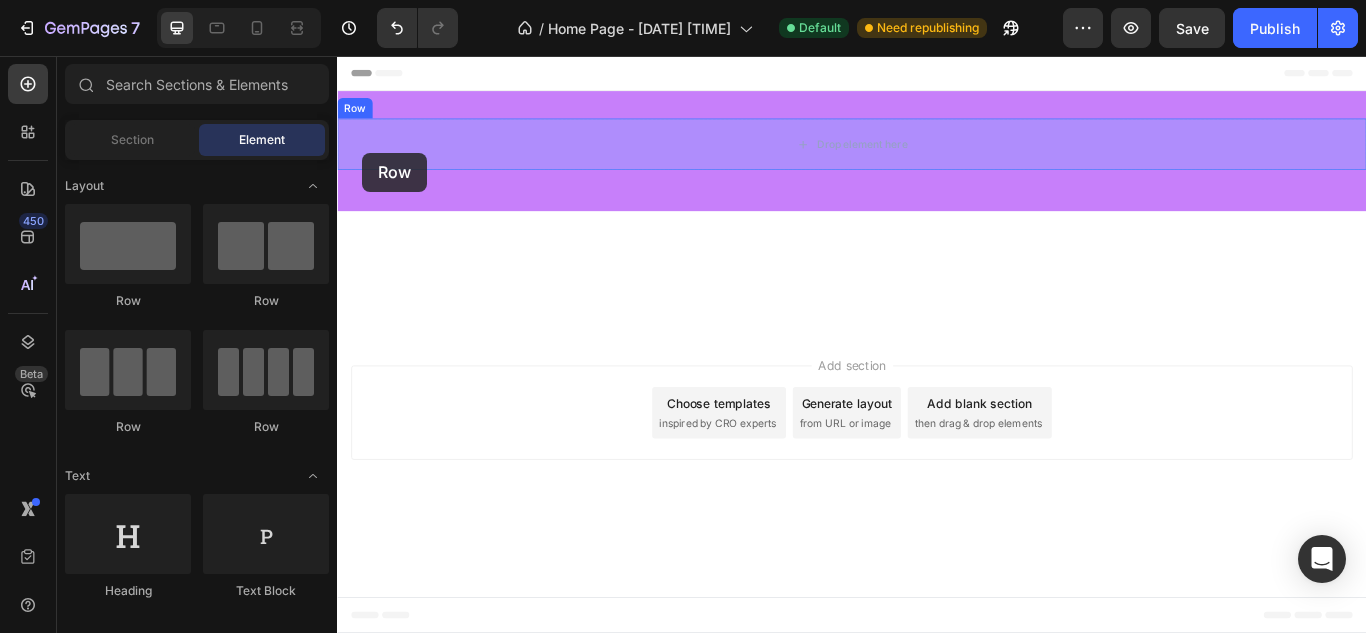 drag, startPoint x: 475, startPoint y: 311, endPoint x: 366, endPoint y: 172, distance: 176.64088 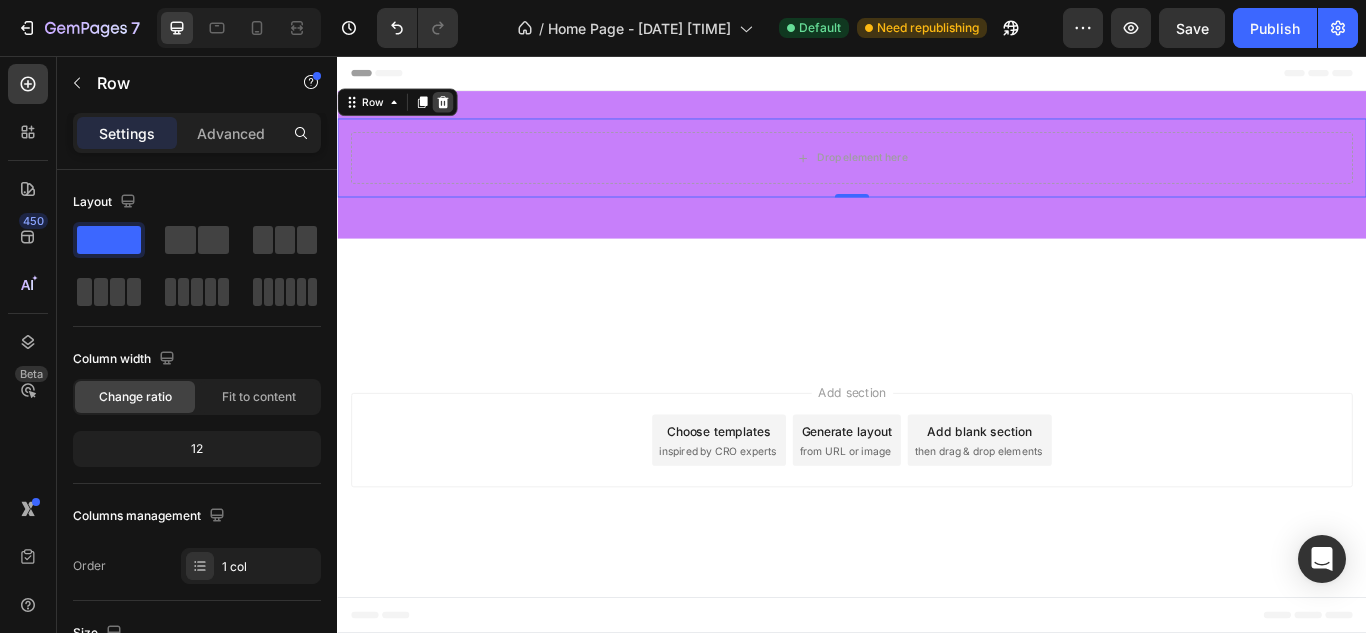 click 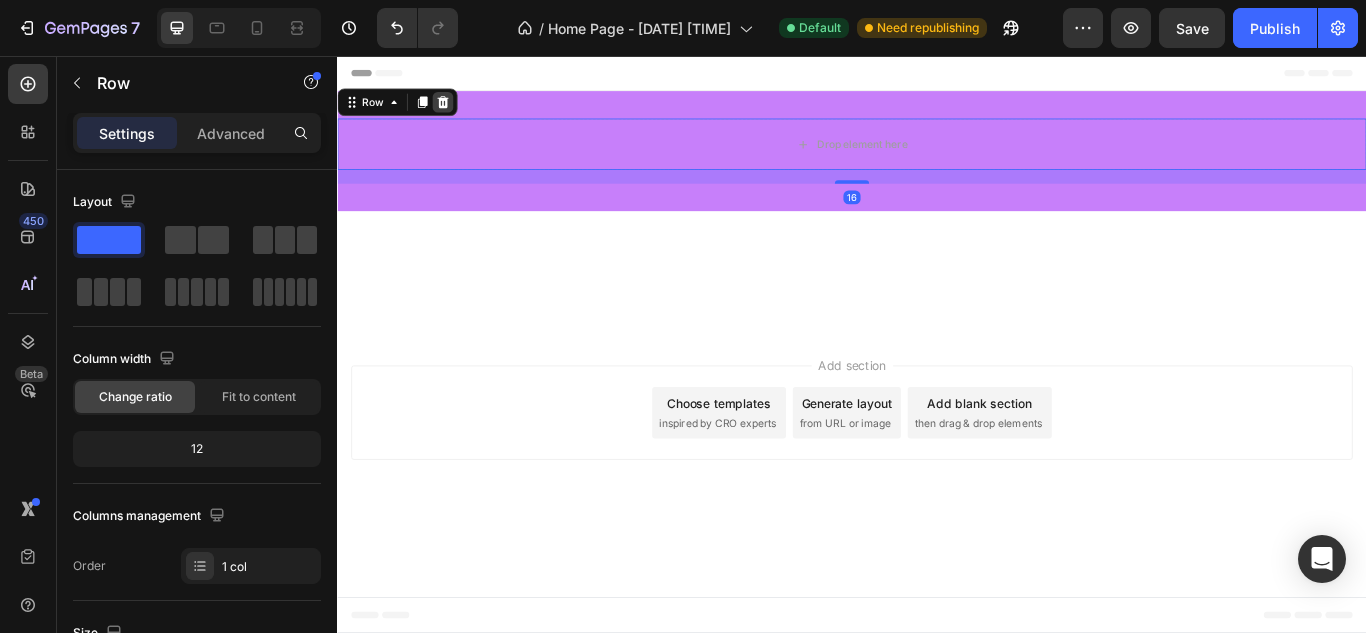 click 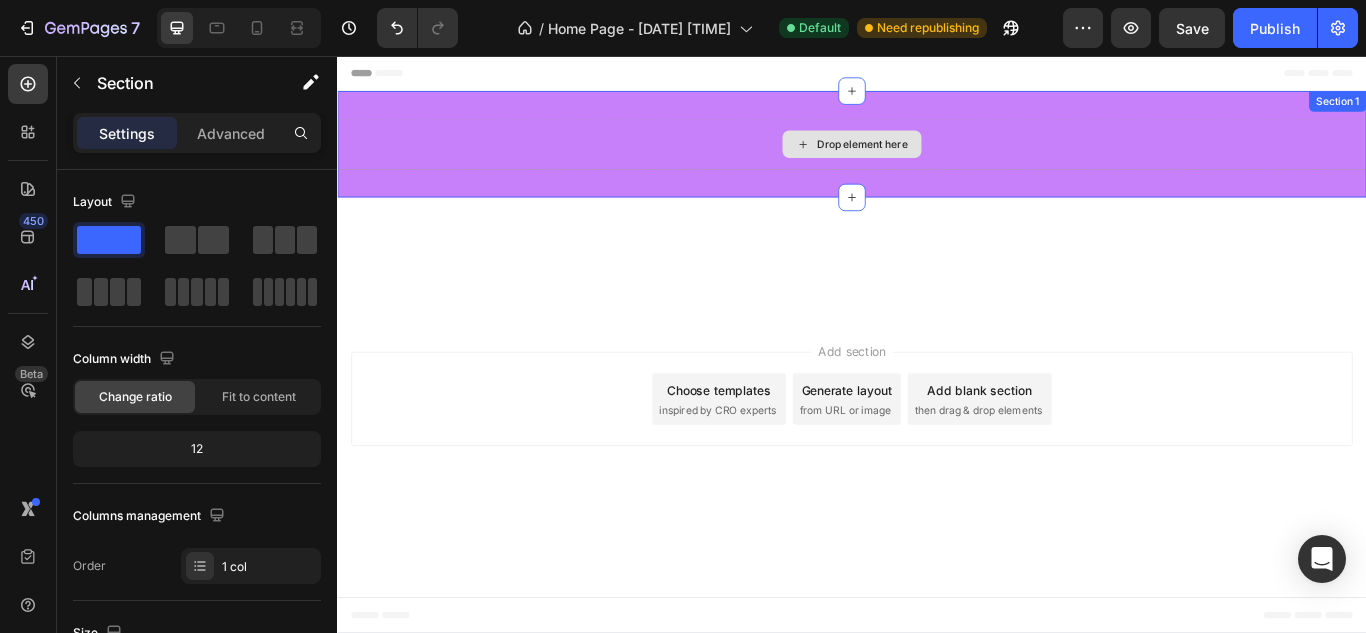 click on "Drop element here" at bounding box center [937, 159] 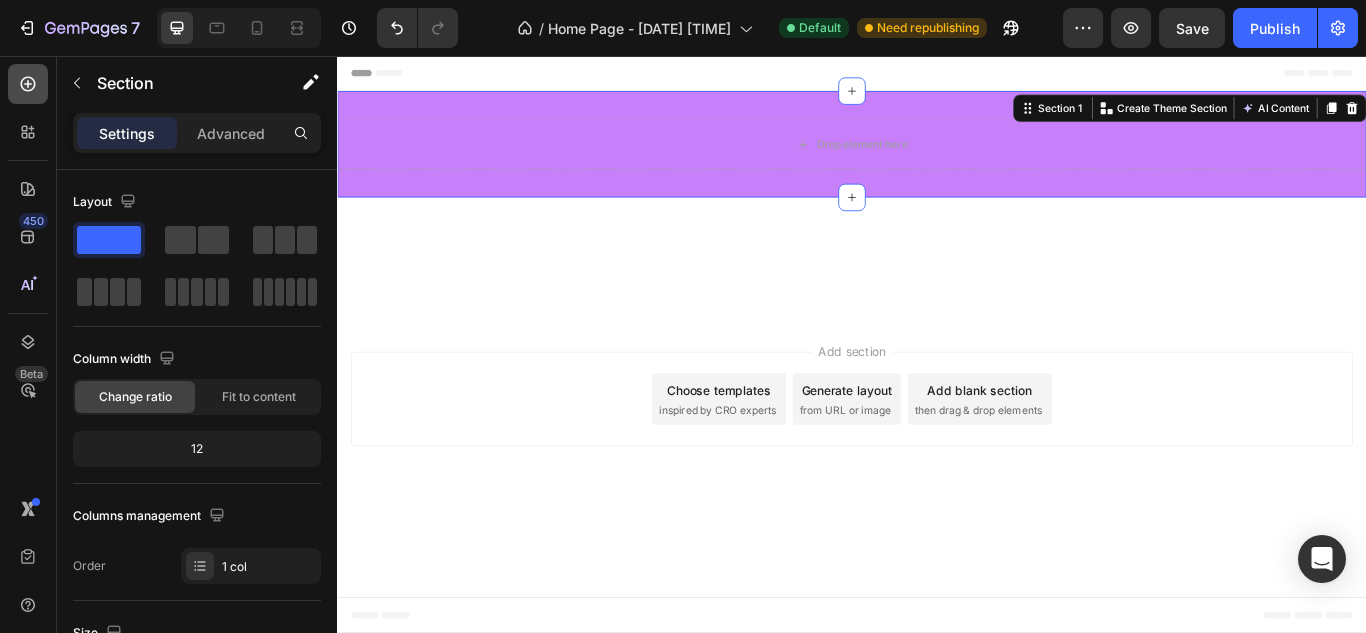 click 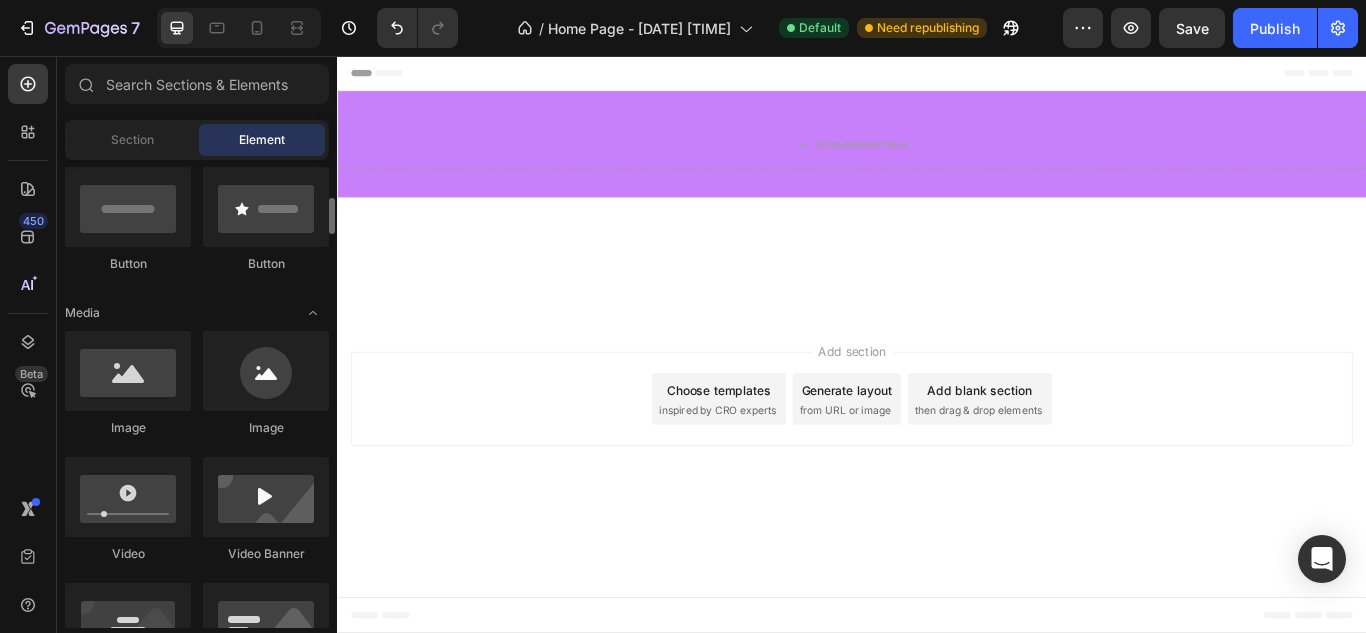 scroll, scrollTop: 492, scrollLeft: 0, axis: vertical 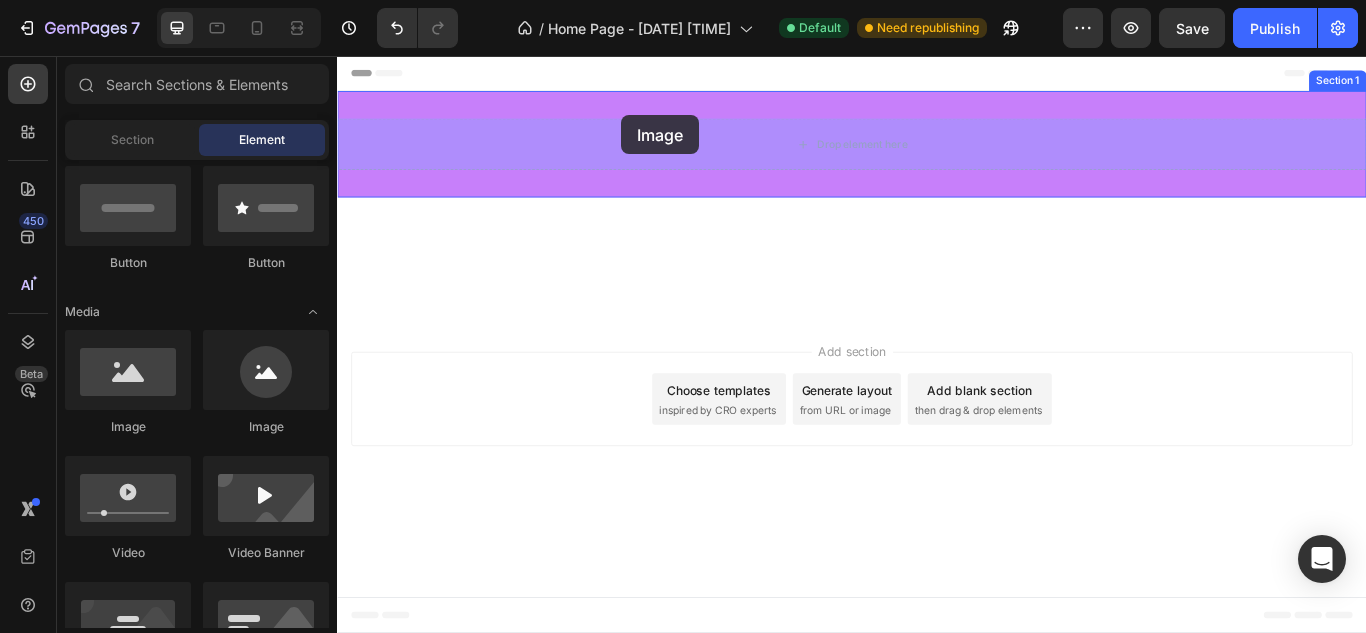 drag, startPoint x: 458, startPoint y: 440, endPoint x: 668, endPoint y: 125, distance: 378.5829 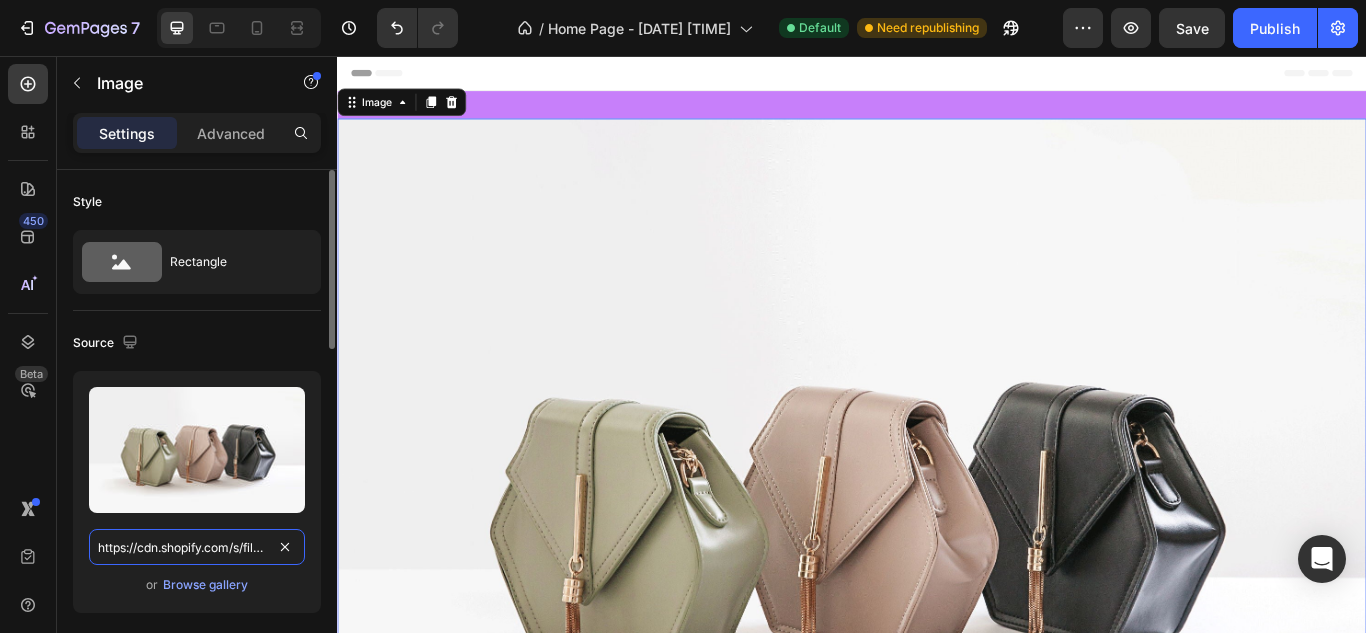 click on "https://cdn.shopify.com/s/files/1/2005/9307/files/image_demo.jpg" at bounding box center [197, 547] 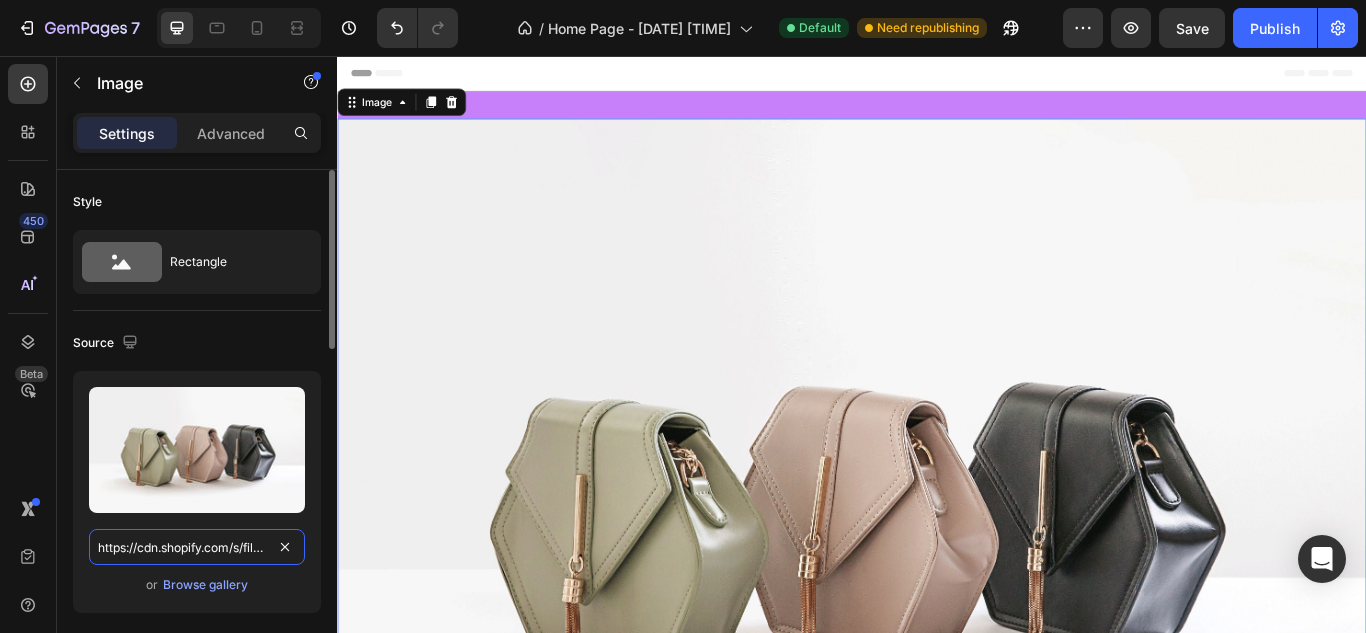 paste on "meowmeowtweet.com/cdn/shop/files/20250422_Meow_Meow_Tweet-2_156de68c-492b-4e6f-a942-5120fb5fb8ca_1512x.jpg?v=1752850229" 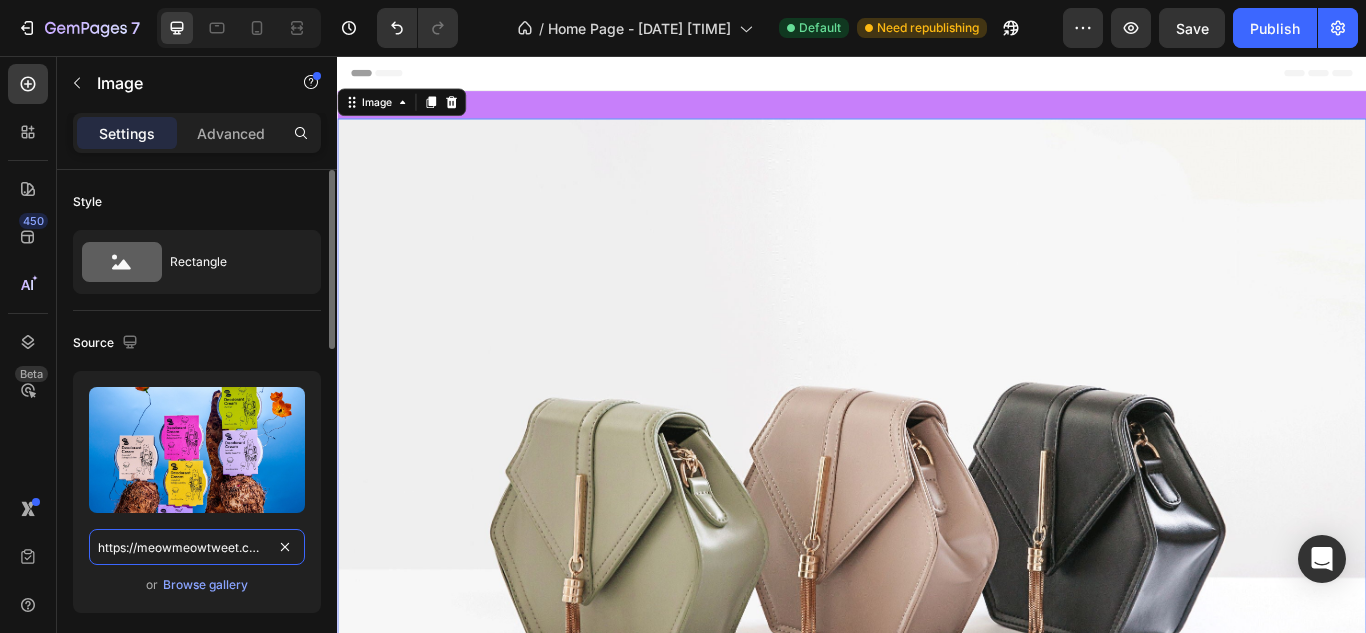 scroll, scrollTop: 0, scrollLeft: 677, axis: horizontal 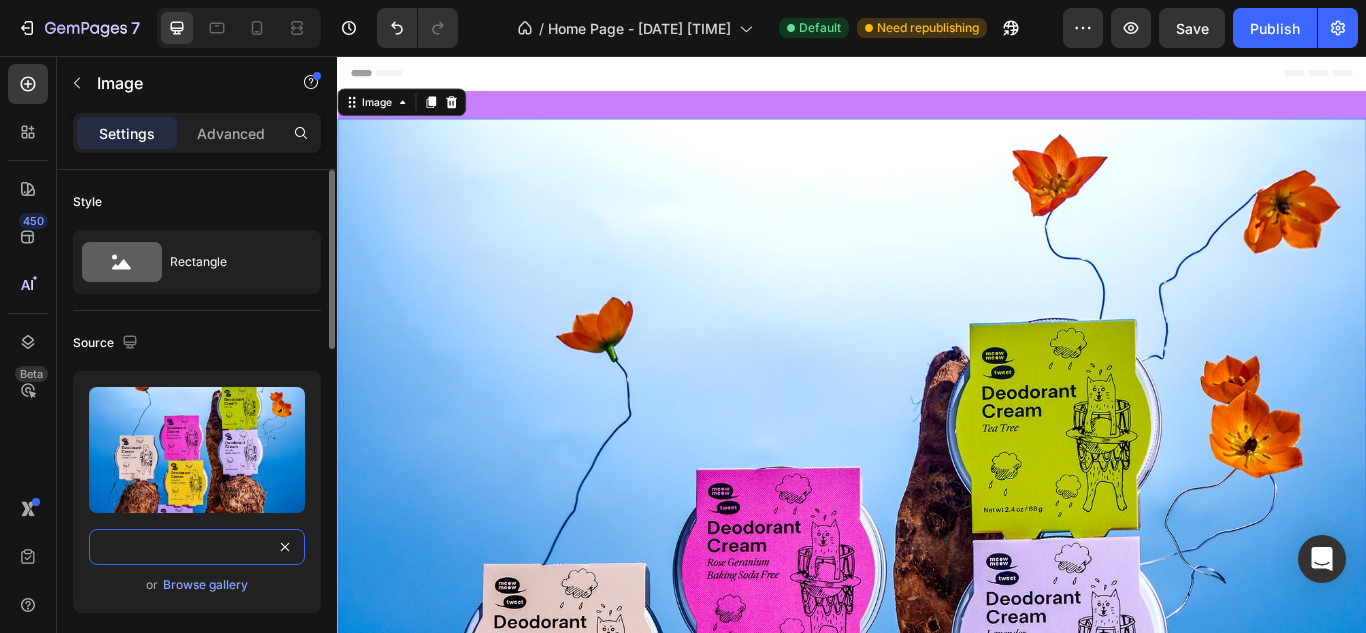 type on "https://meowmeowtweet.com/cdn/shop/files/20250422_Meow_Meow_Tweet-2_156de68c-492b-4e6f-a942-5120fb5fb8ca_1512x.jpg?v=1752850229" 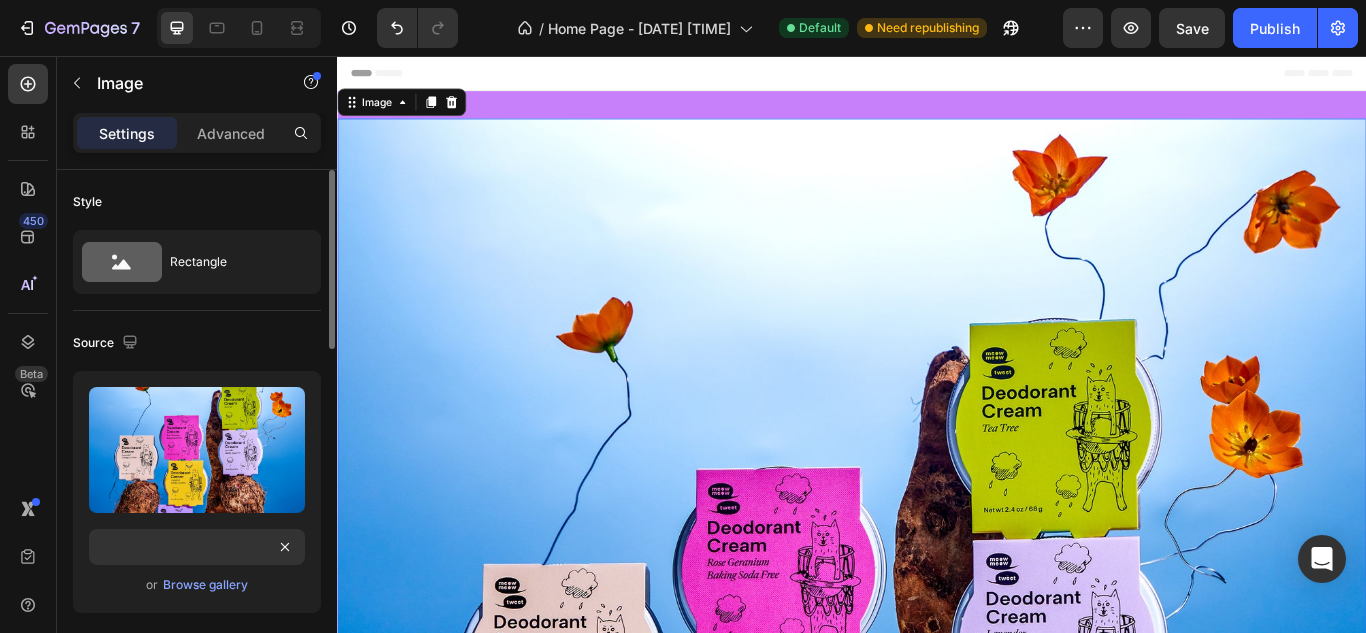 scroll, scrollTop: 0, scrollLeft: 0, axis: both 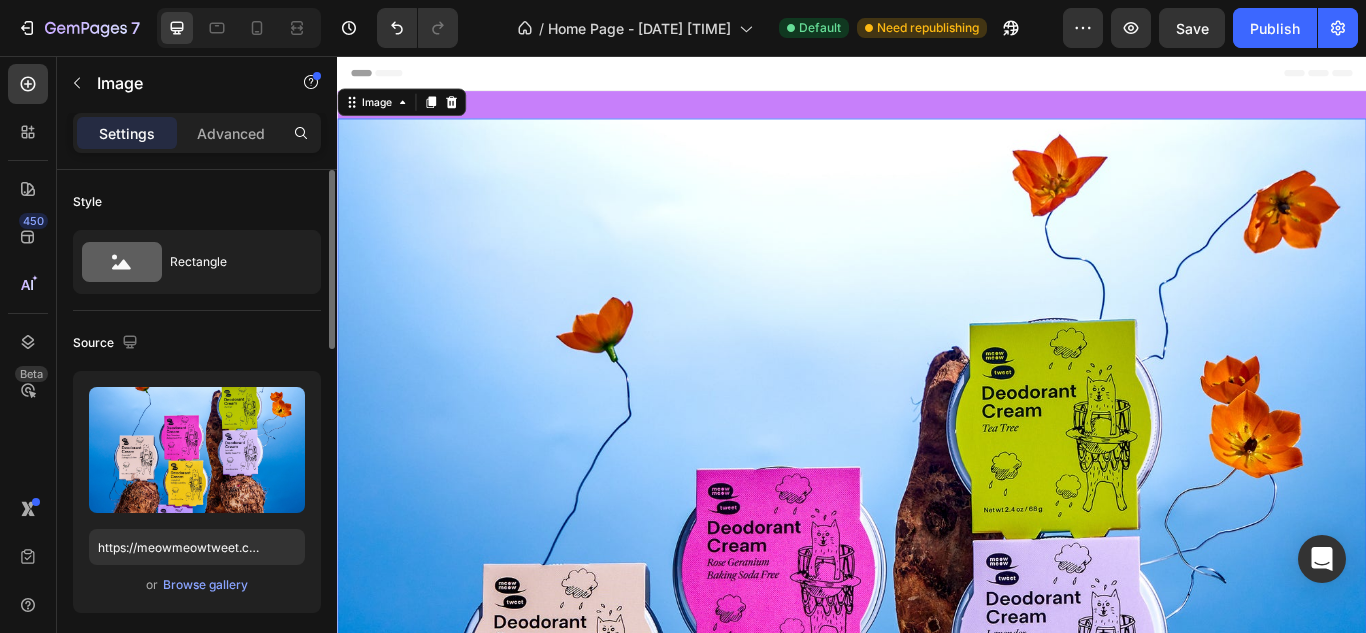 click on "Source" at bounding box center (197, 343) 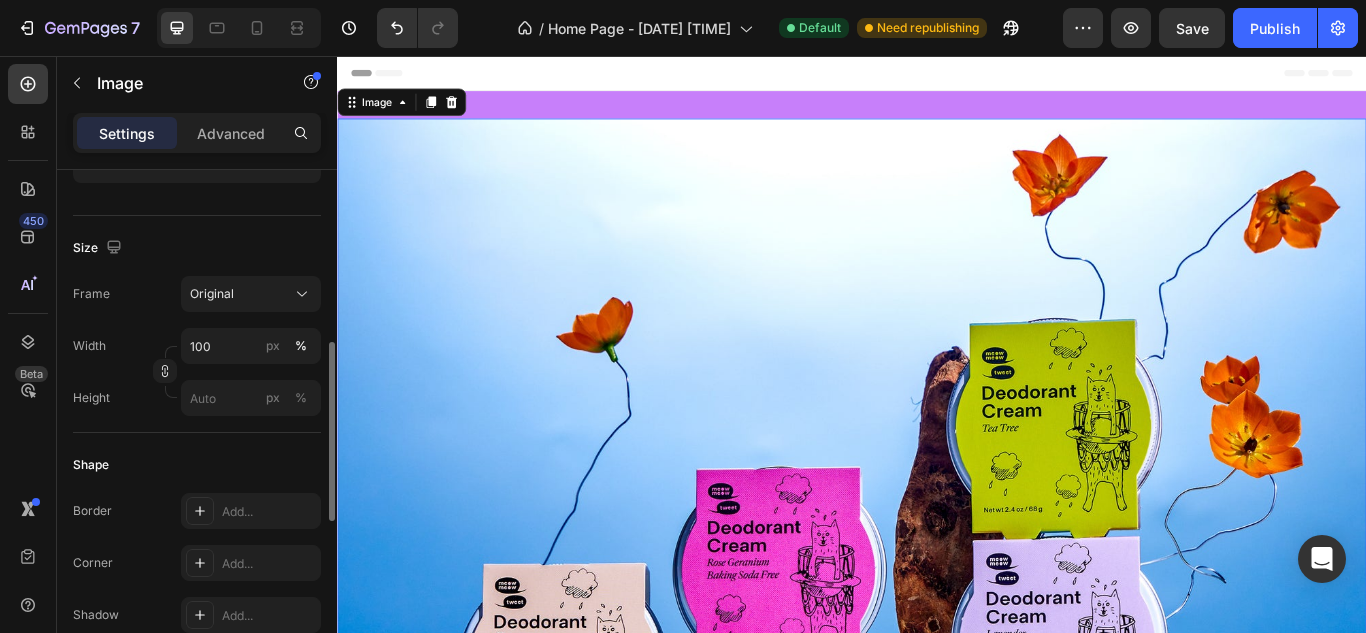 scroll, scrollTop: 448, scrollLeft: 0, axis: vertical 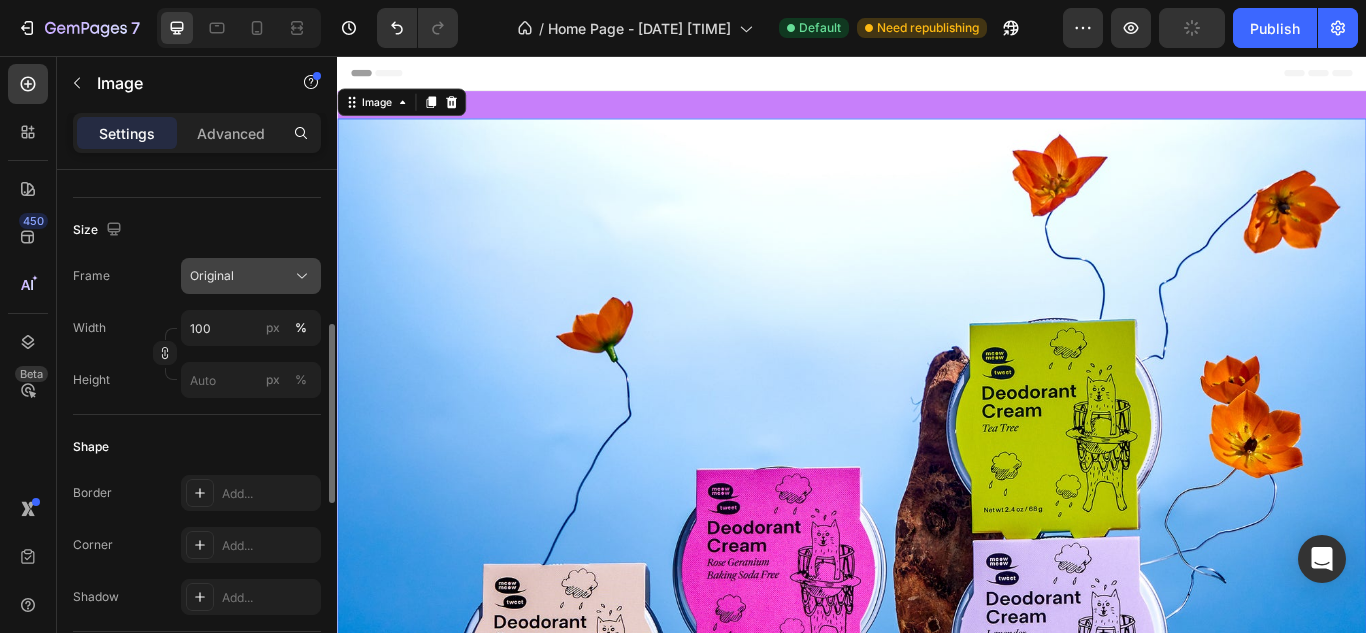 click on "Original" at bounding box center [251, 276] 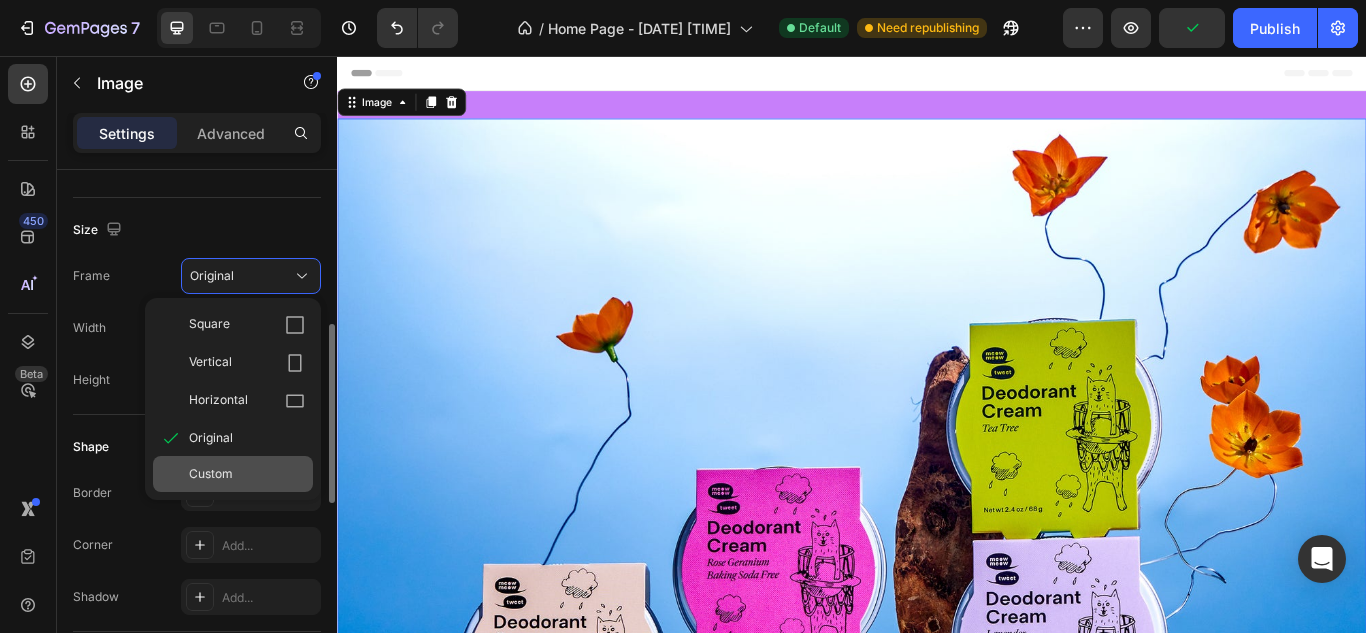 click on "Custom" 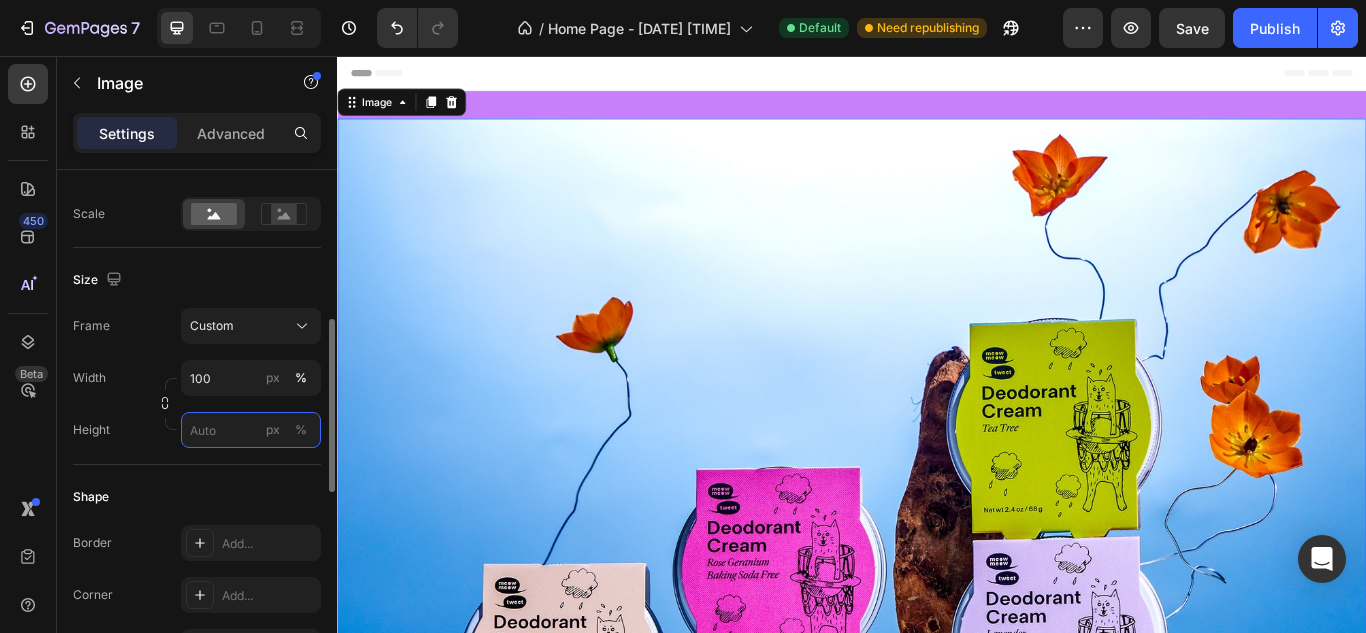 click on "px %" at bounding box center (251, 430) 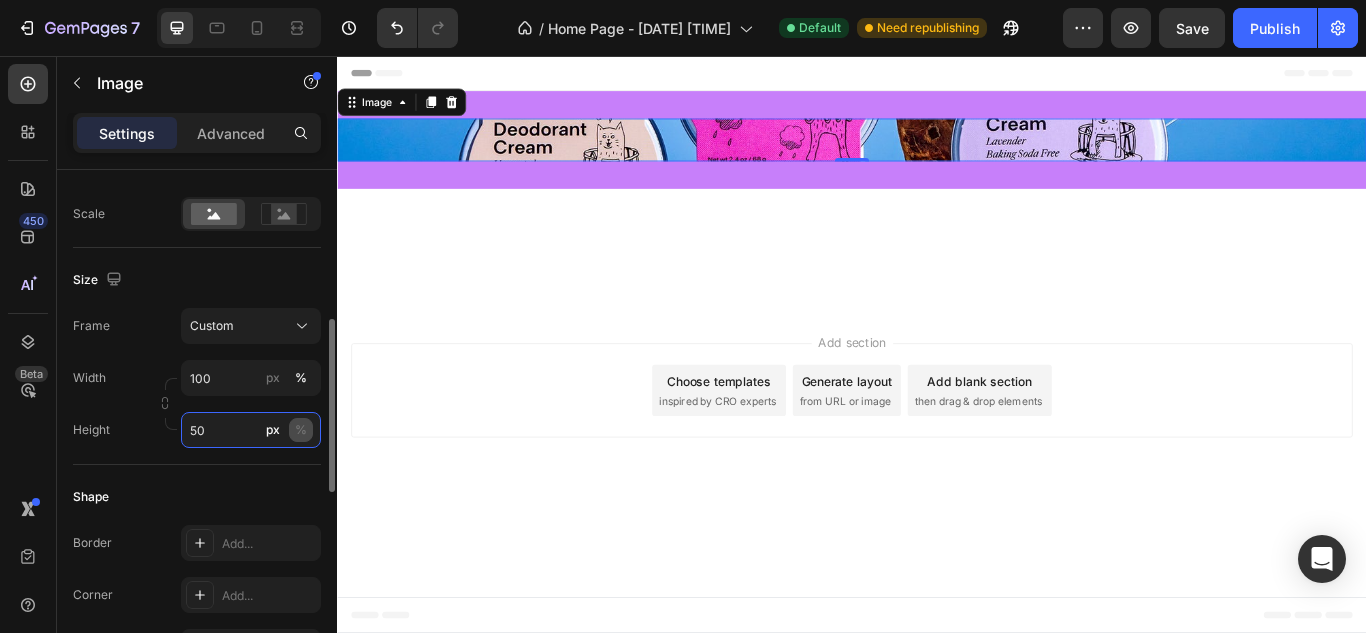type on "50" 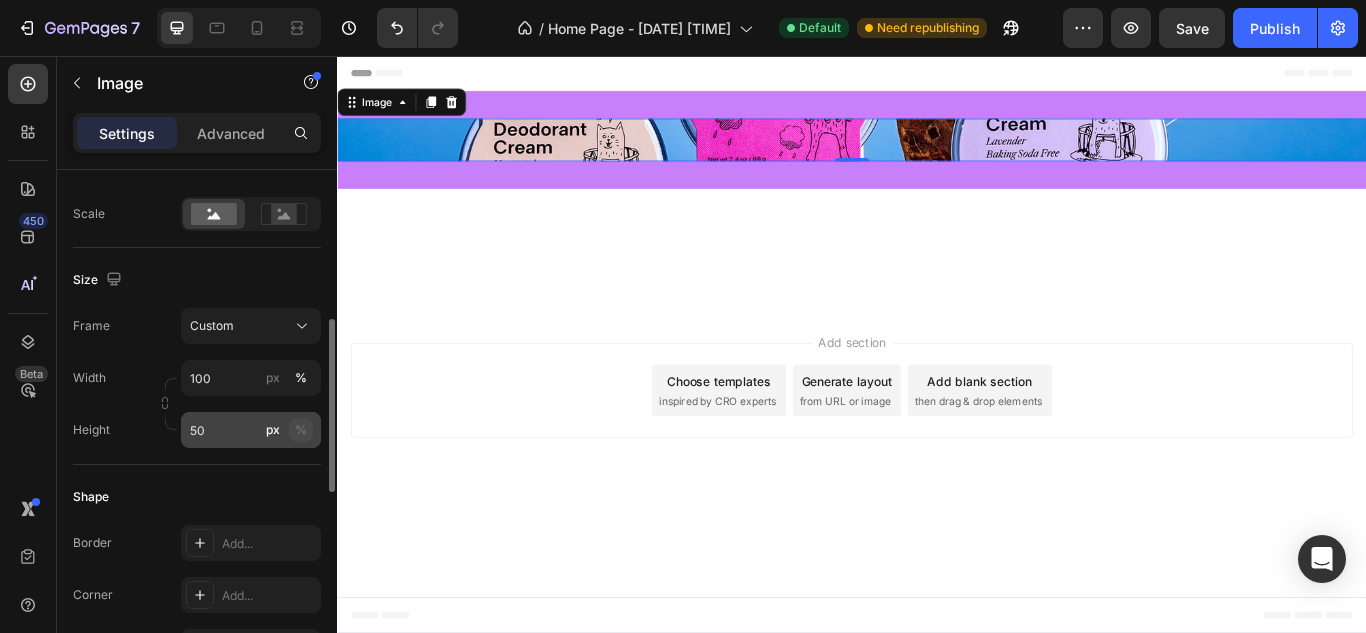 click on "%" at bounding box center (301, 430) 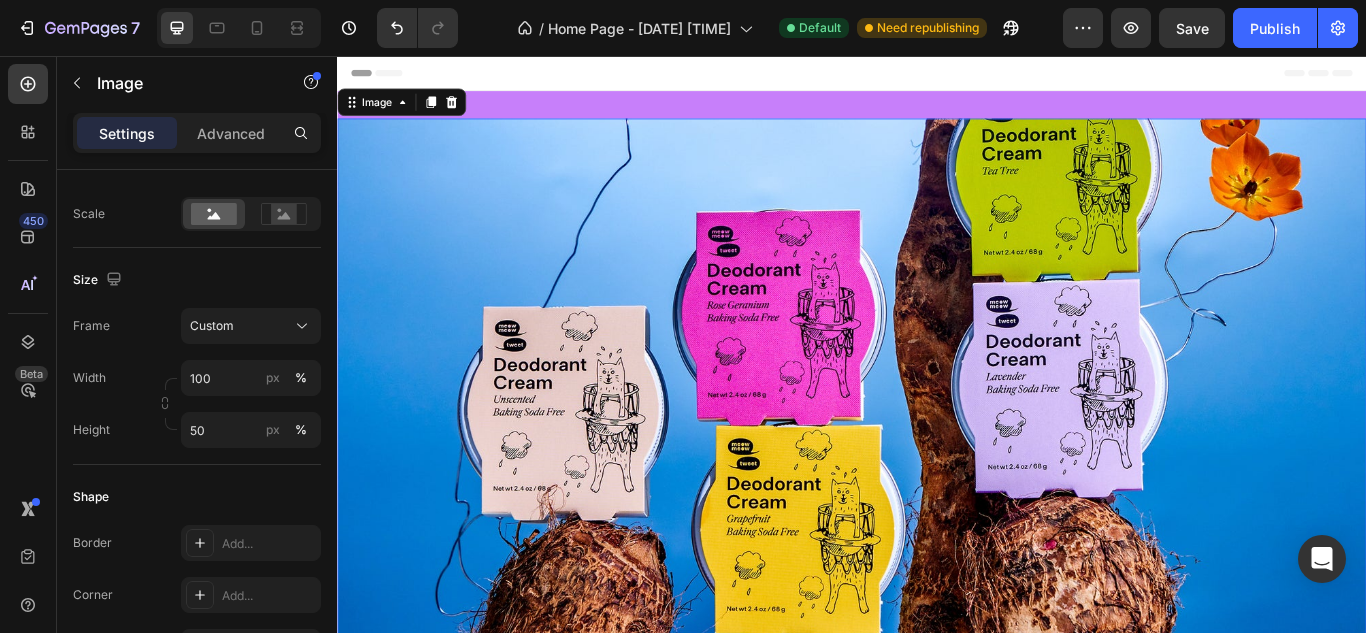 click on "Frame Custom" at bounding box center (197, 326) 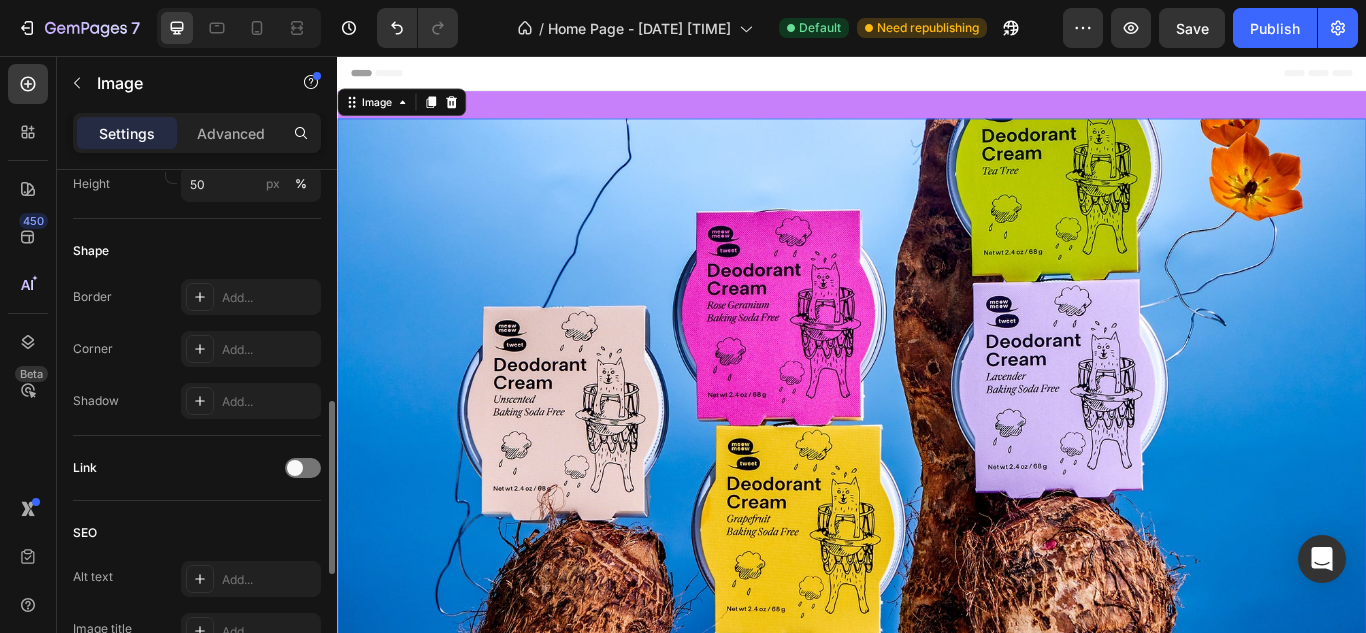 scroll, scrollTop: 695, scrollLeft: 0, axis: vertical 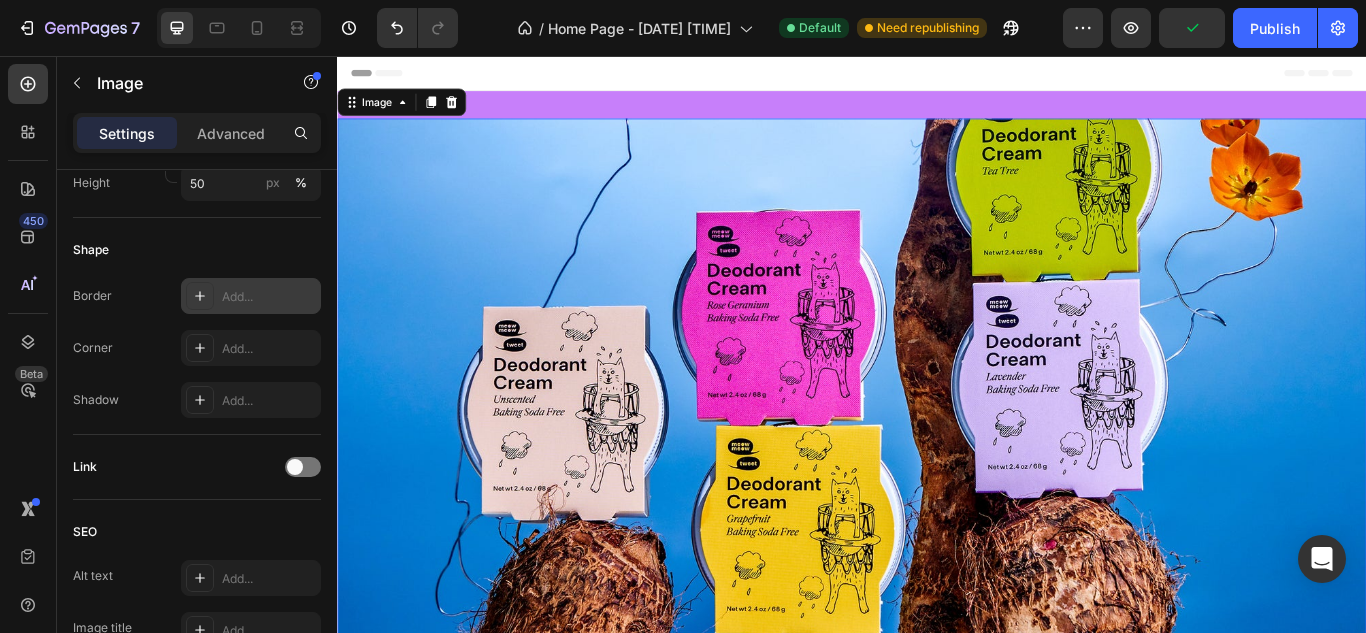 click on "Add..." at bounding box center [269, 297] 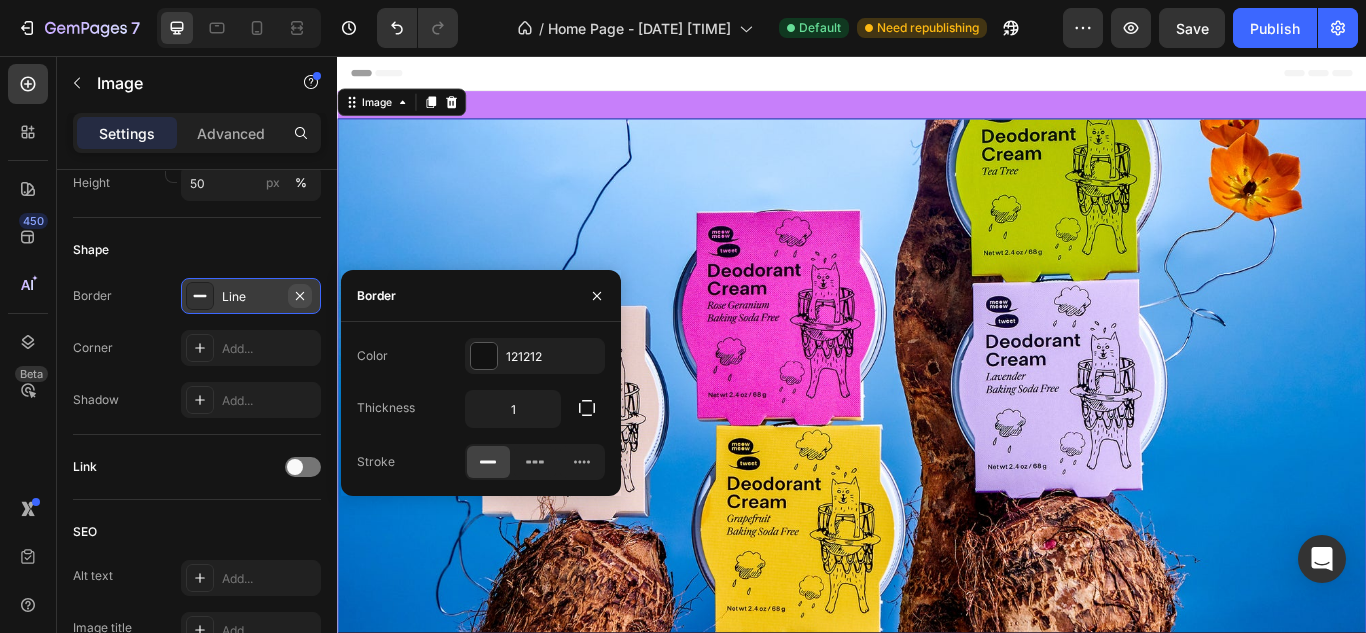click 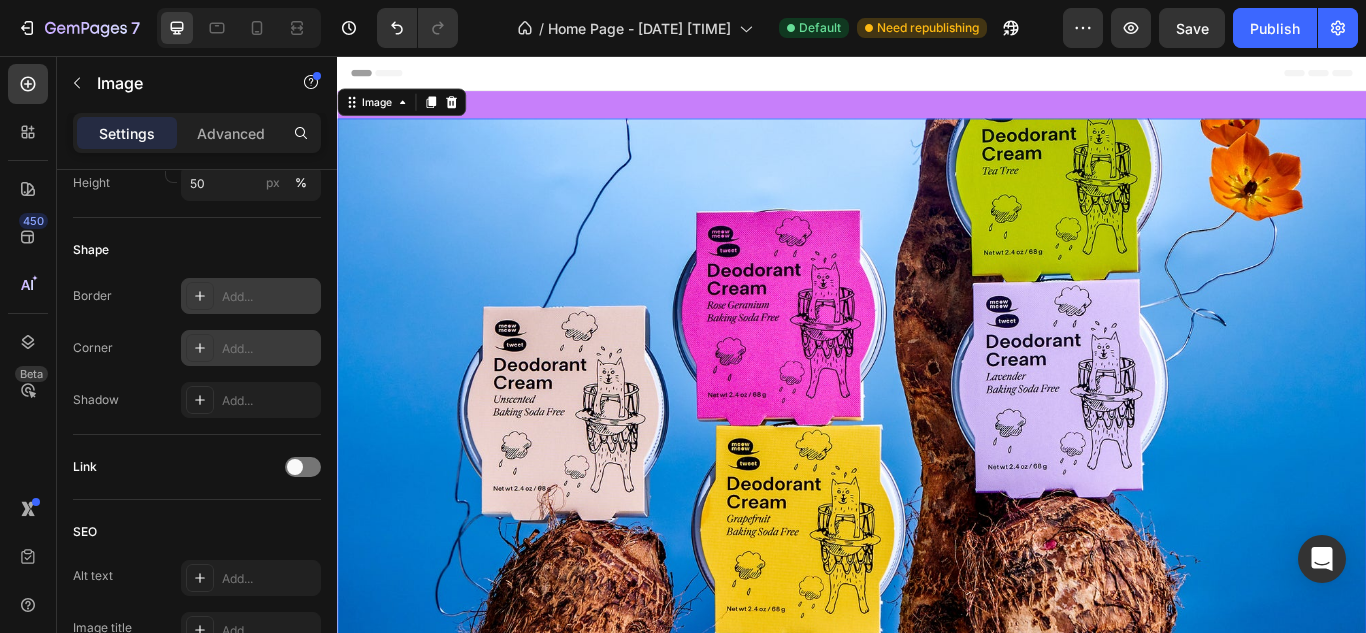 click on "Add..." at bounding box center [269, 349] 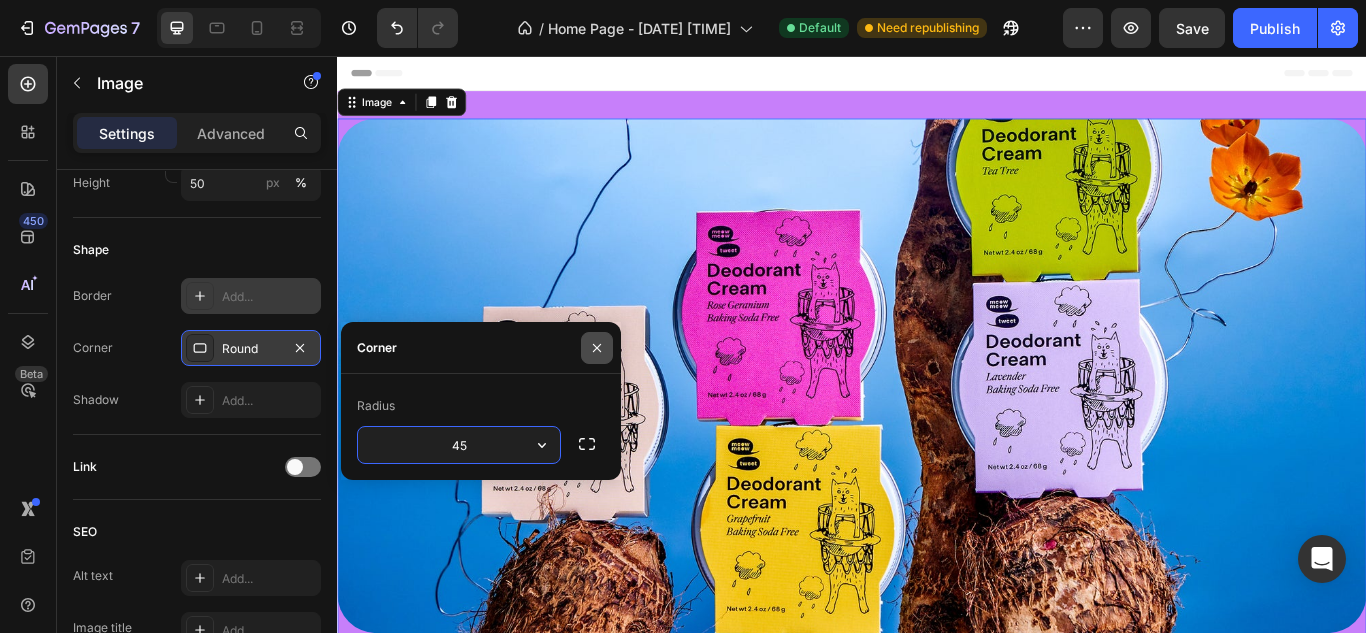 type on "45" 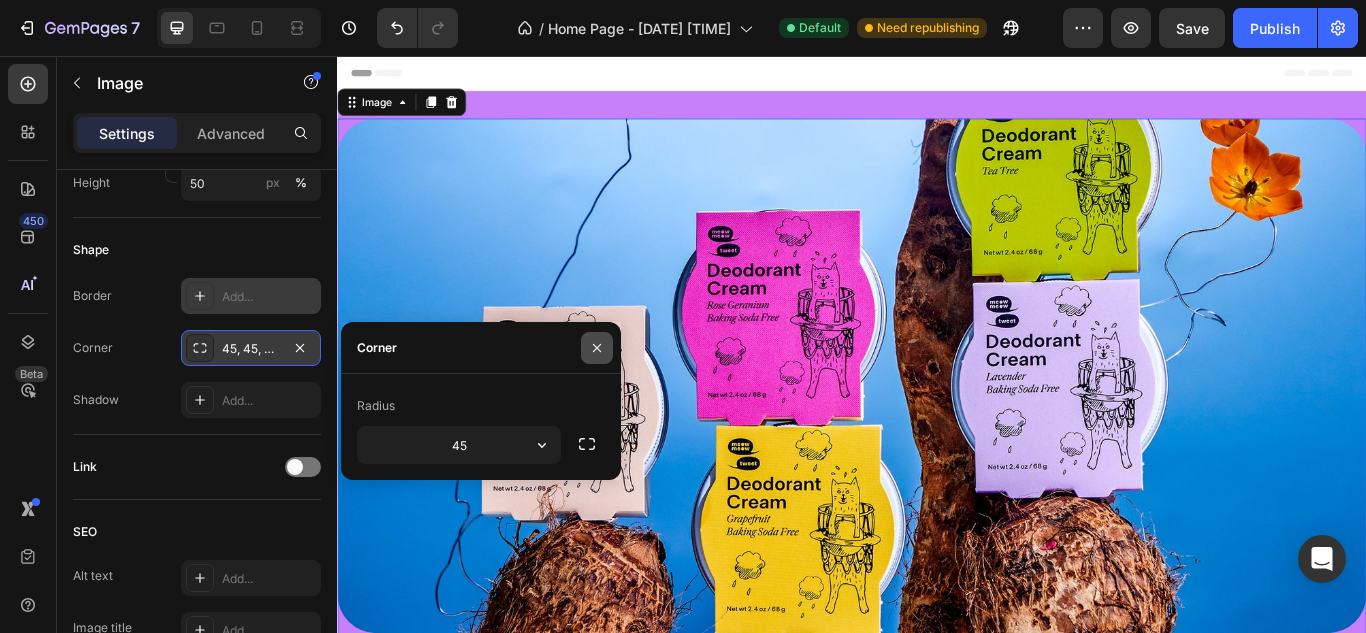 click 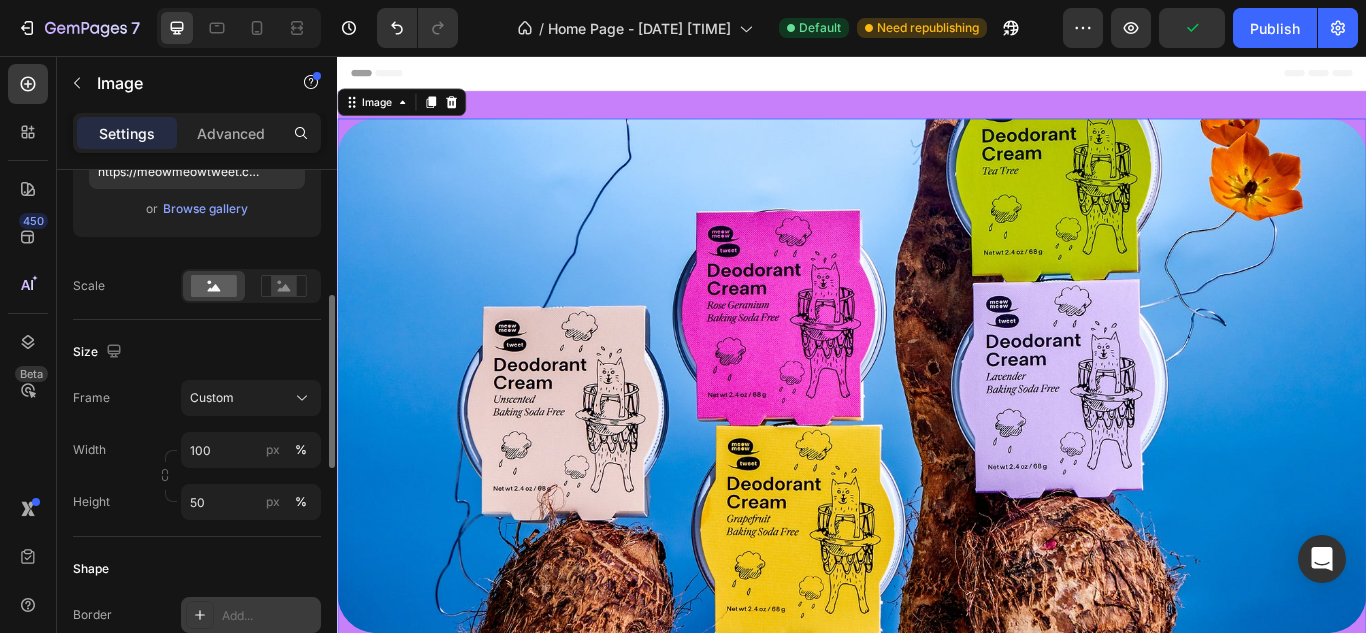 scroll, scrollTop: 0, scrollLeft: 0, axis: both 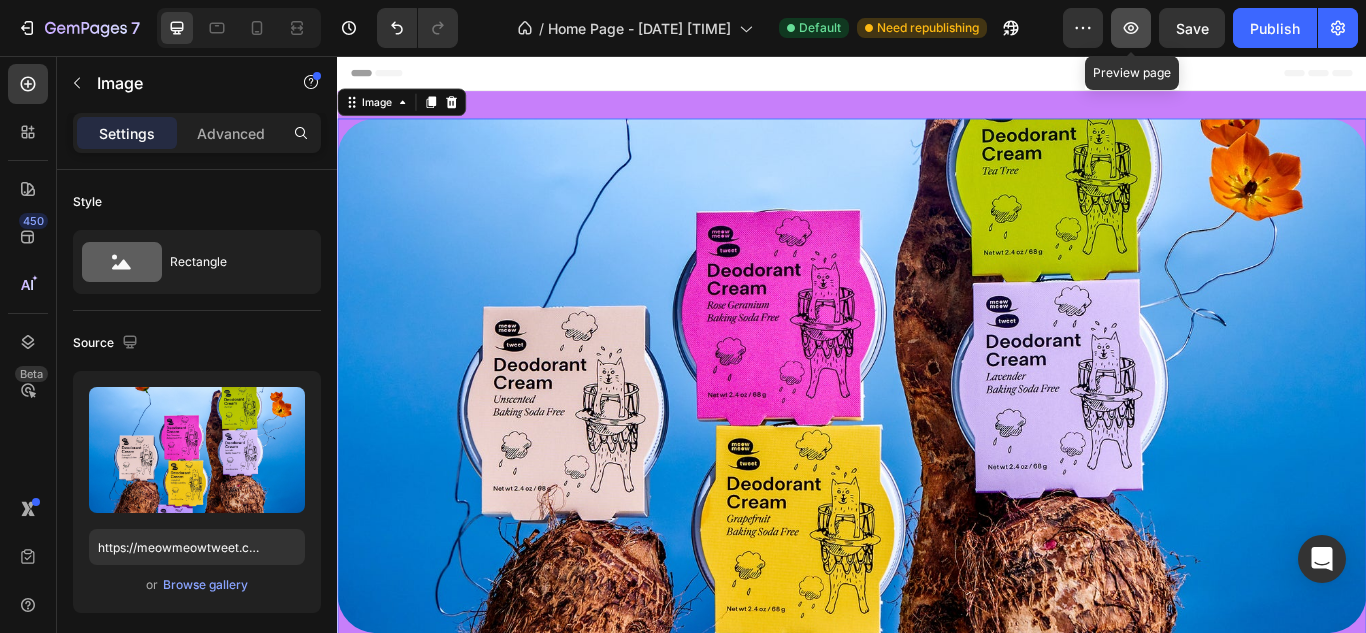 click 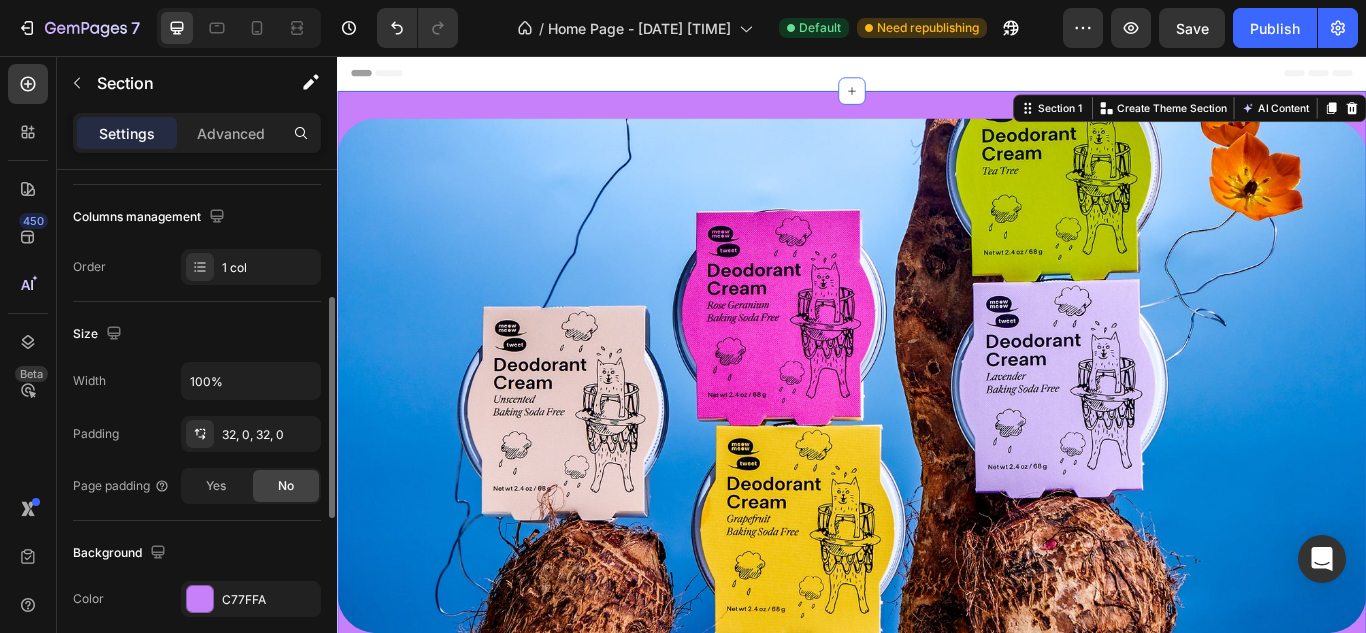 scroll, scrollTop: 300, scrollLeft: 0, axis: vertical 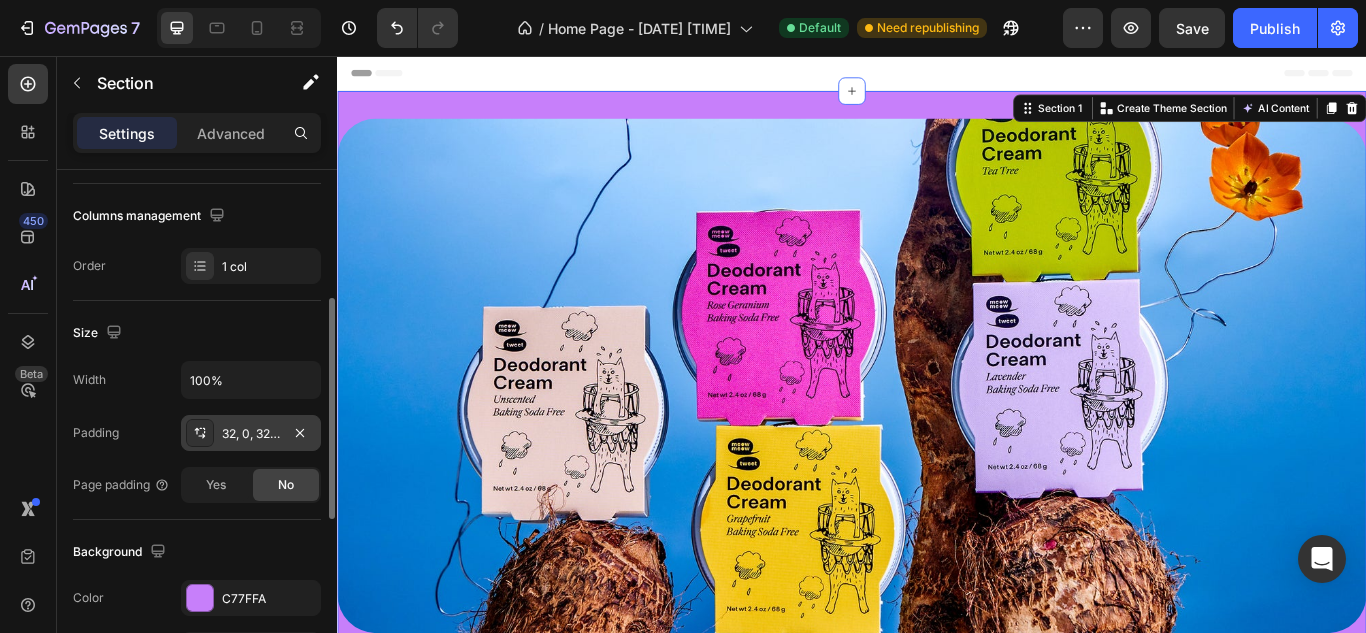 click 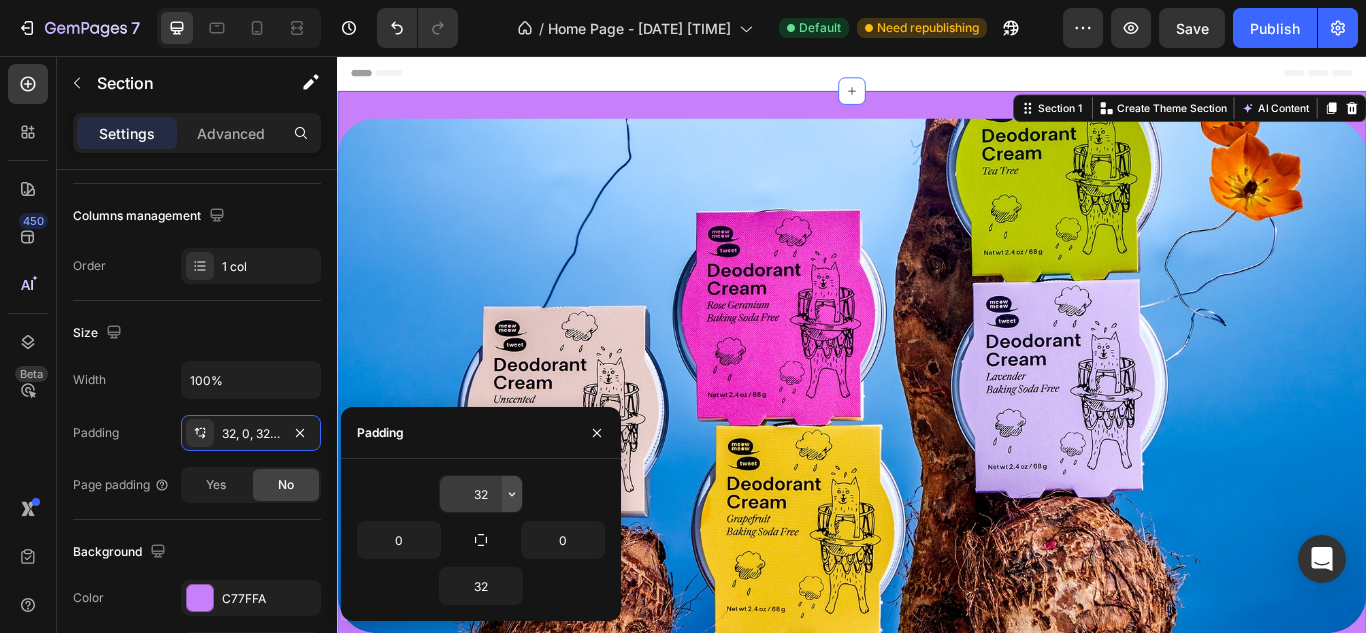 click 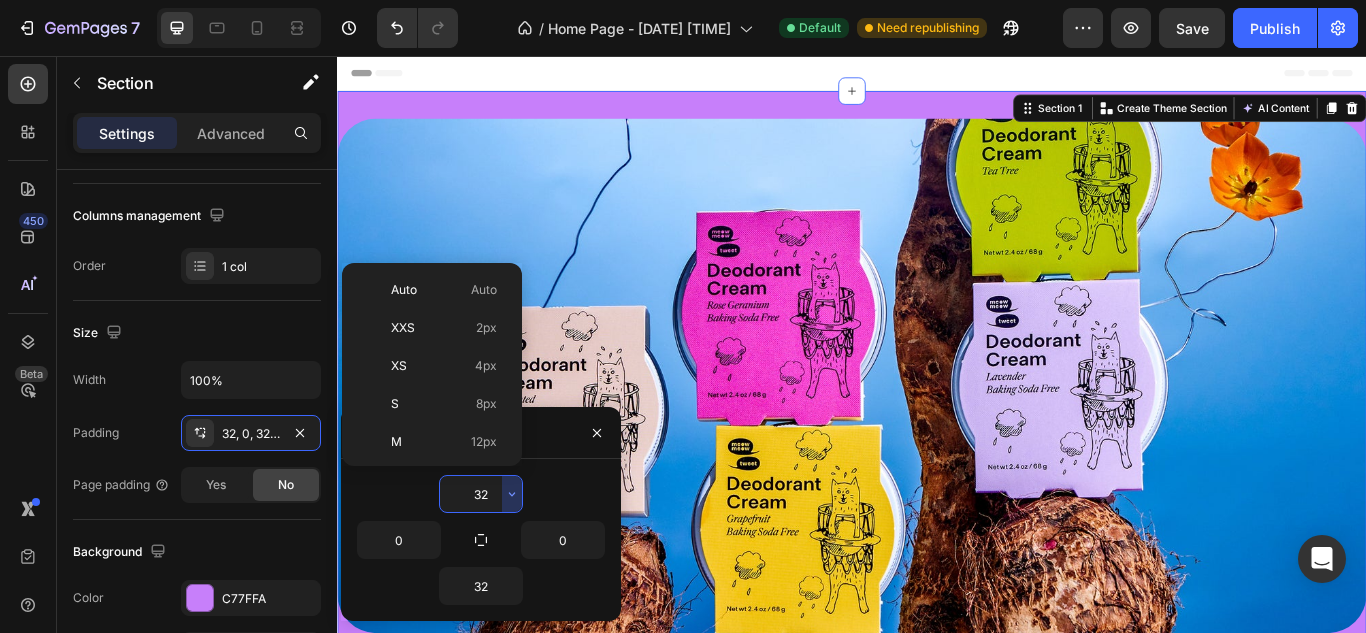 scroll, scrollTop: 144, scrollLeft: 0, axis: vertical 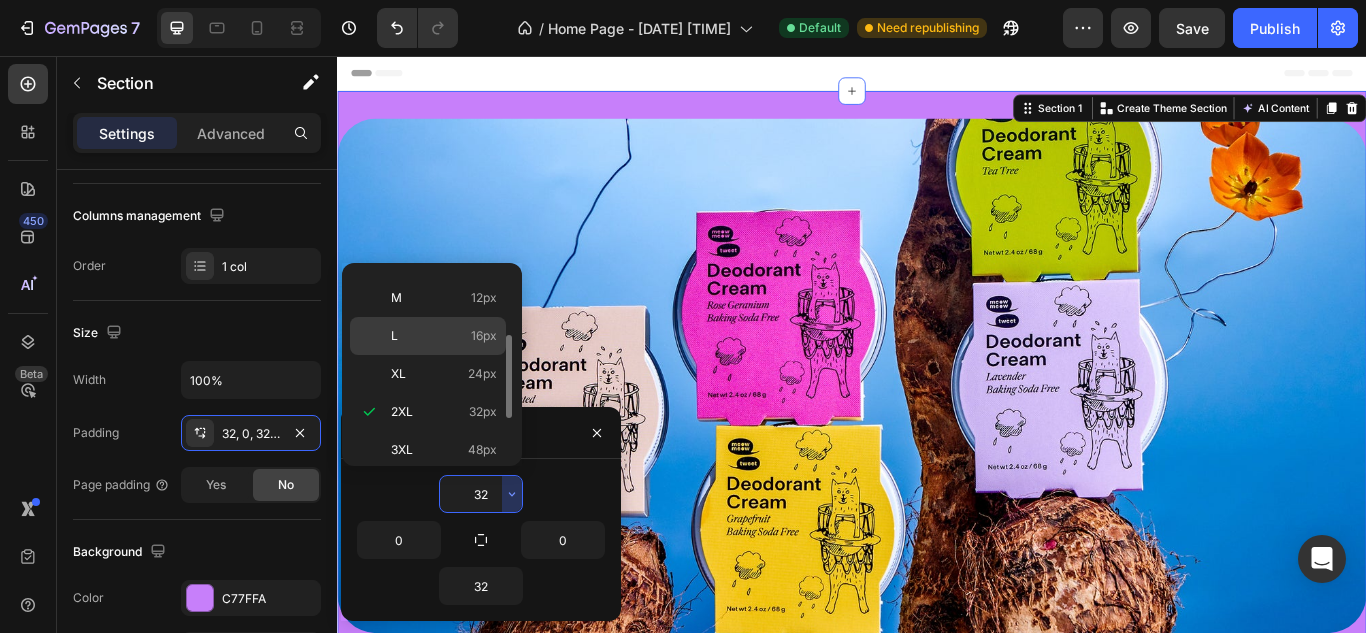click on "16px" at bounding box center [484, 336] 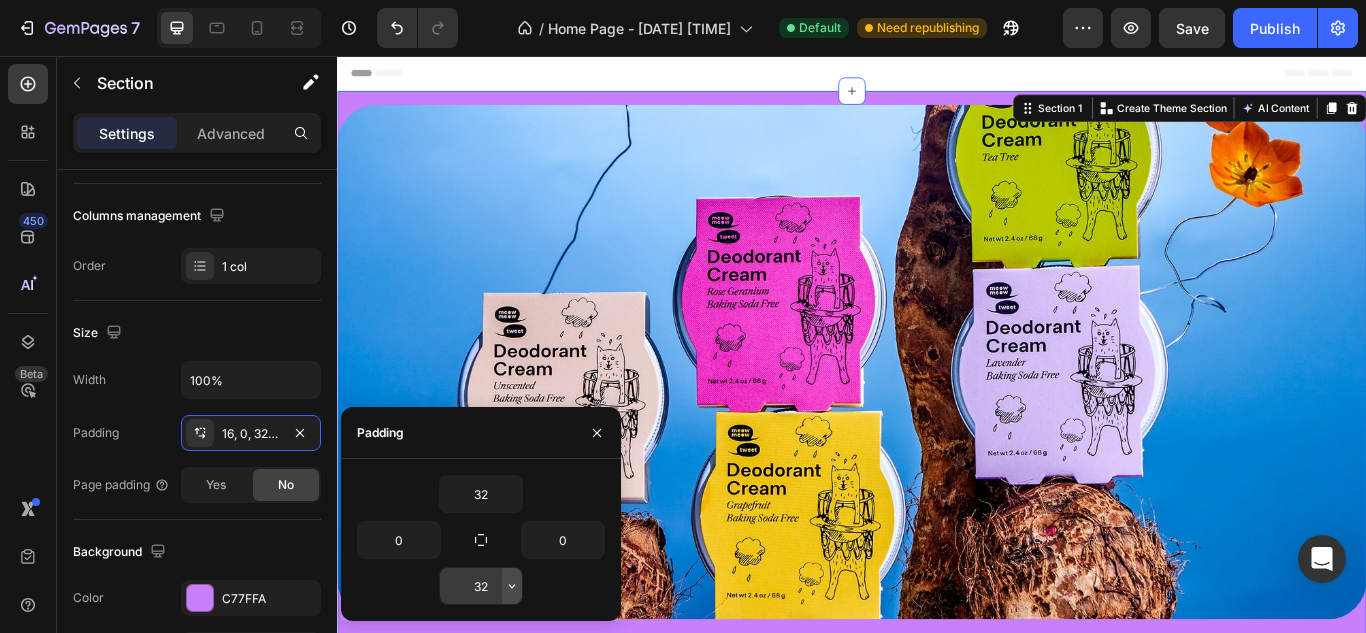click 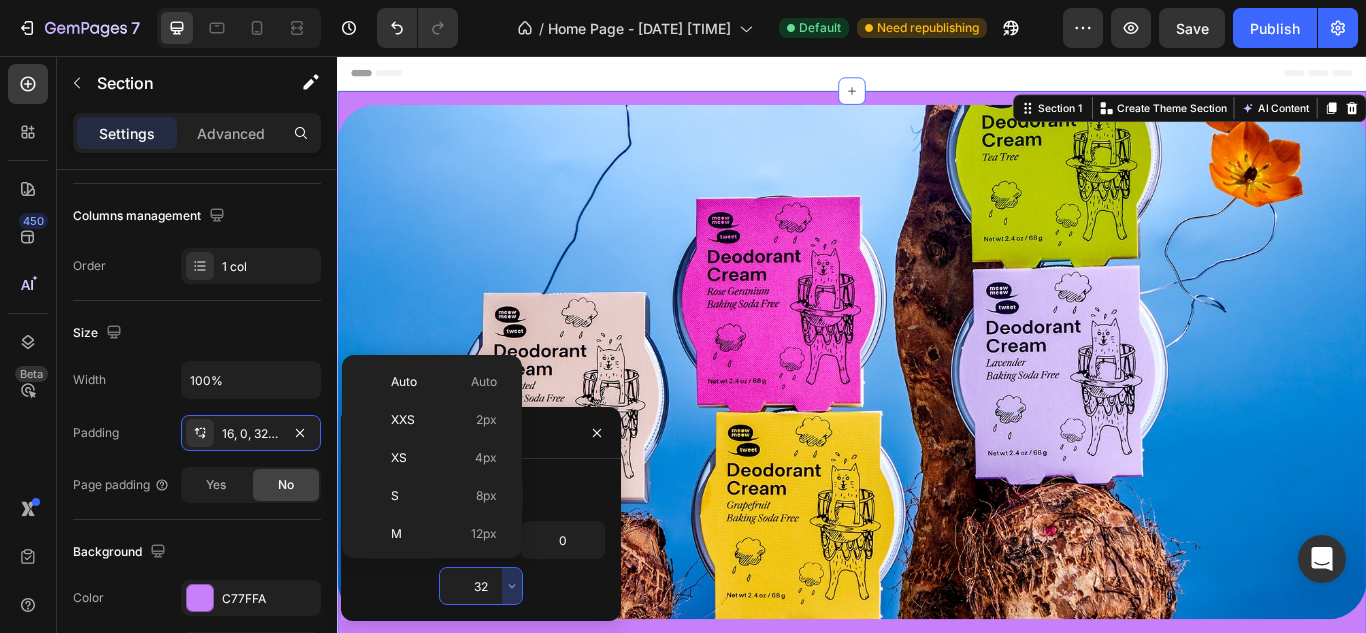 scroll, scrollTop: 144, scrollLeft: 0, axis: vertical 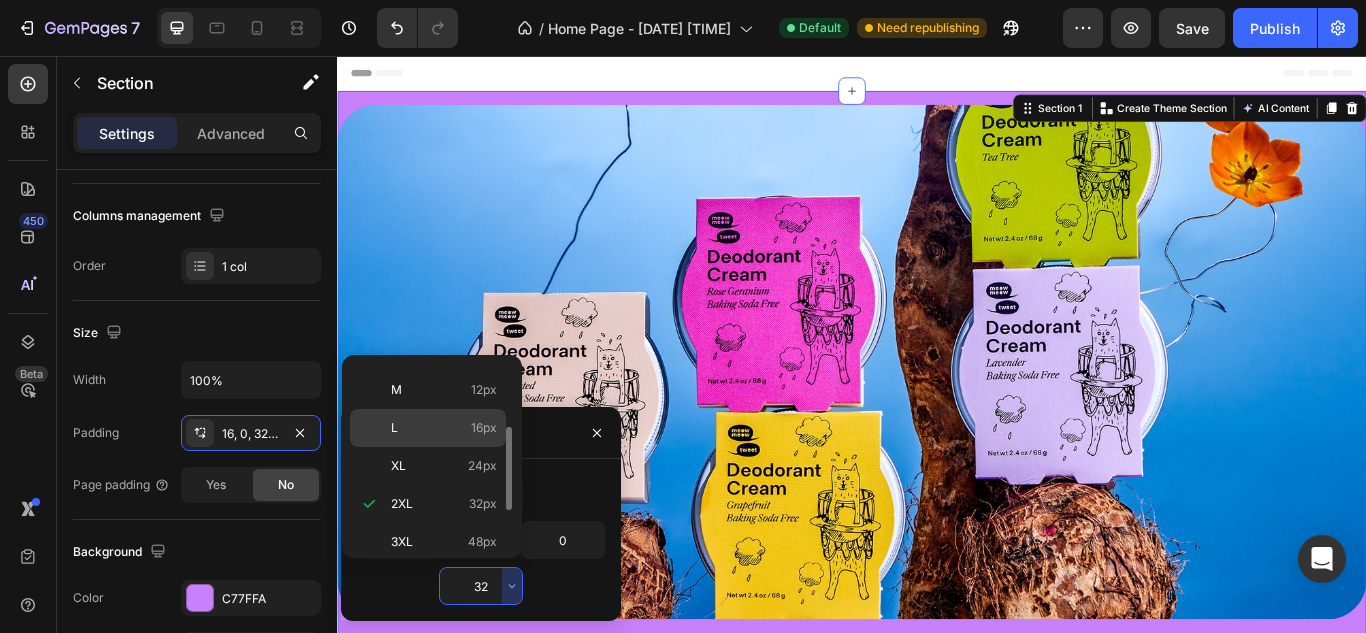 click on "16px" at bounding box center (484, 428) 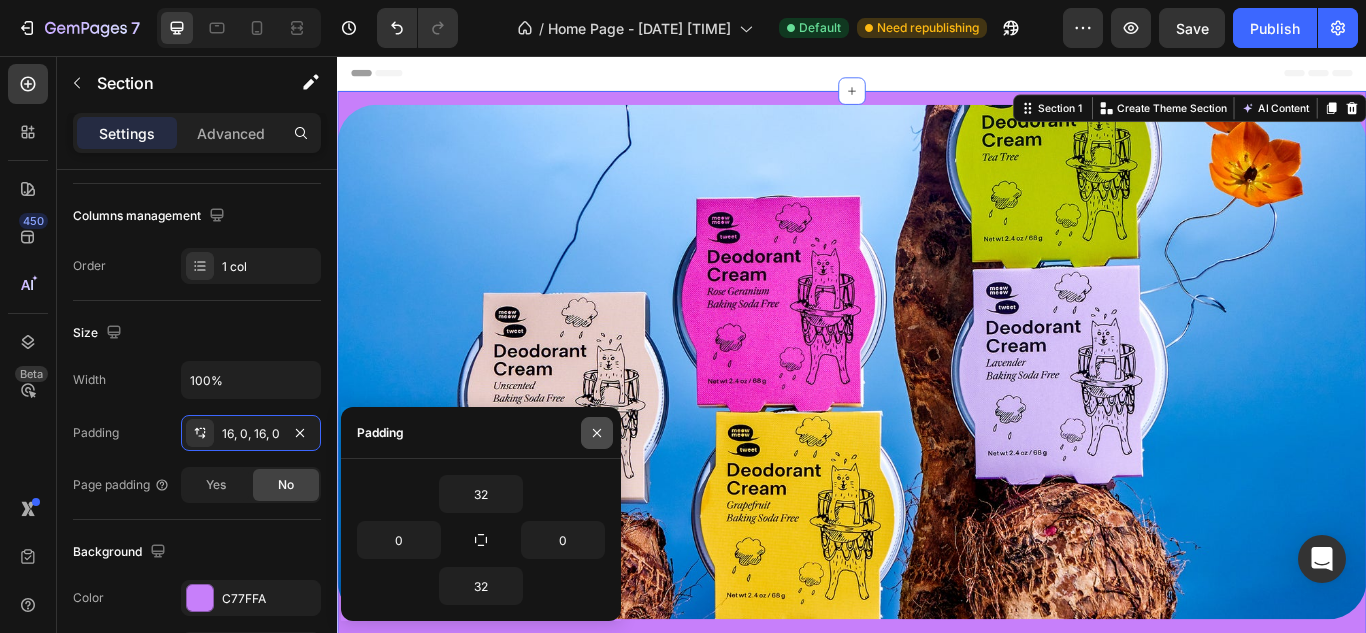 click 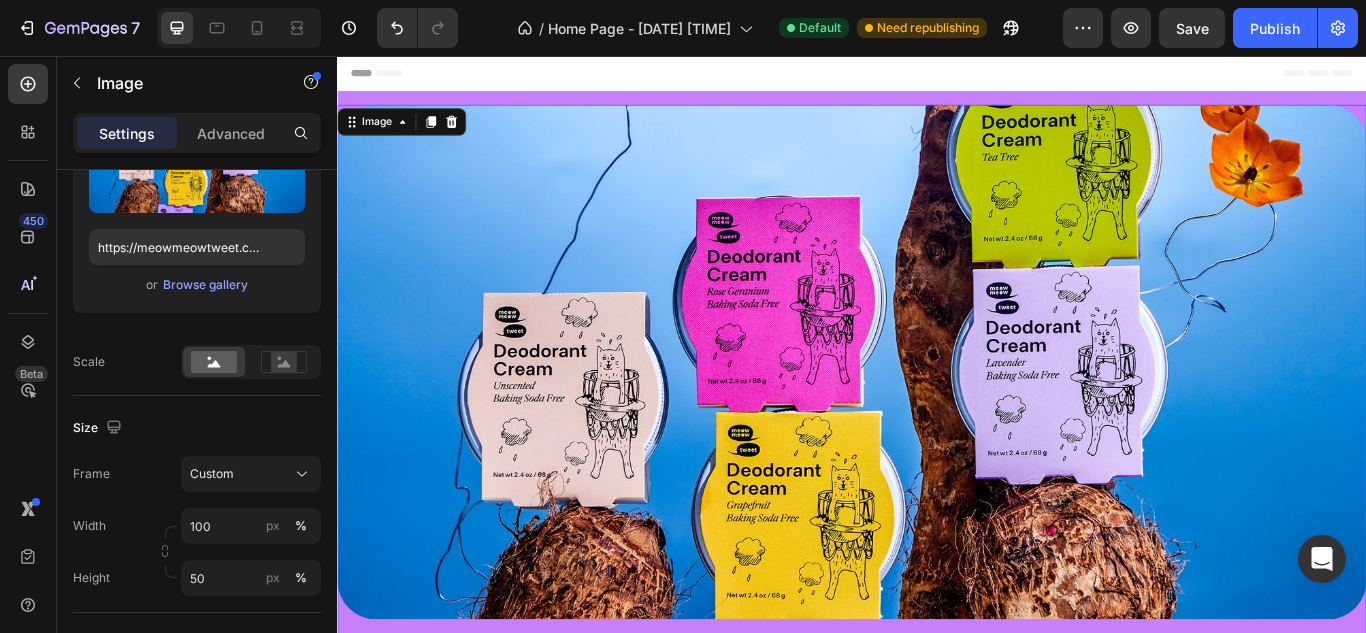 scroll, scrollTop: 0, scrollLeft: 0, axis: both 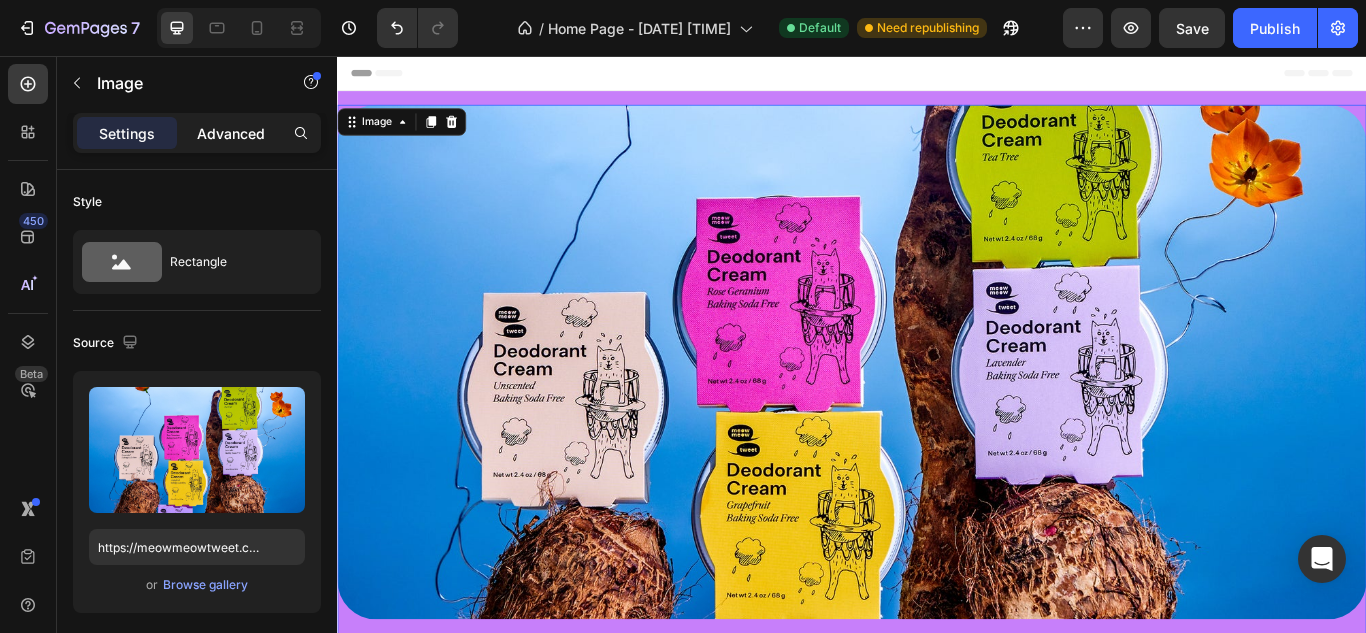 click on "Advanced" at bounding box center (231, 133) 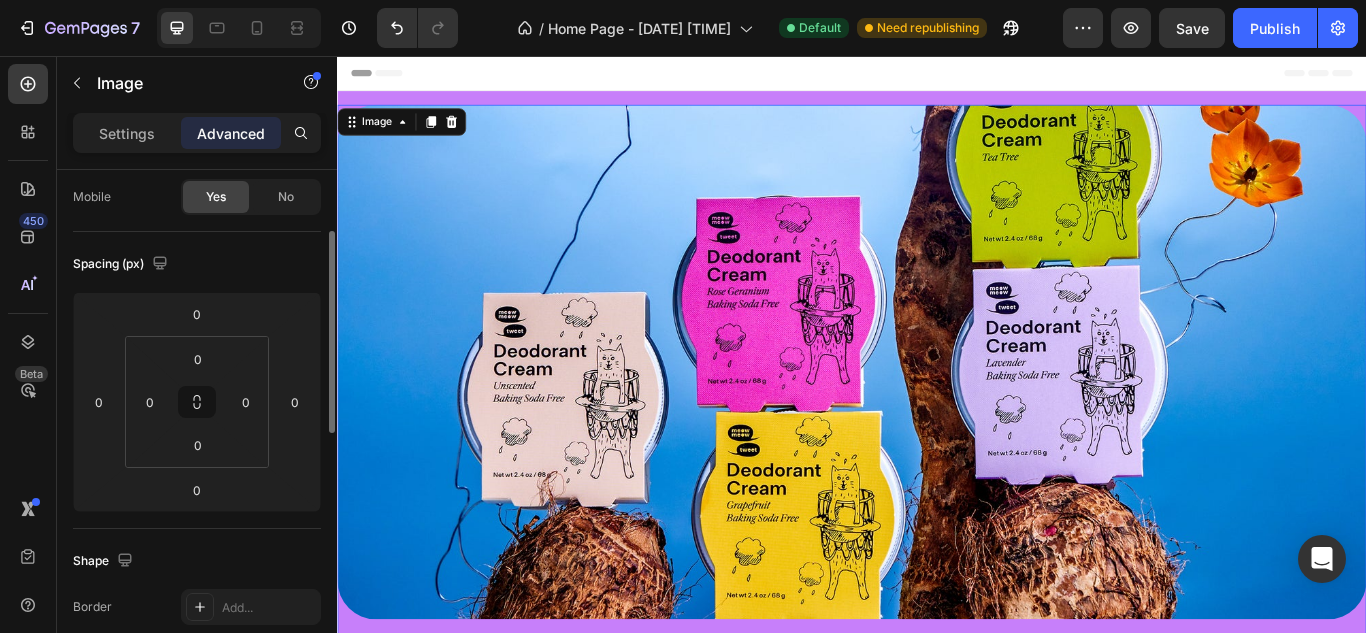 scroll, scrollTop: 156, scrollLeft: 0, axis: vertical 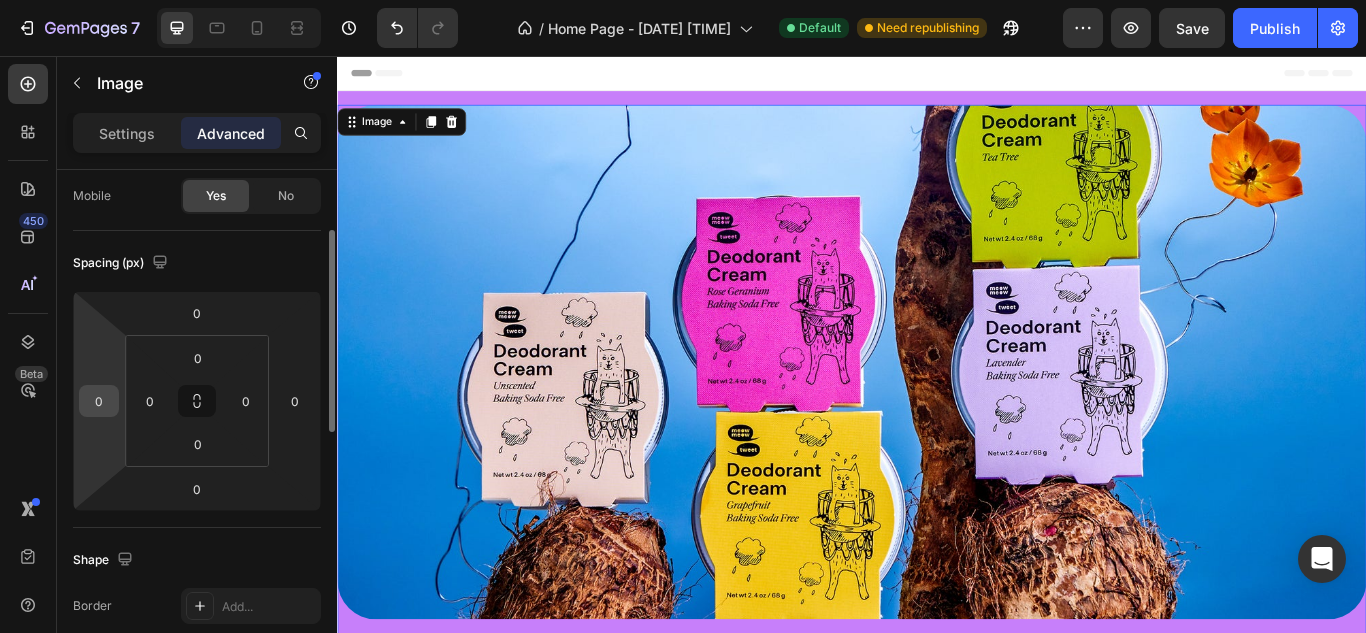 click on "0" at bounding box center [99, 401] 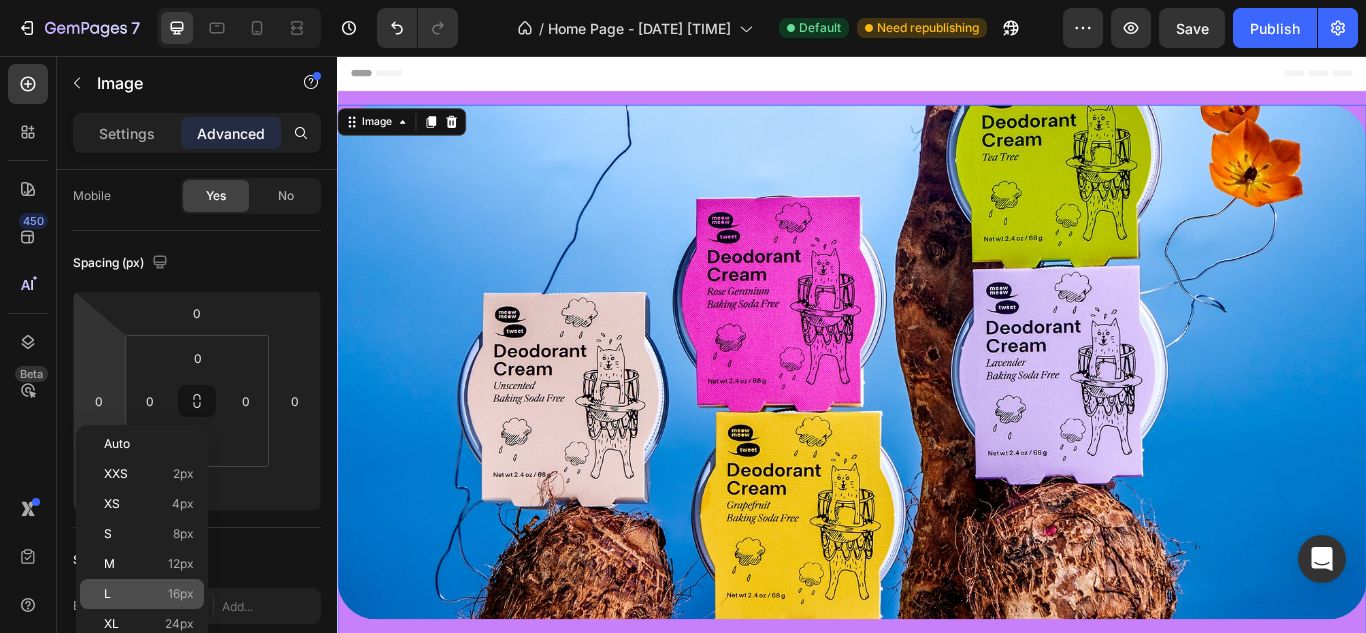click on "16px" at bounding box center (181, 594) 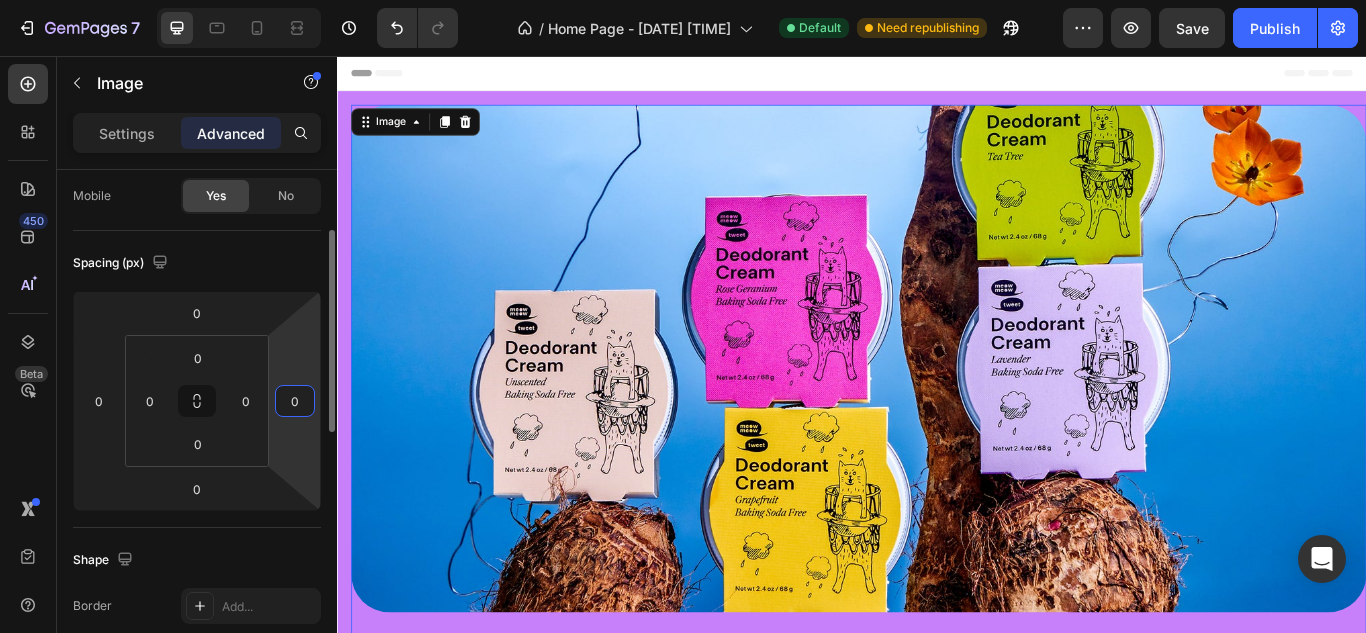 click on "0" at bounding box center (295, 401) 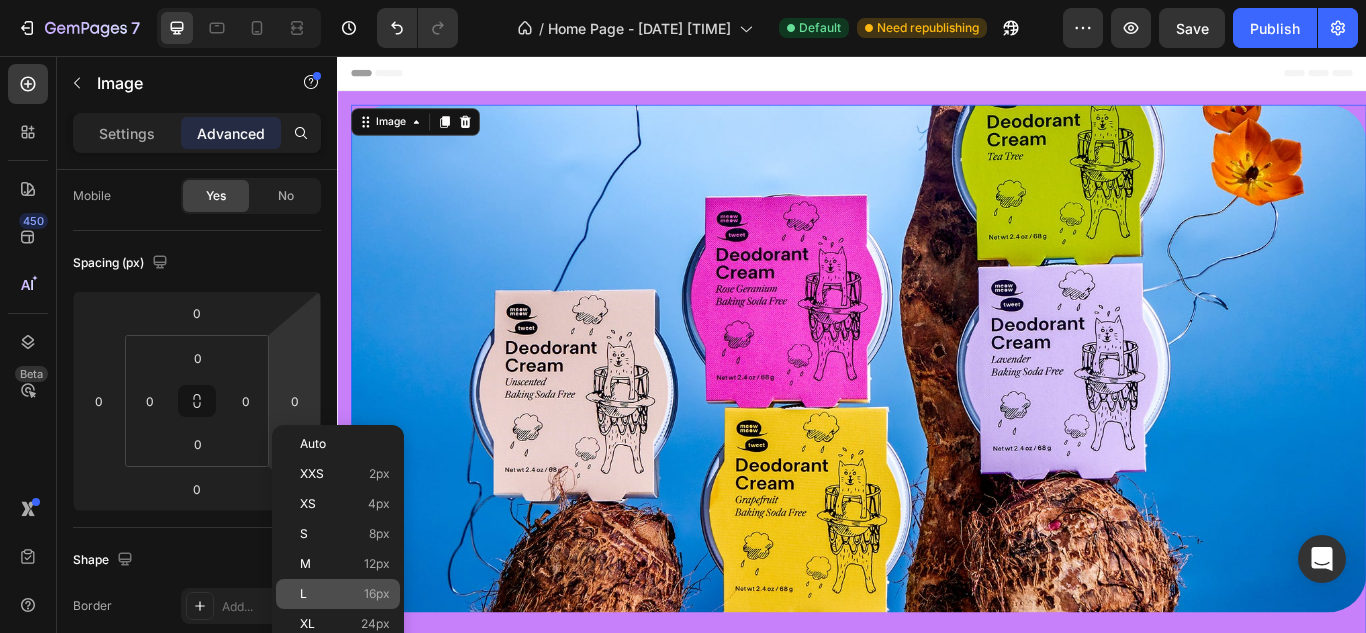 click on "L 16px" 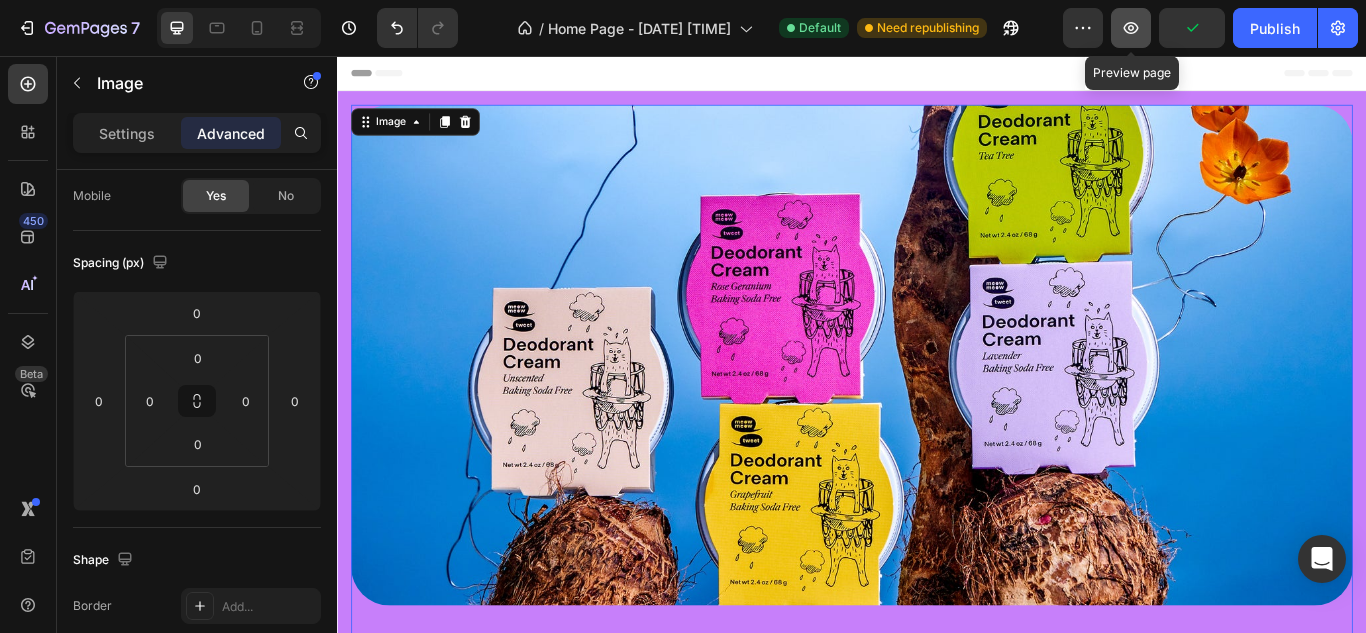 click 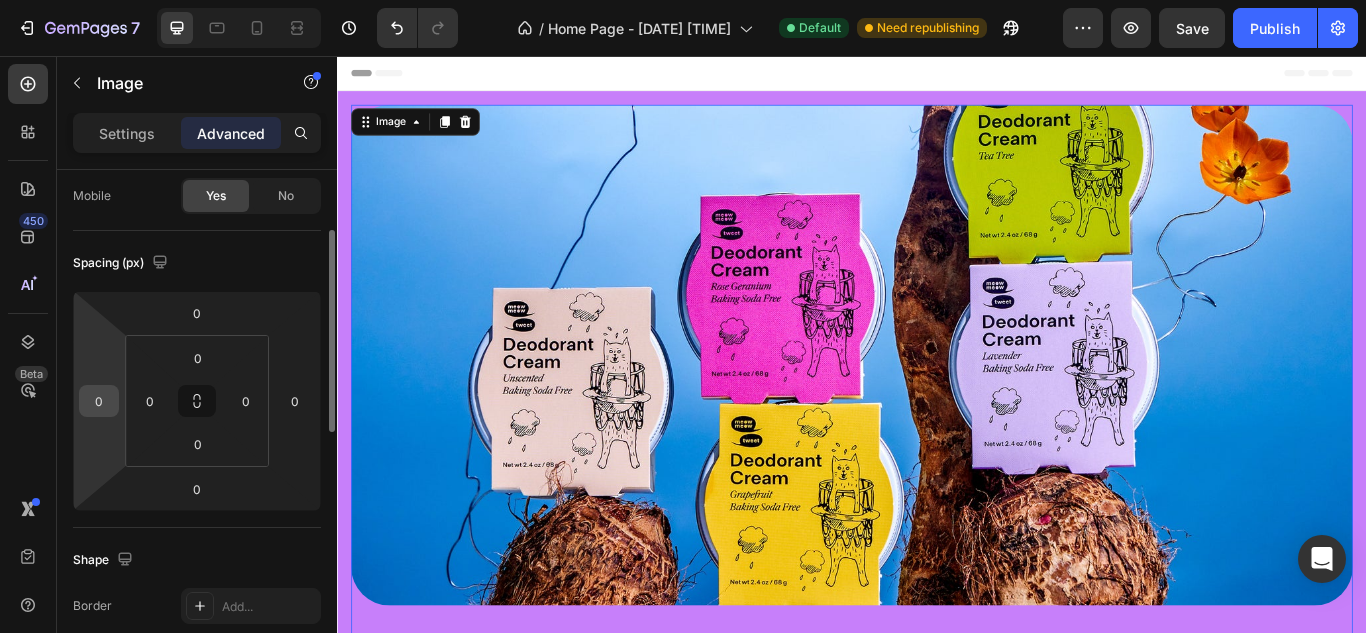 click on "0" at bounding box center (99, 401) 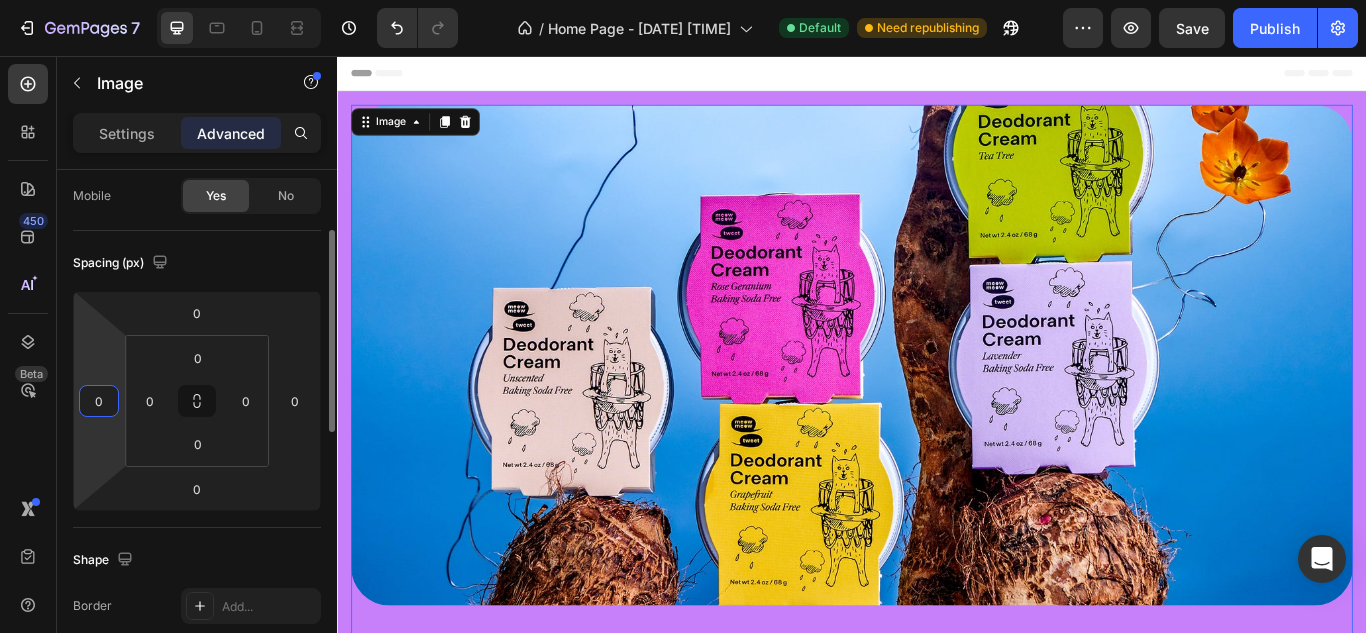 click on "0" at bounding box center [99, 401] 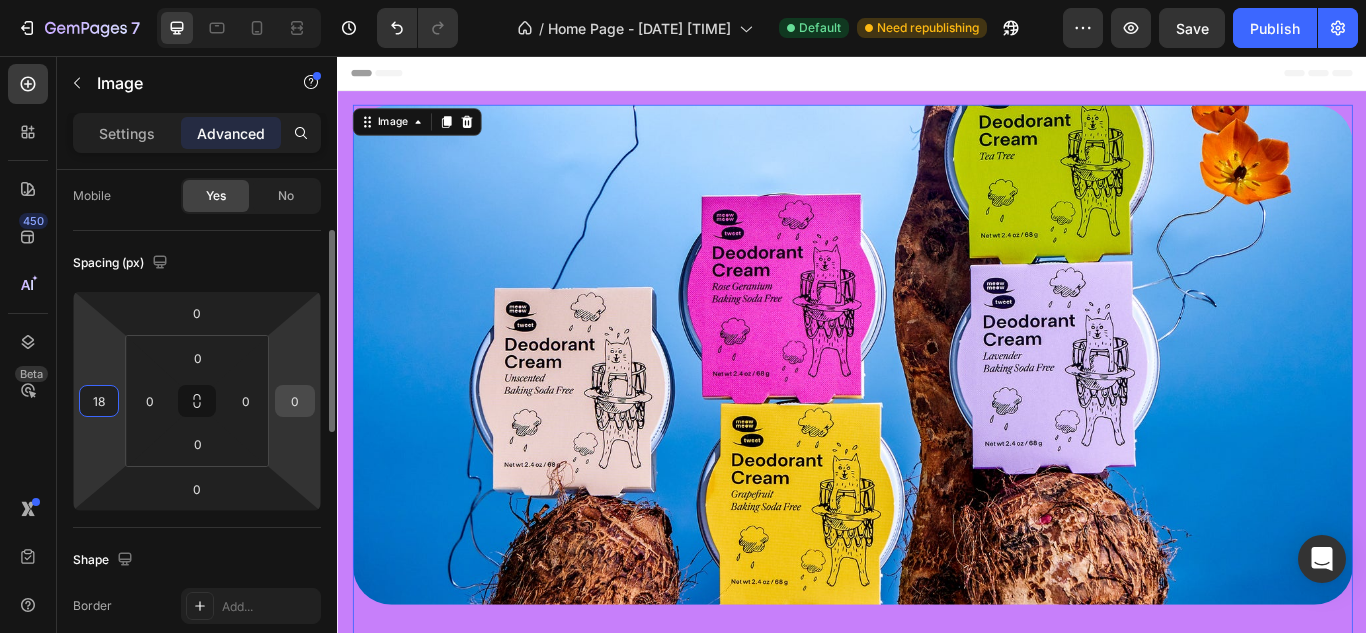 type on "18" 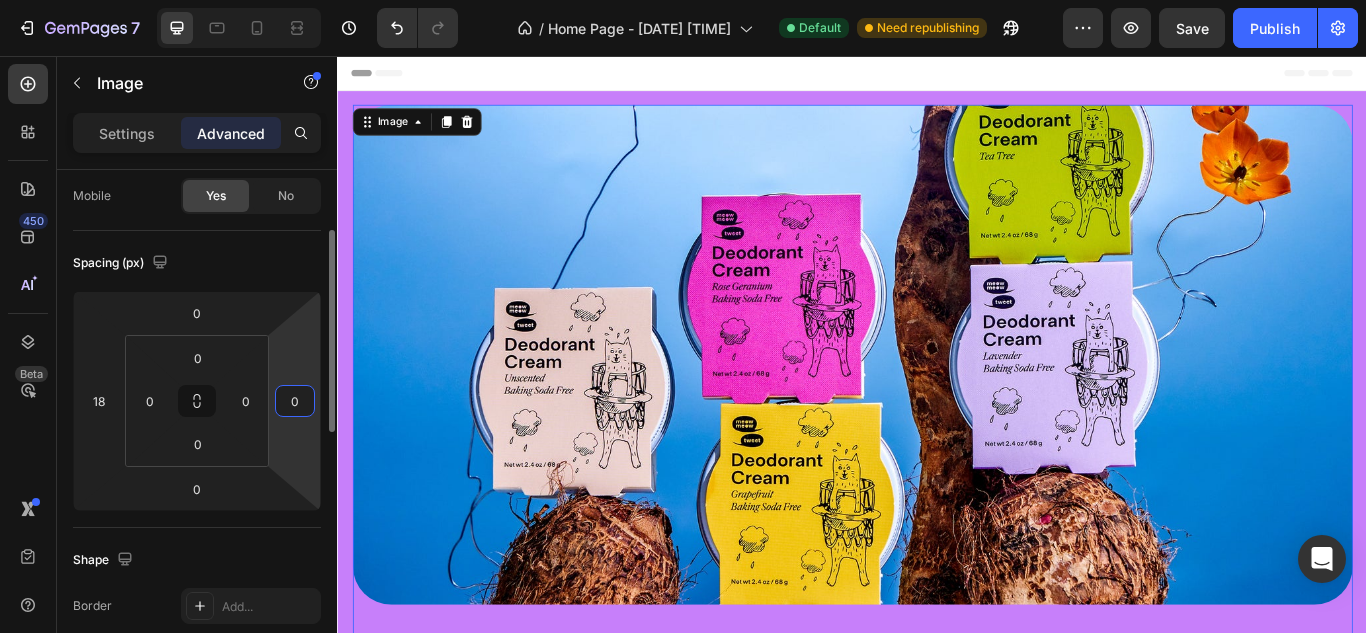 click on "0" at bounding box center (295, 401) 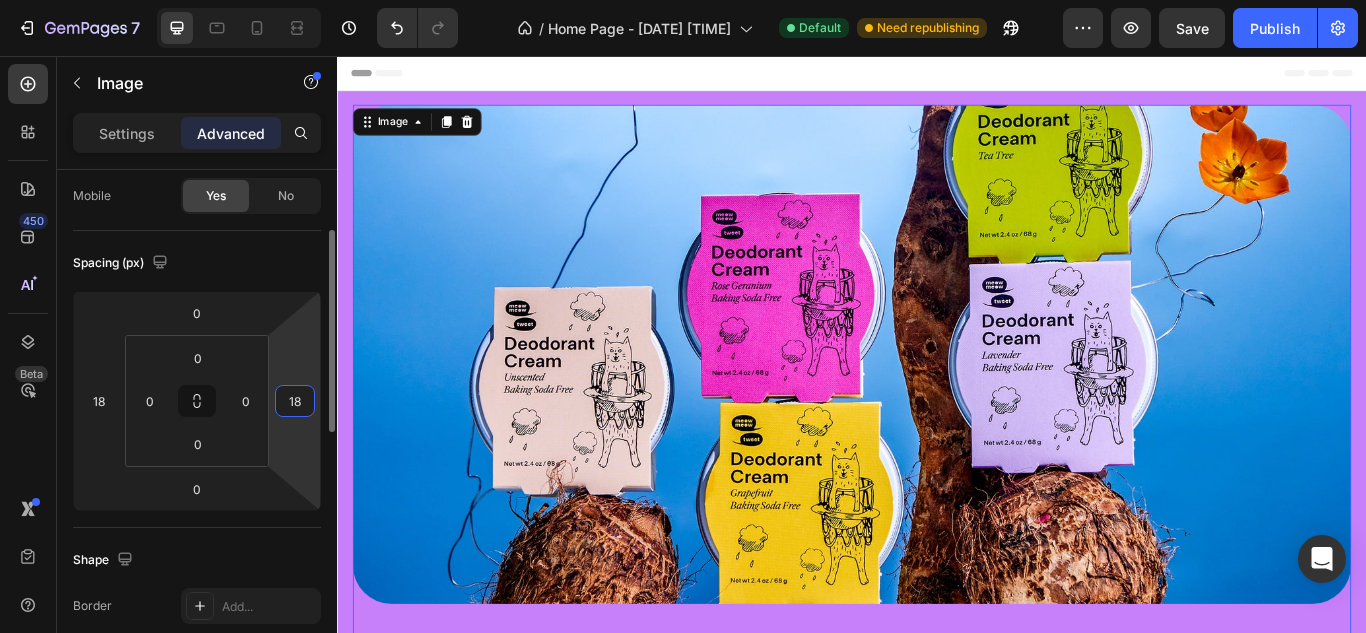 type on "18" 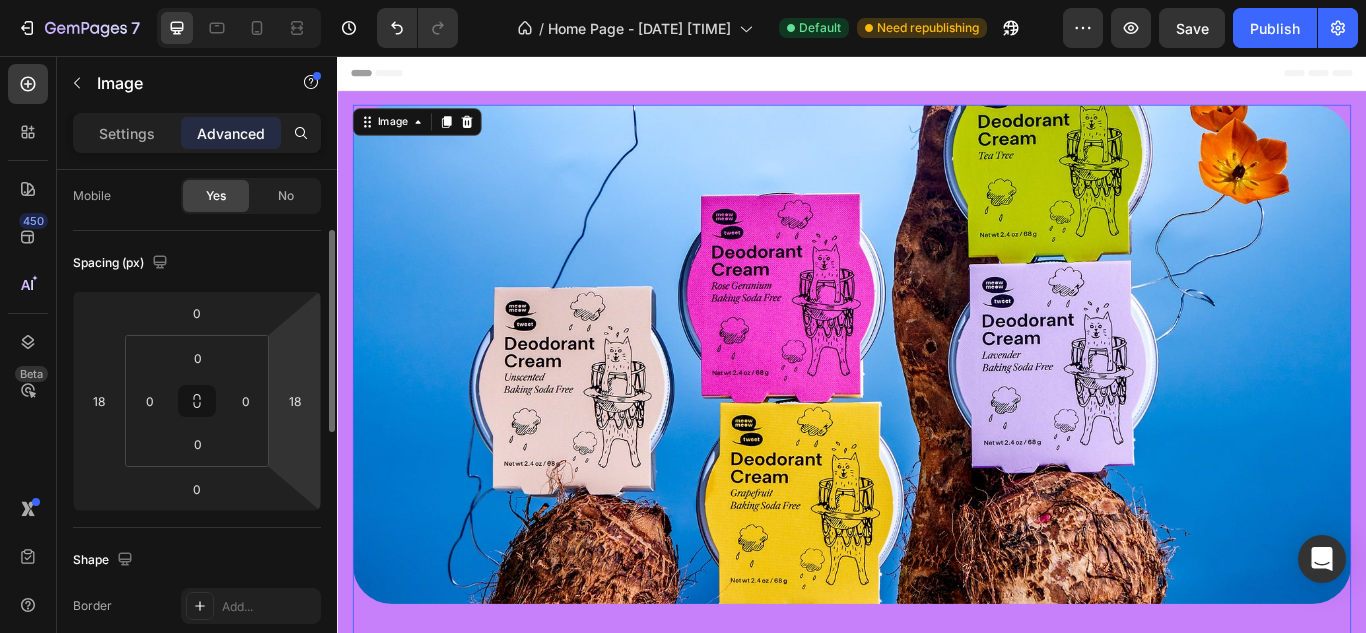 click on "Spacing (px)" at bounding box center [197, 263] 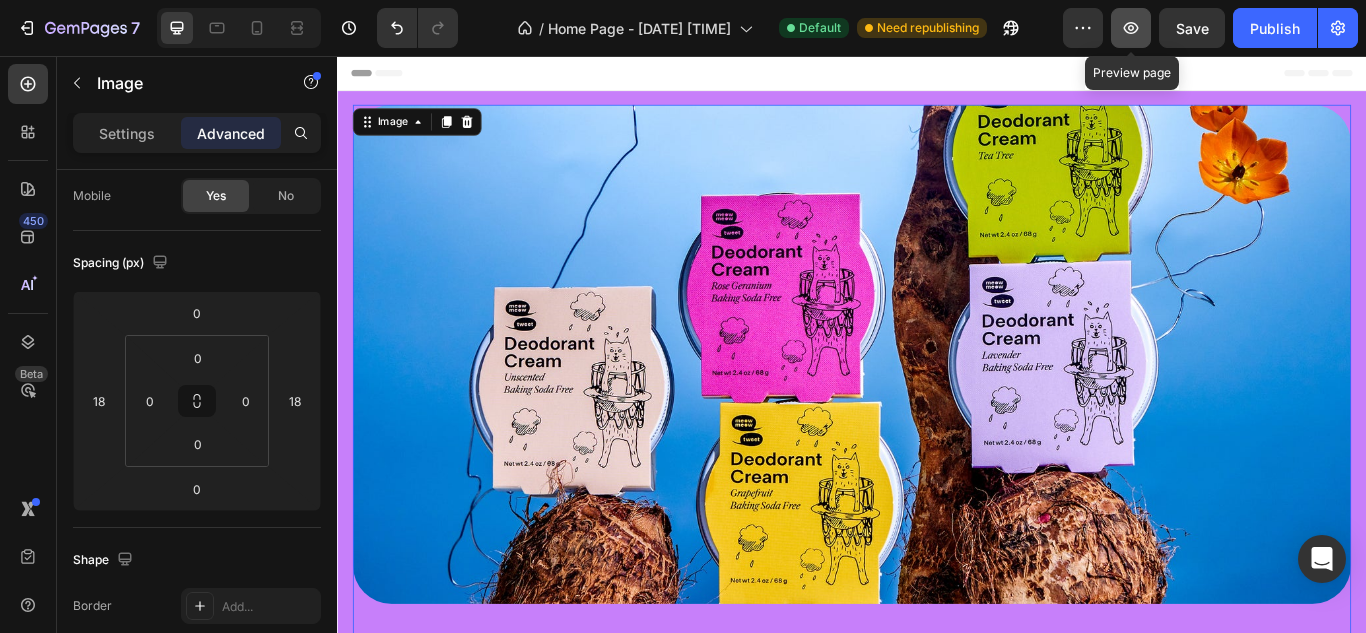 click 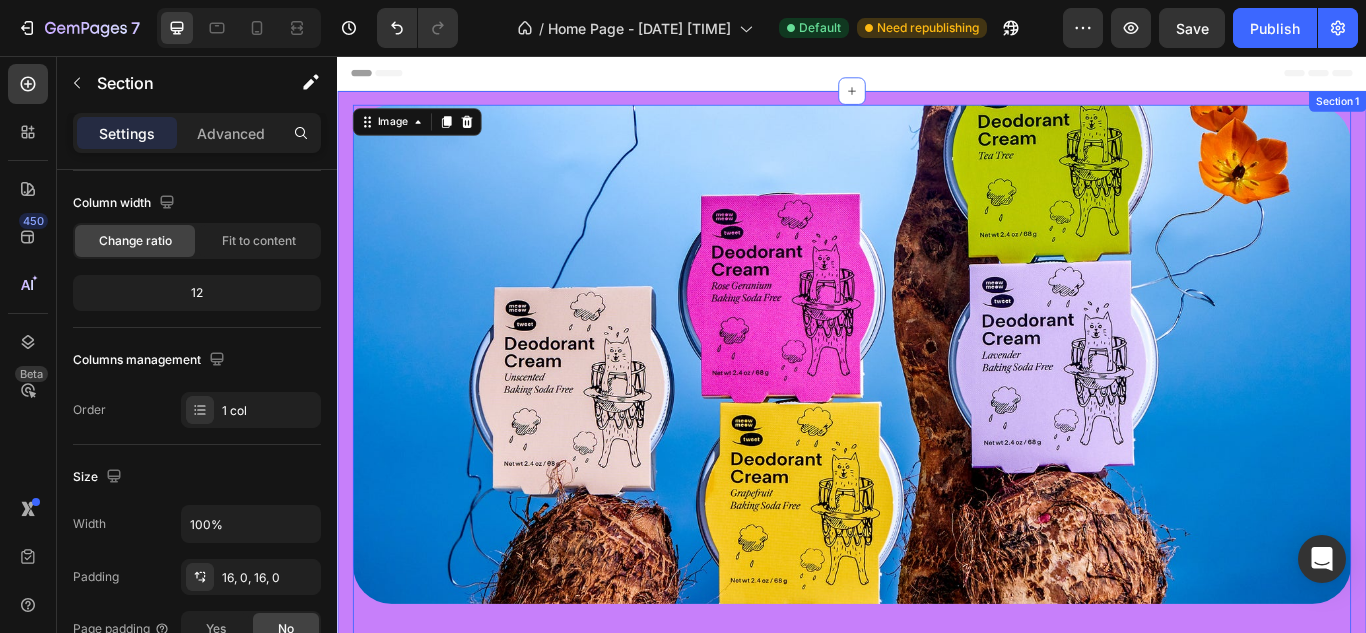 click on "Image   0 Section 1" at bounding box center [937, 694] 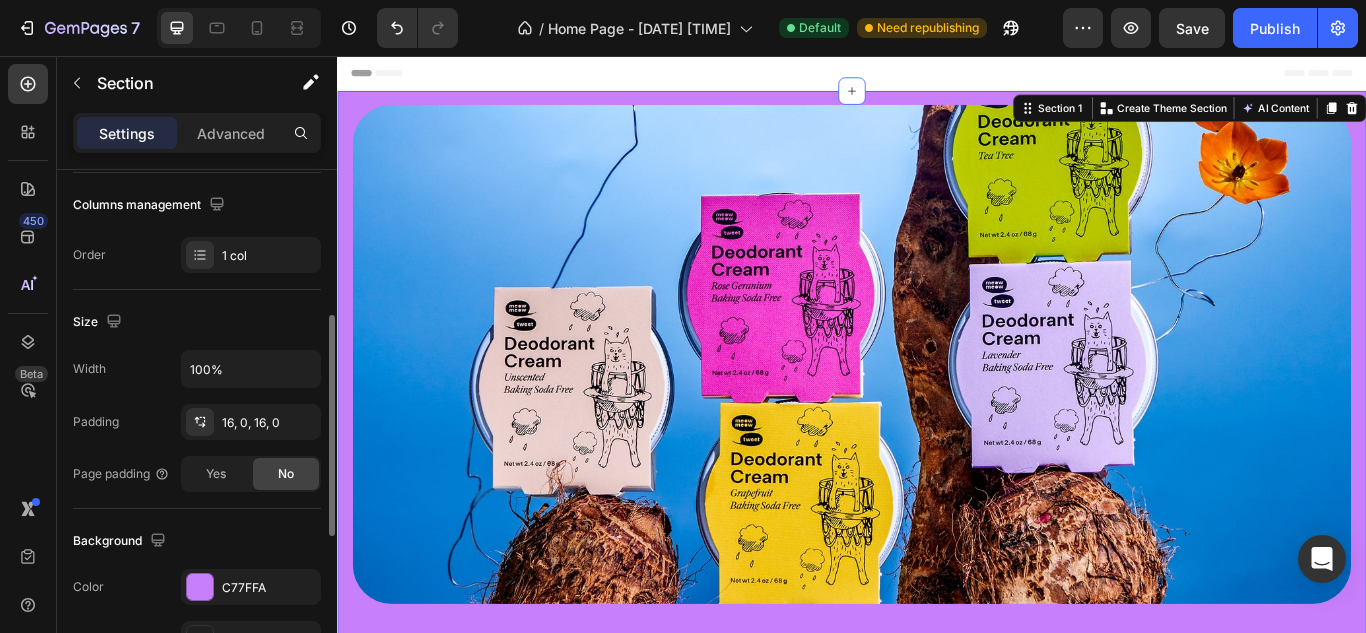 scroll, scrollTop: 321, scrollLeft: 0, axis: vertical 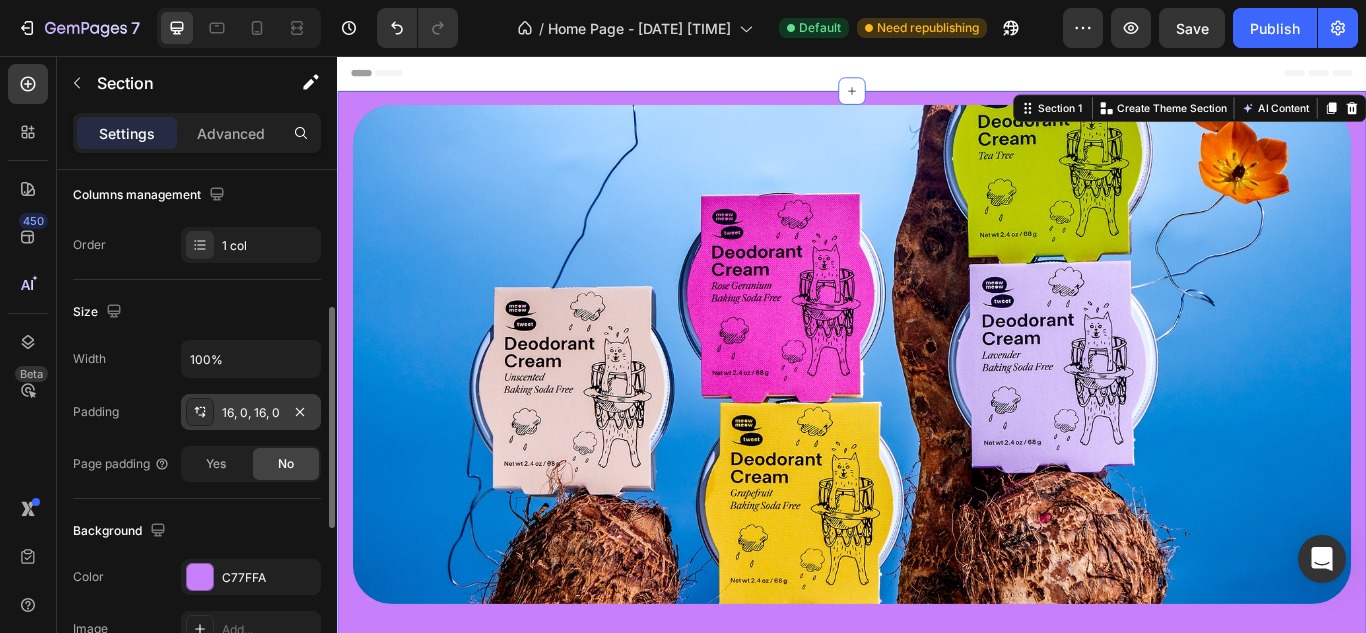 click 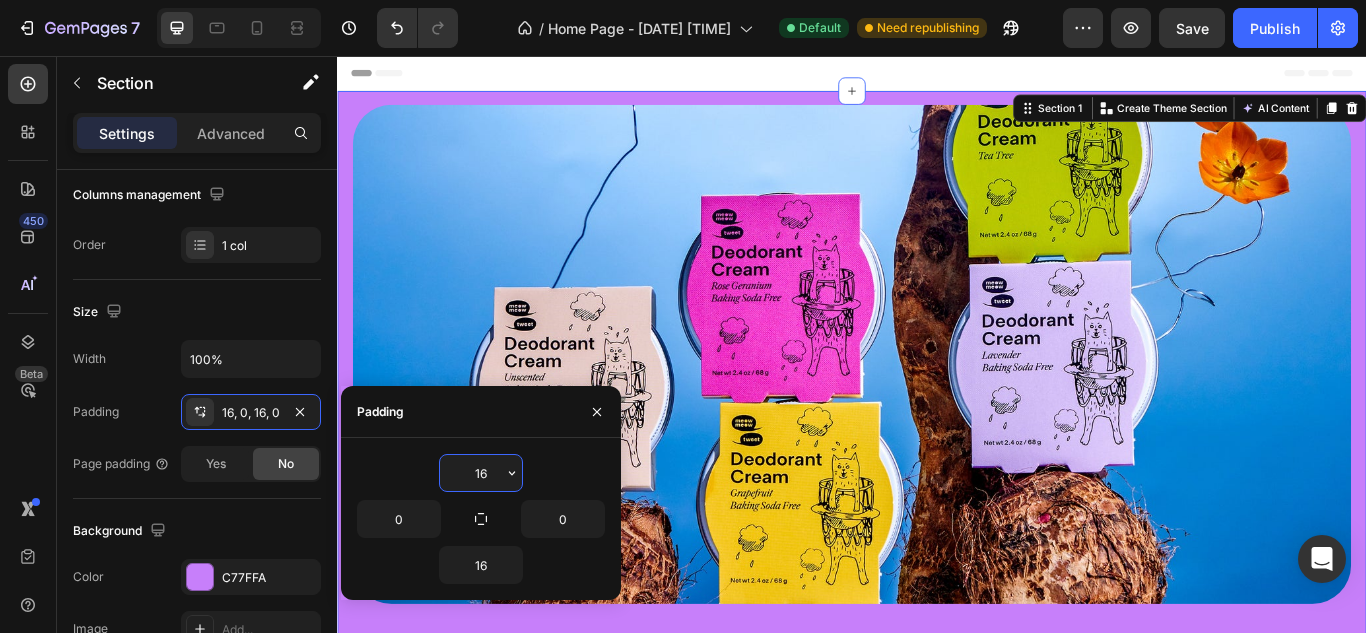 click on "16" at bounding box center [481, 473] 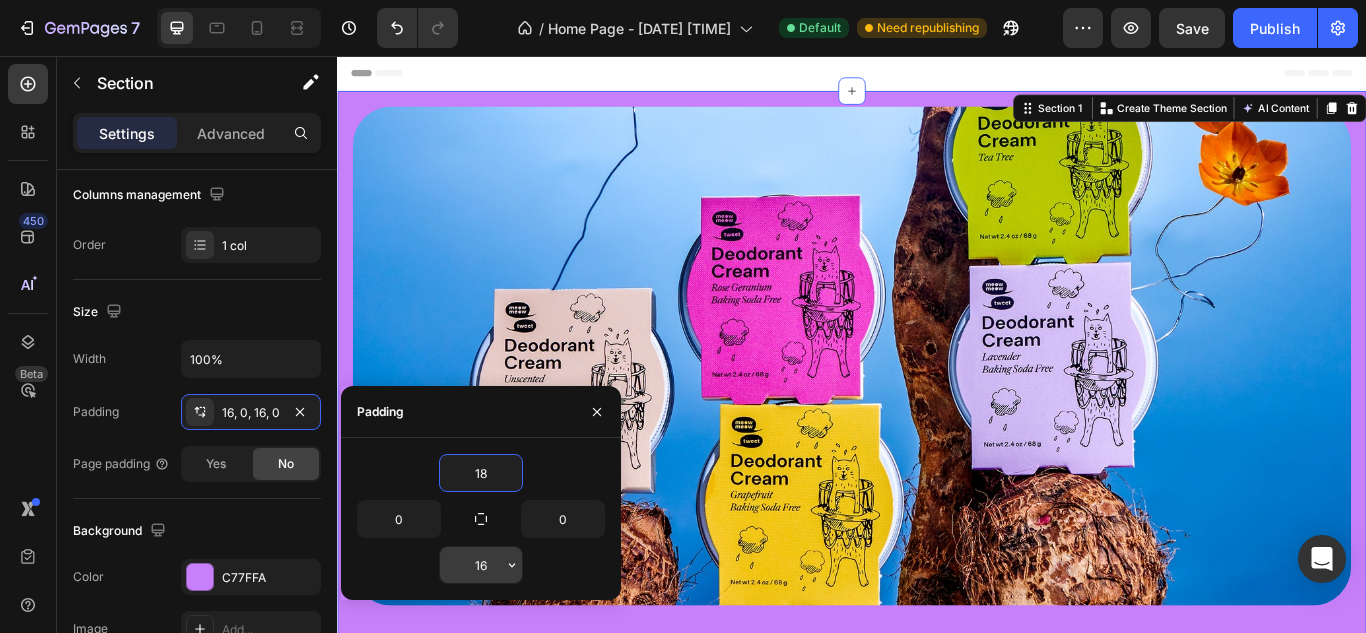 type on "18" 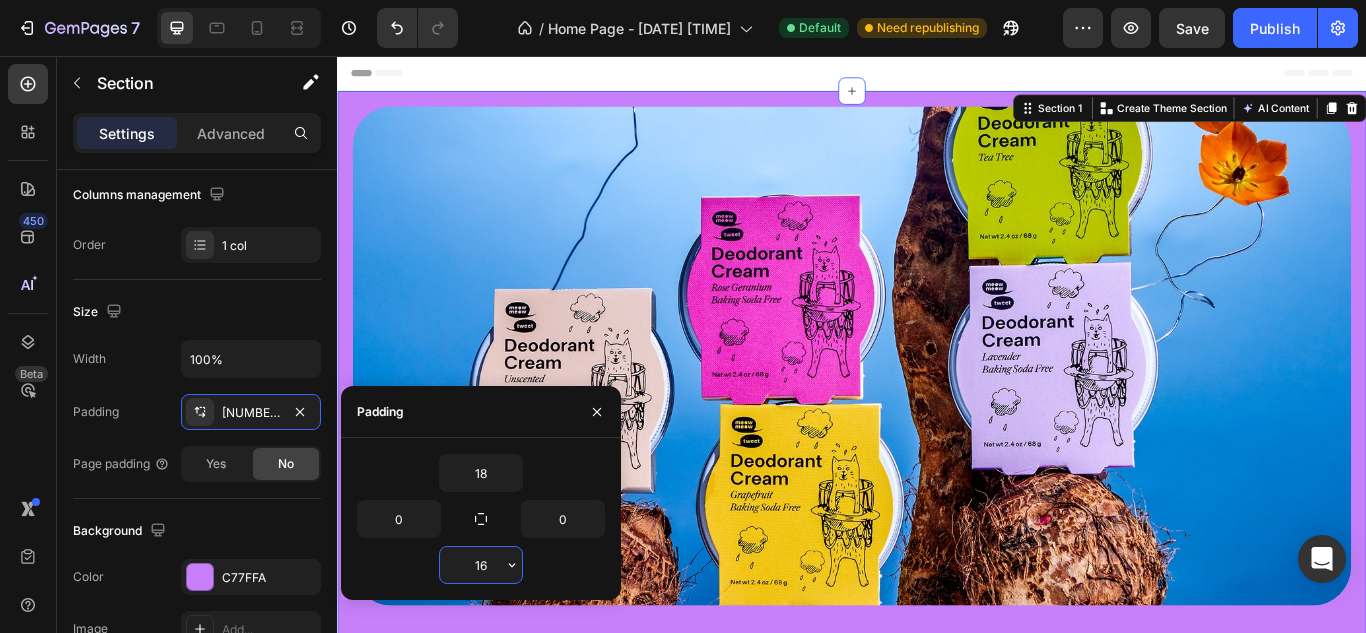 click on "16" at bounding box center (481, 565) 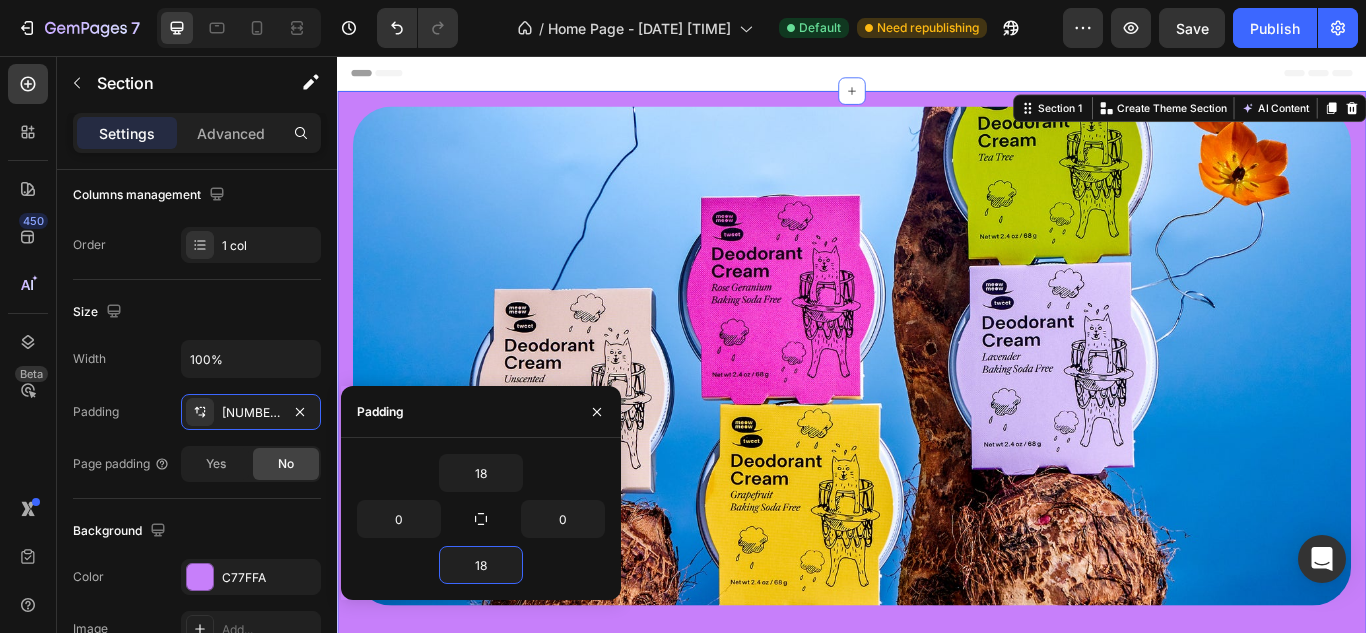 type on "18" 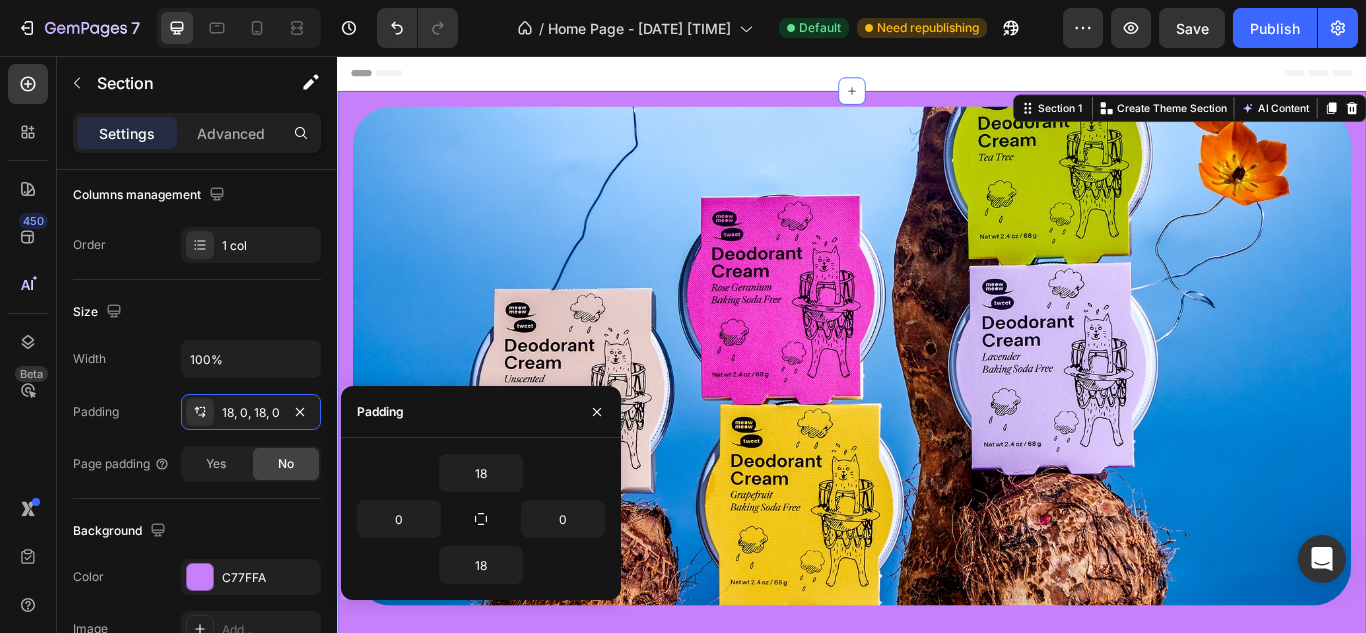 click on "18" at bounding box center (481, 473) 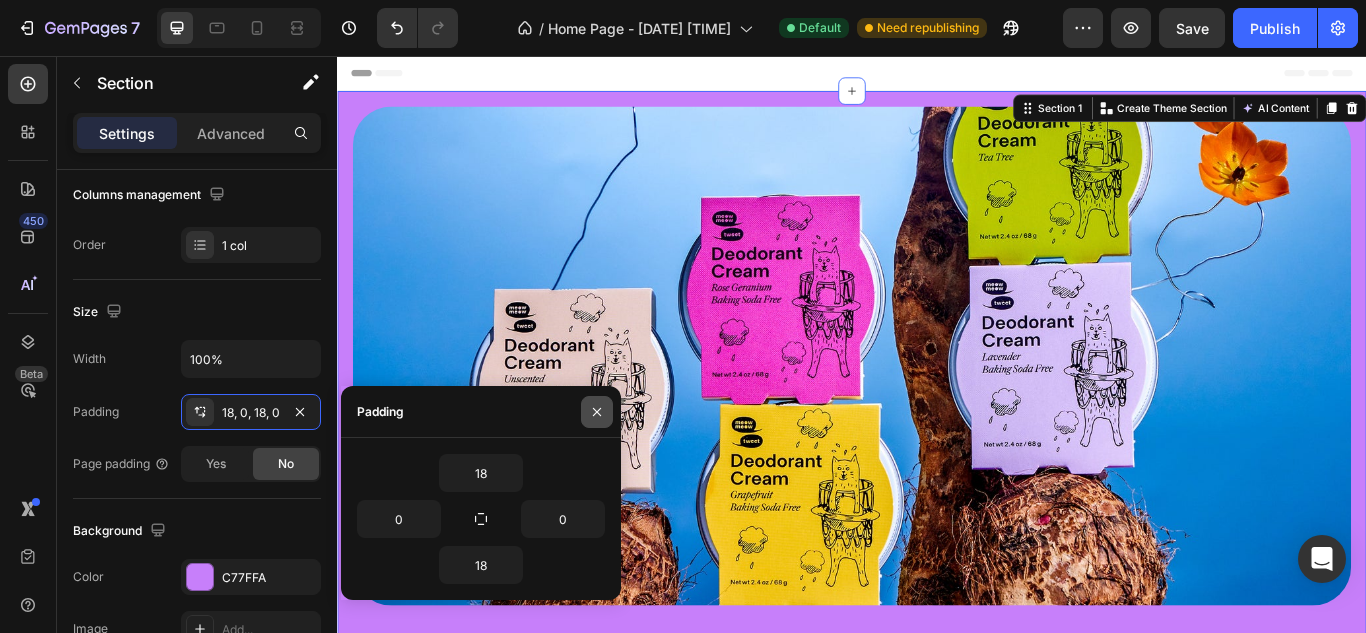 click at bounding box center [597, 412] 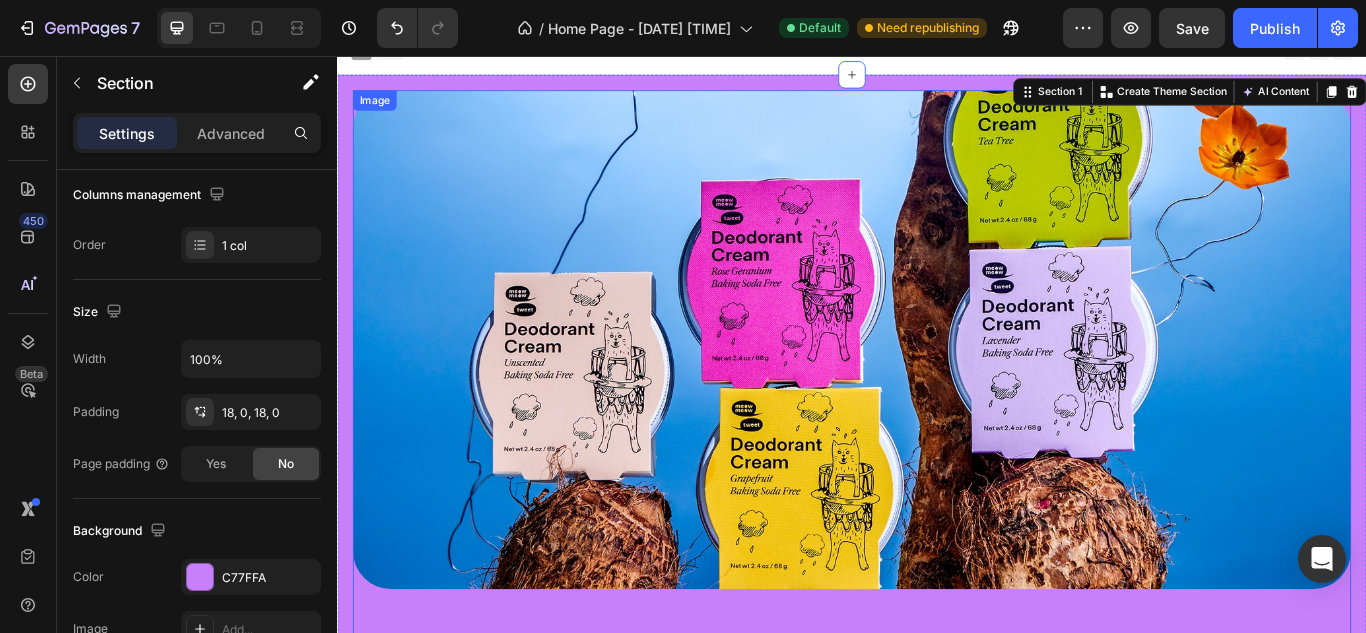 scroll, scrollTop: 0, scrollLeft: 0, axis: both 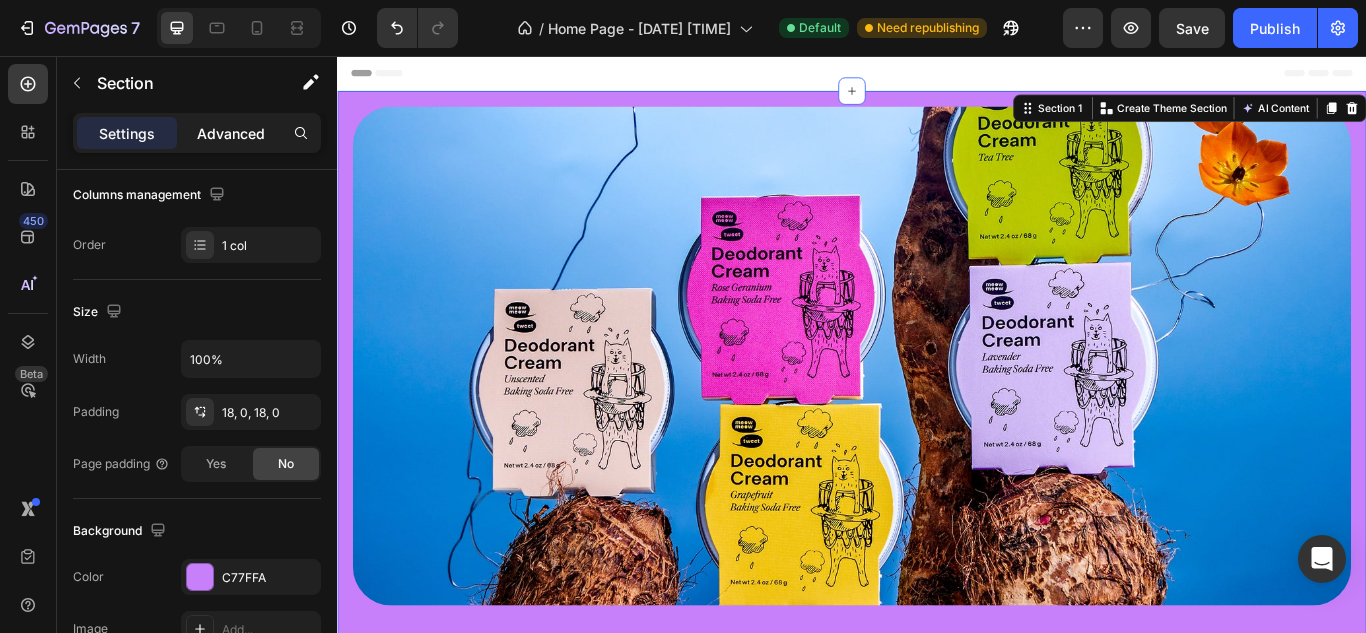 click on "Advanced" at bounding box center (231, 133) 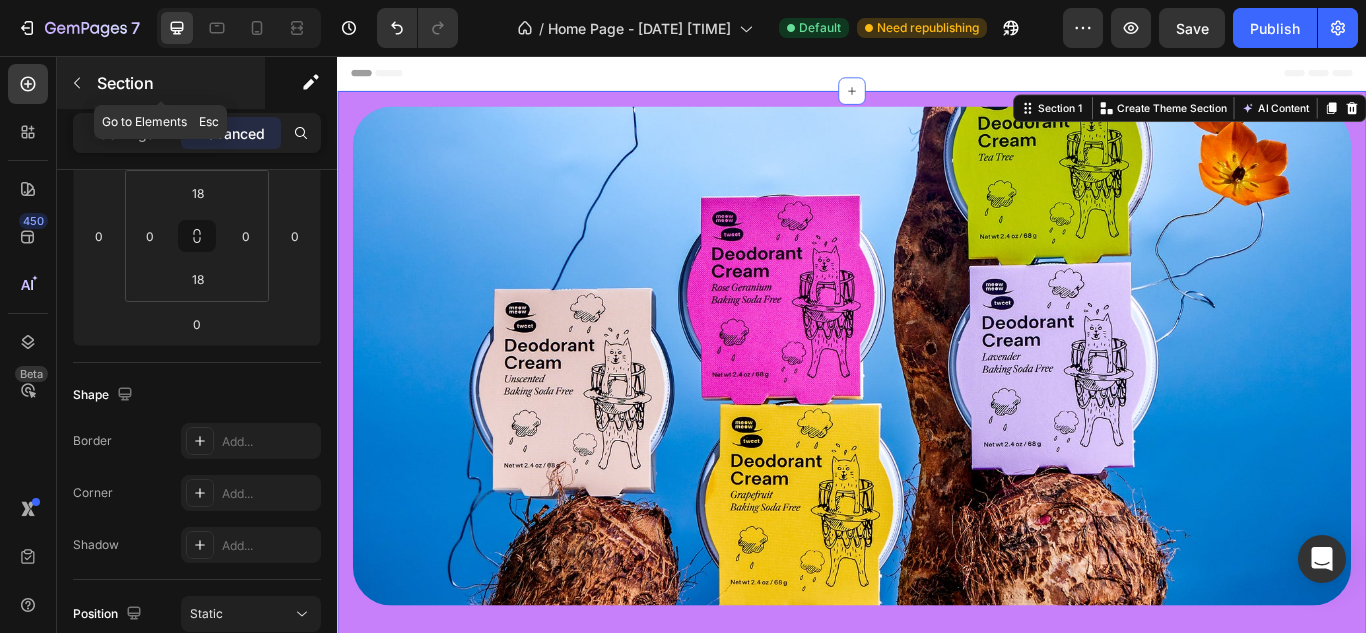 click 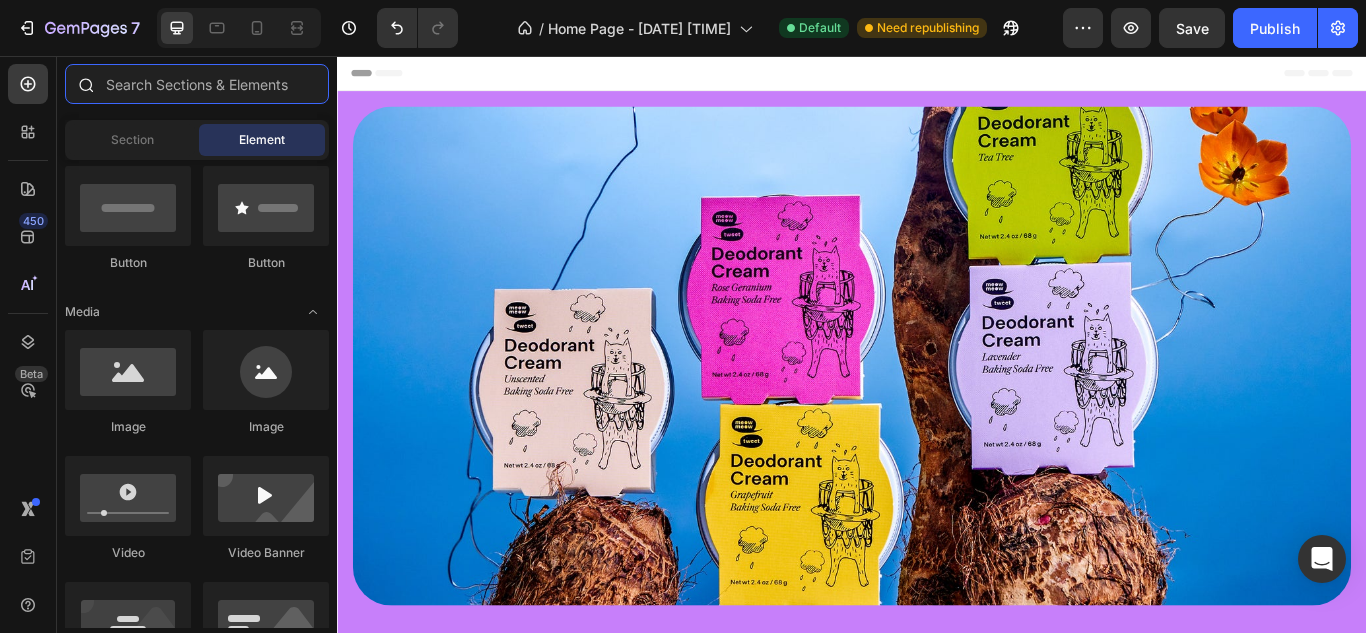 click at bounding box center (197, 84) 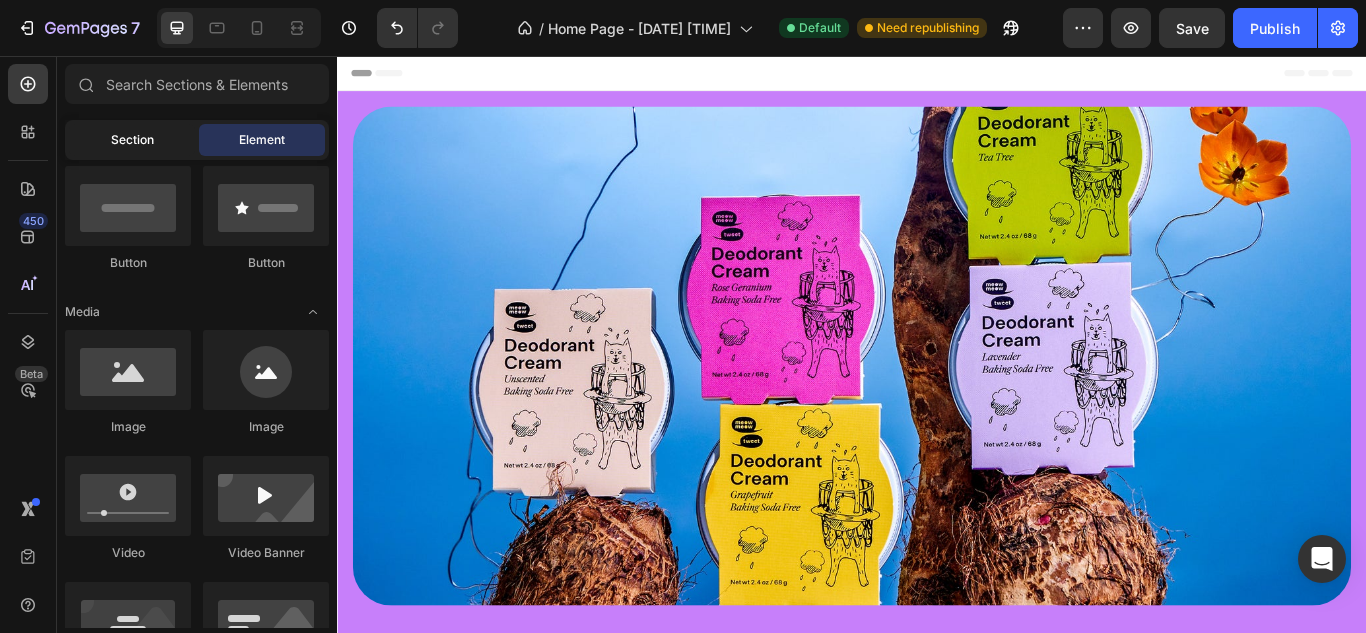 click on "Section" 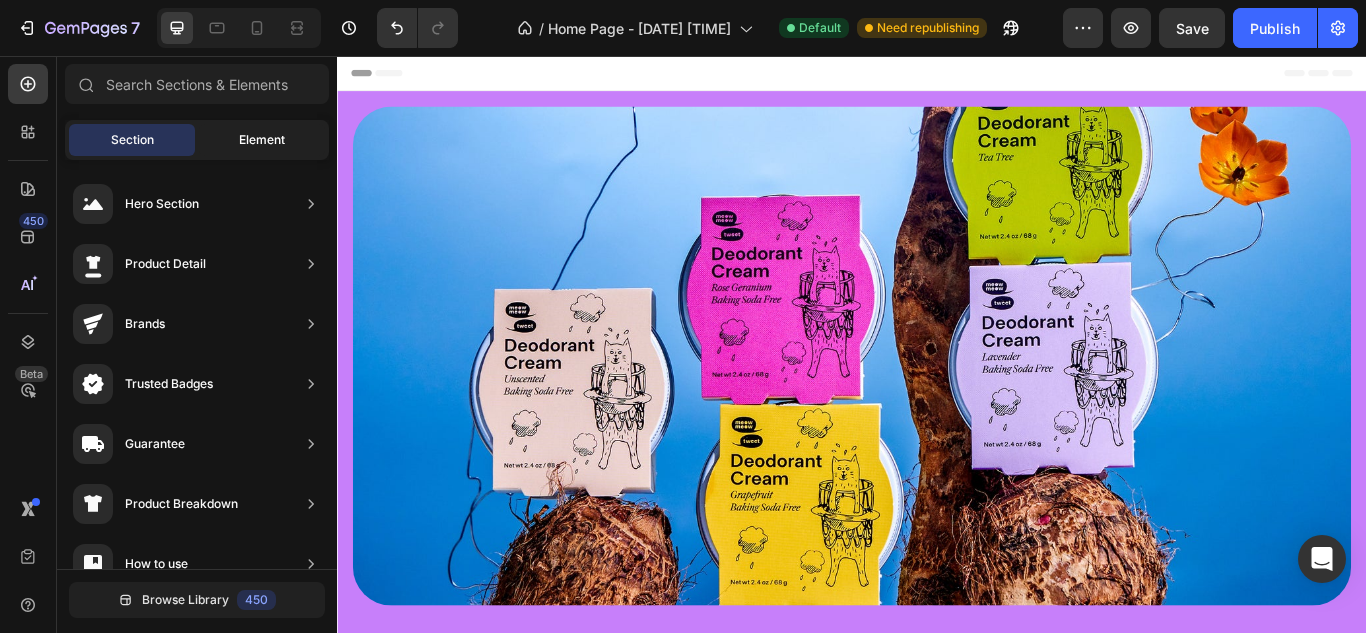 click on "Element" 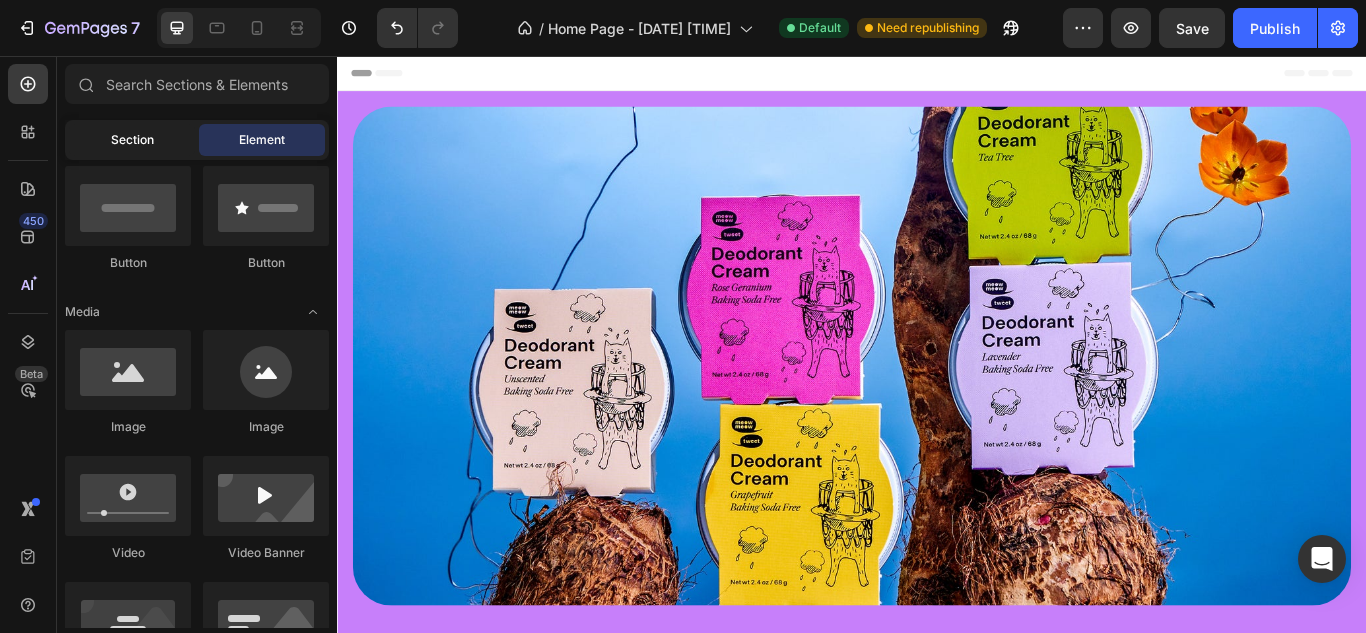 click on "Section" 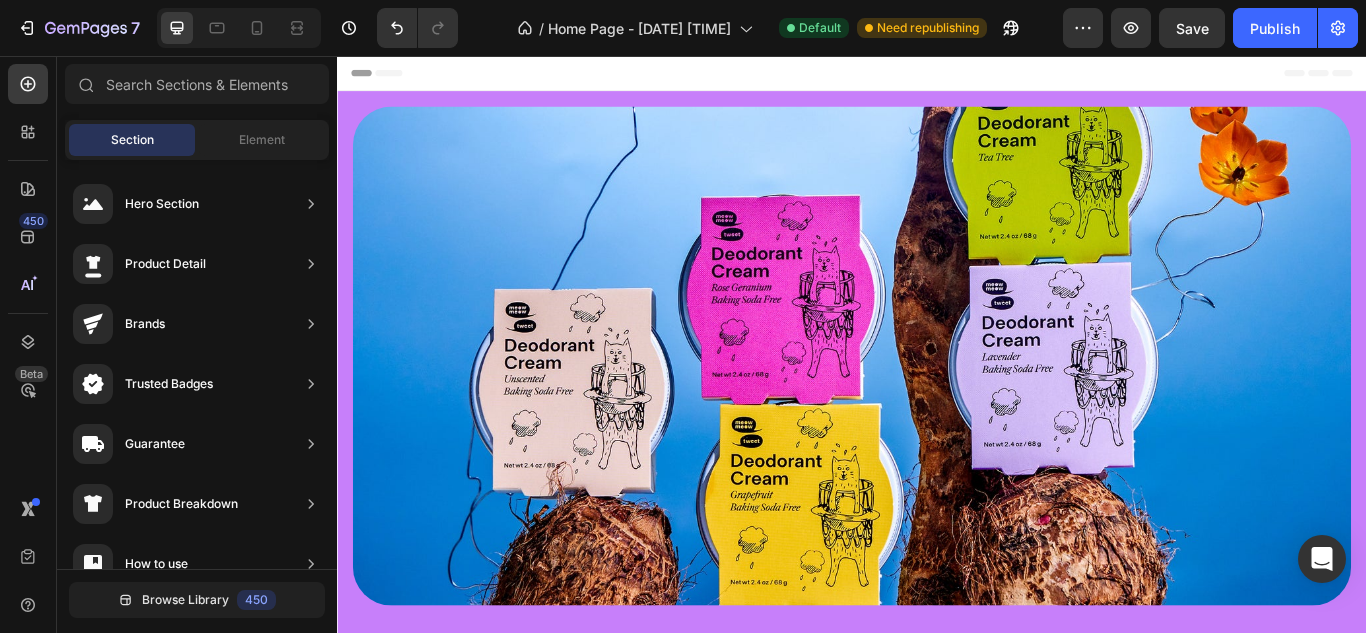 click on "450 Beta" at bounding box center [28, 276] 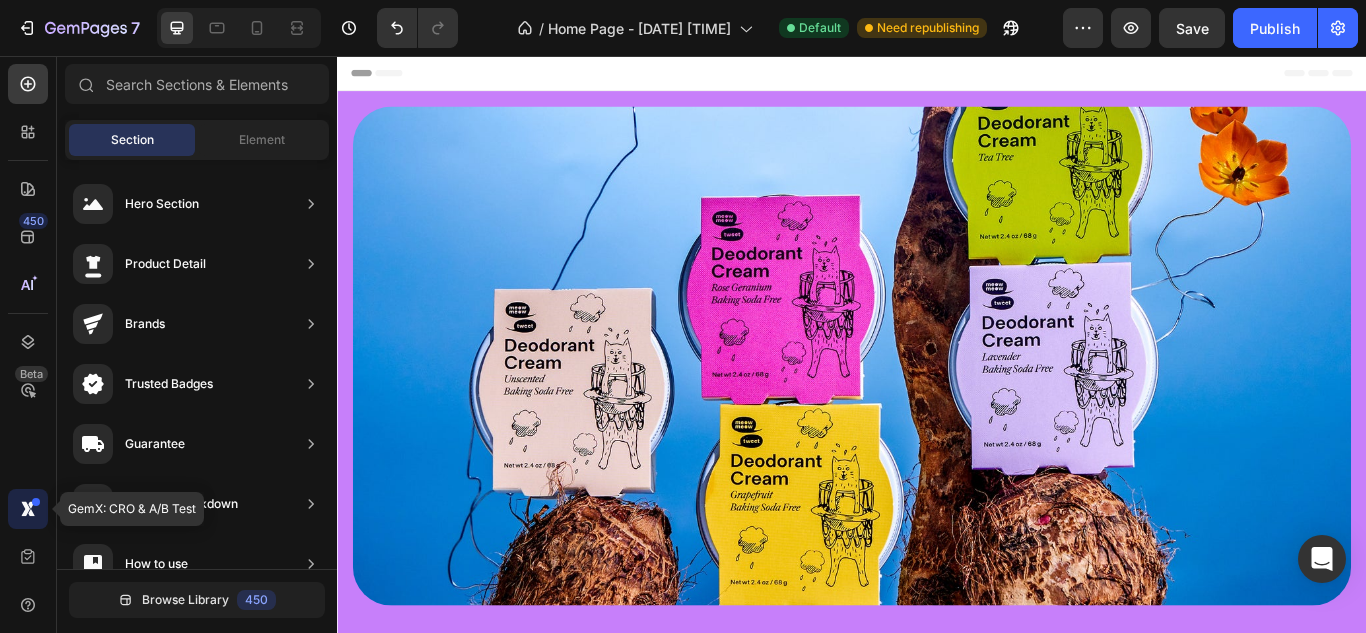 click 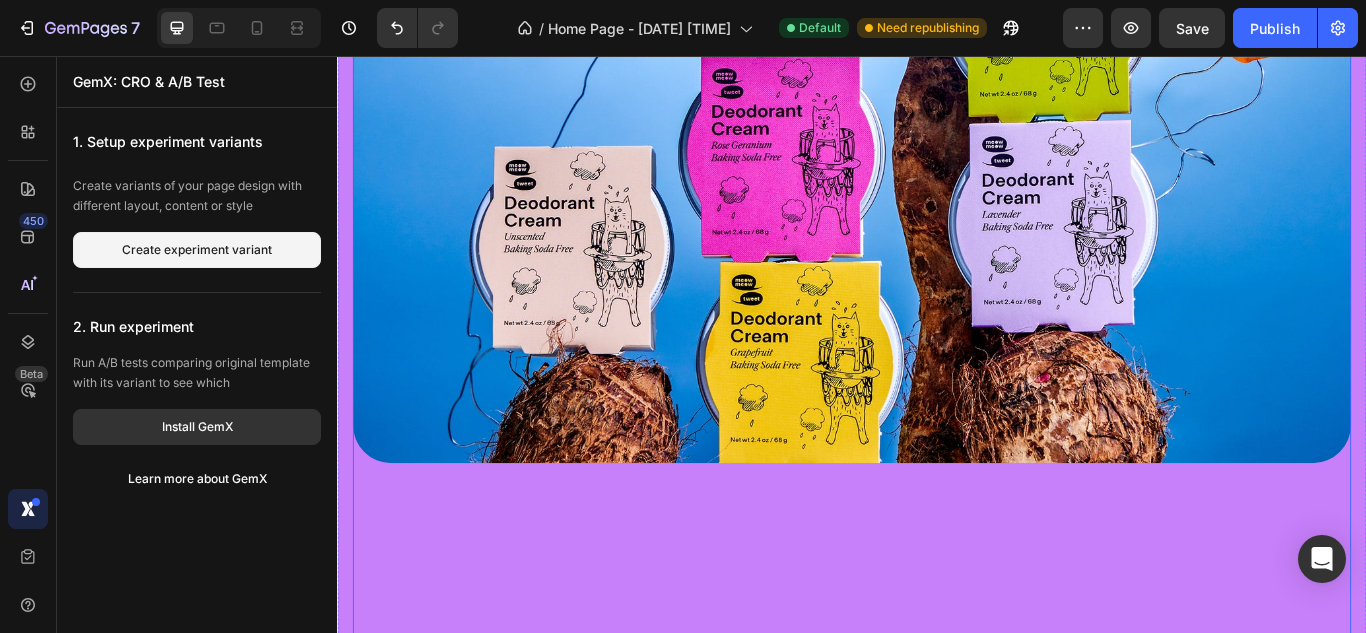 scroll, scrollTop: 167, scrollLeft: 0, axis: vertical 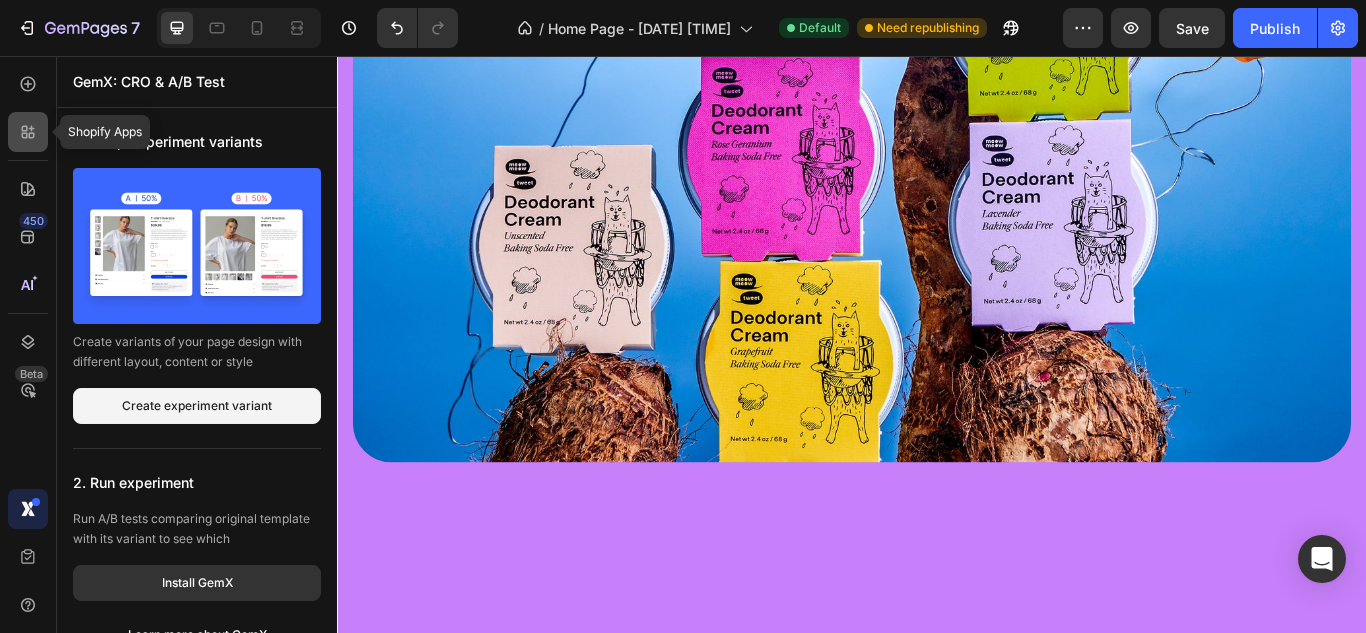 click 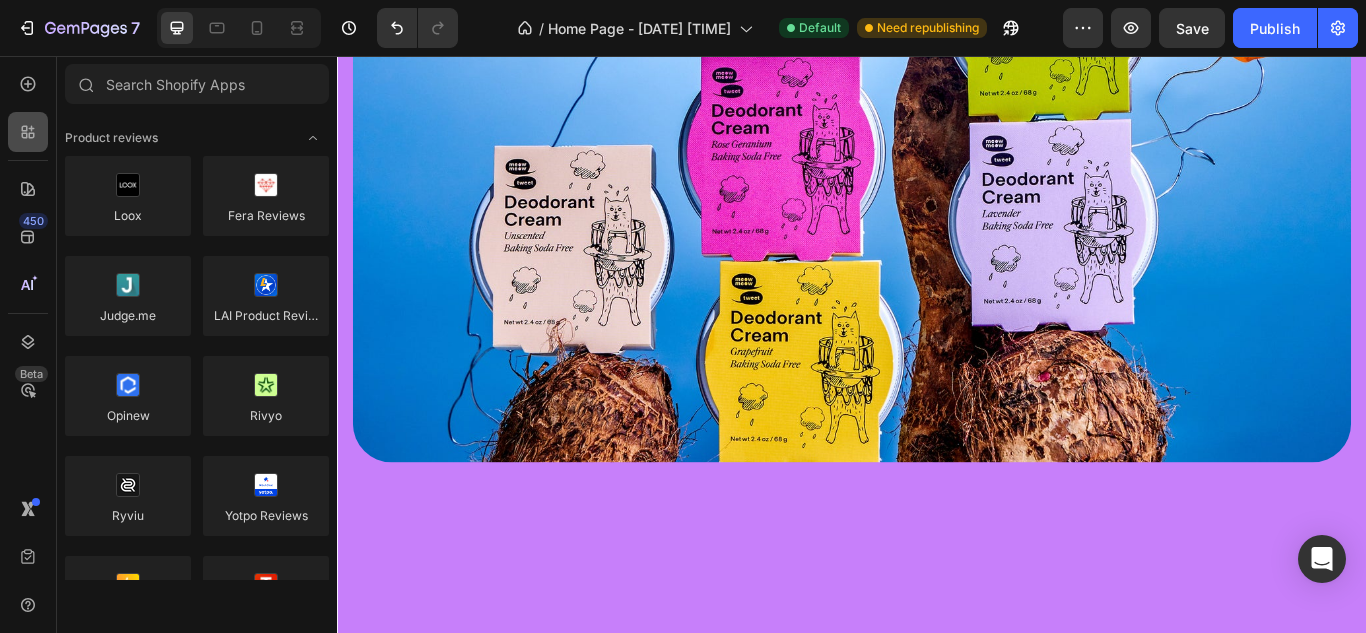 scroll, scrollTop: 492, scrollLeft: 0, axis: vertical 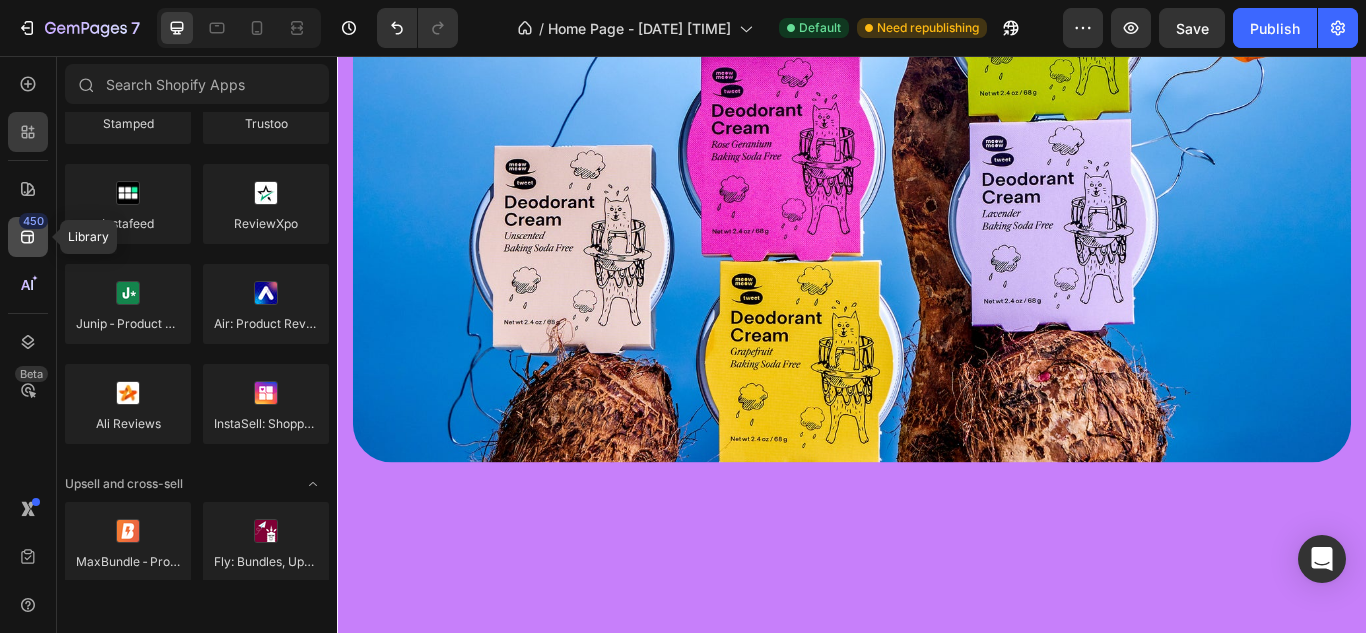 click on "450" at bounding box center (33, 221) 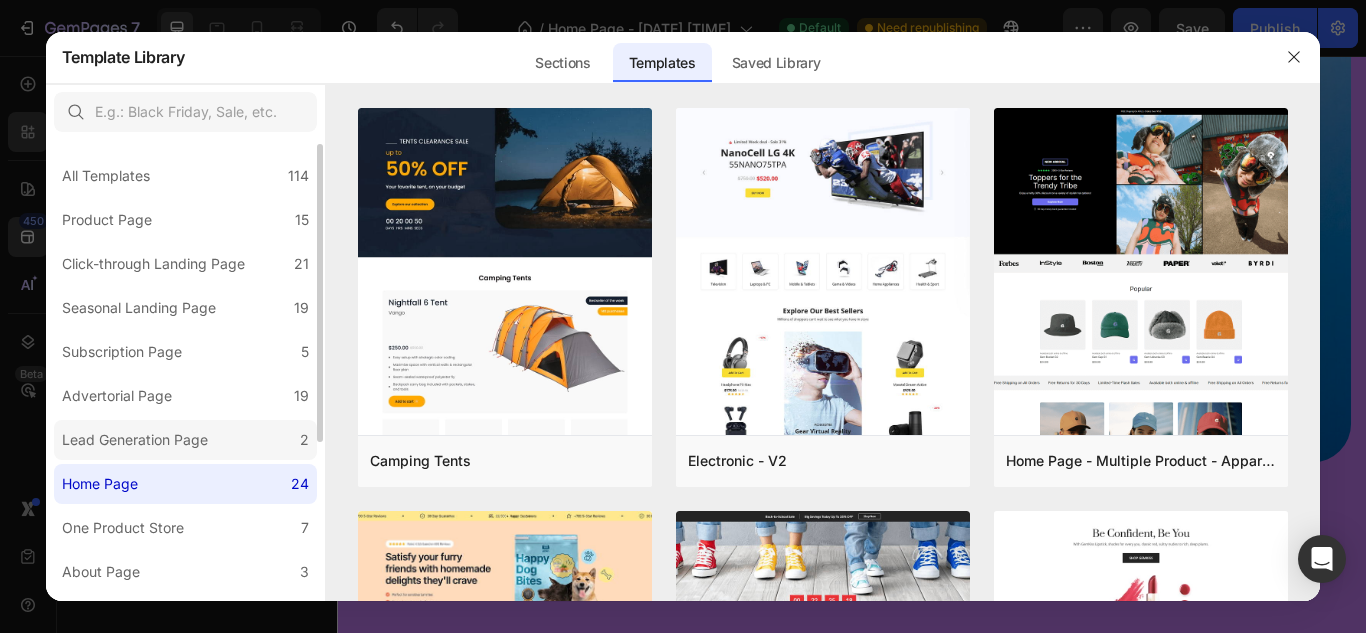 scroll, scrollTop: 3, scrollLeft: 0, axis: vertical 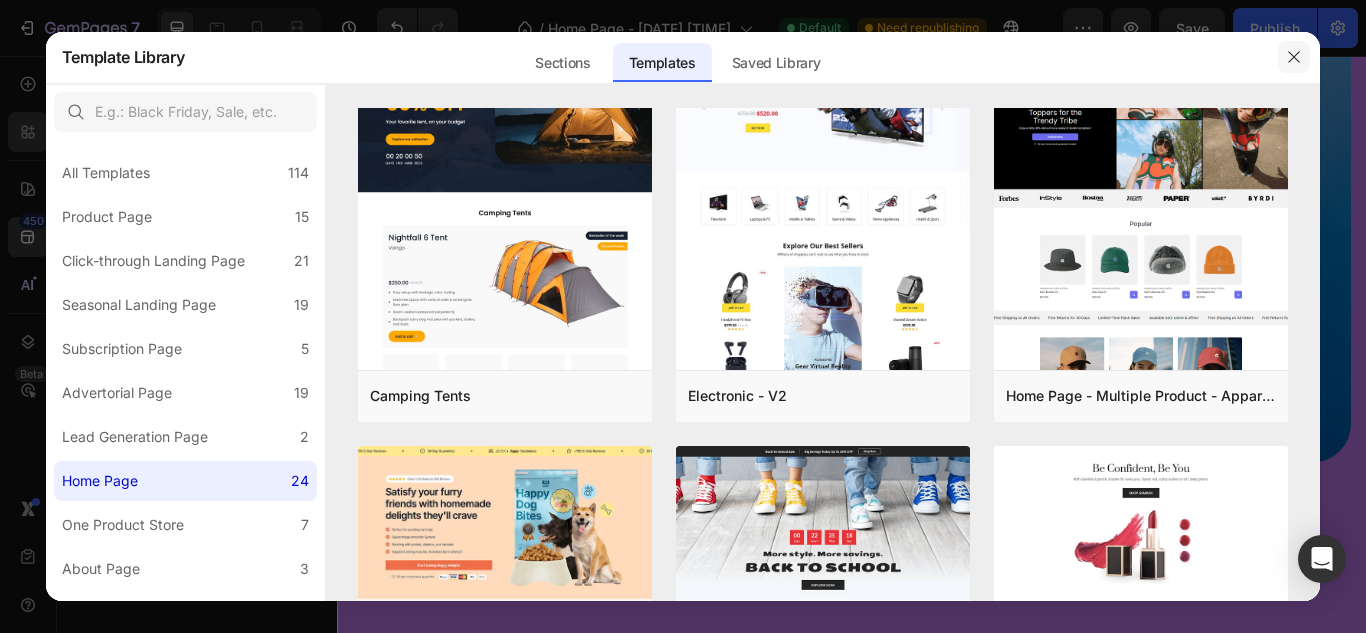 click 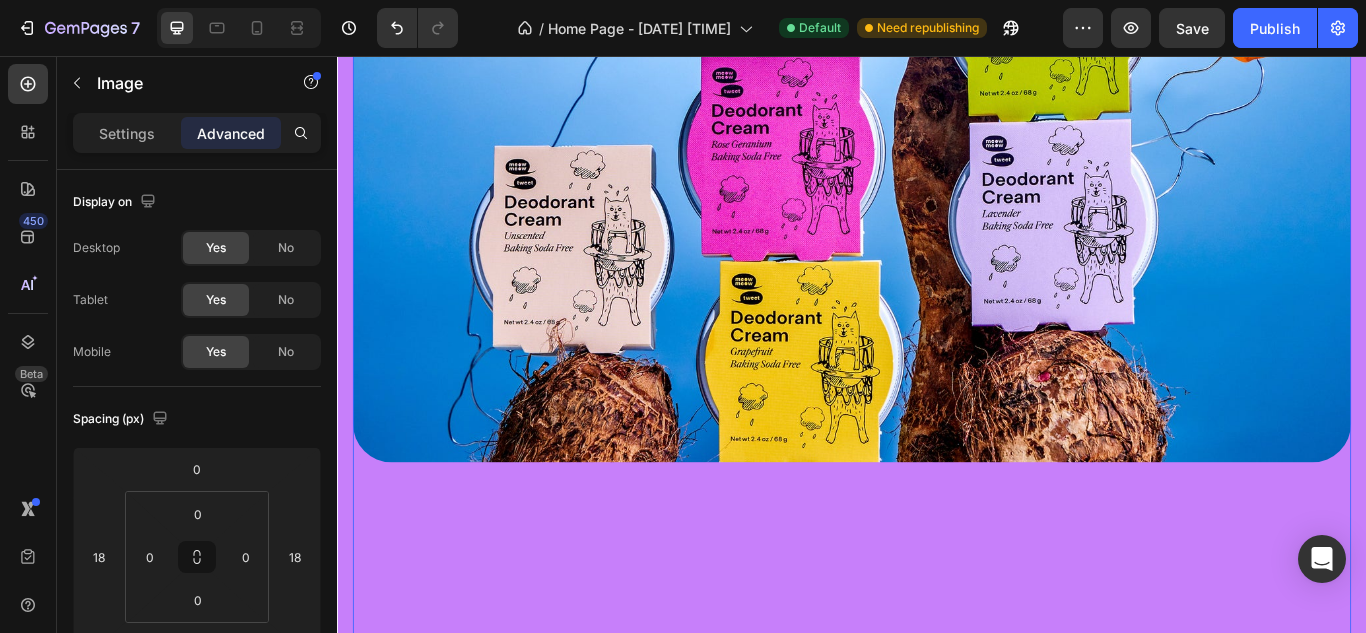 click on "Advanced" at bounding box center [231, 133] 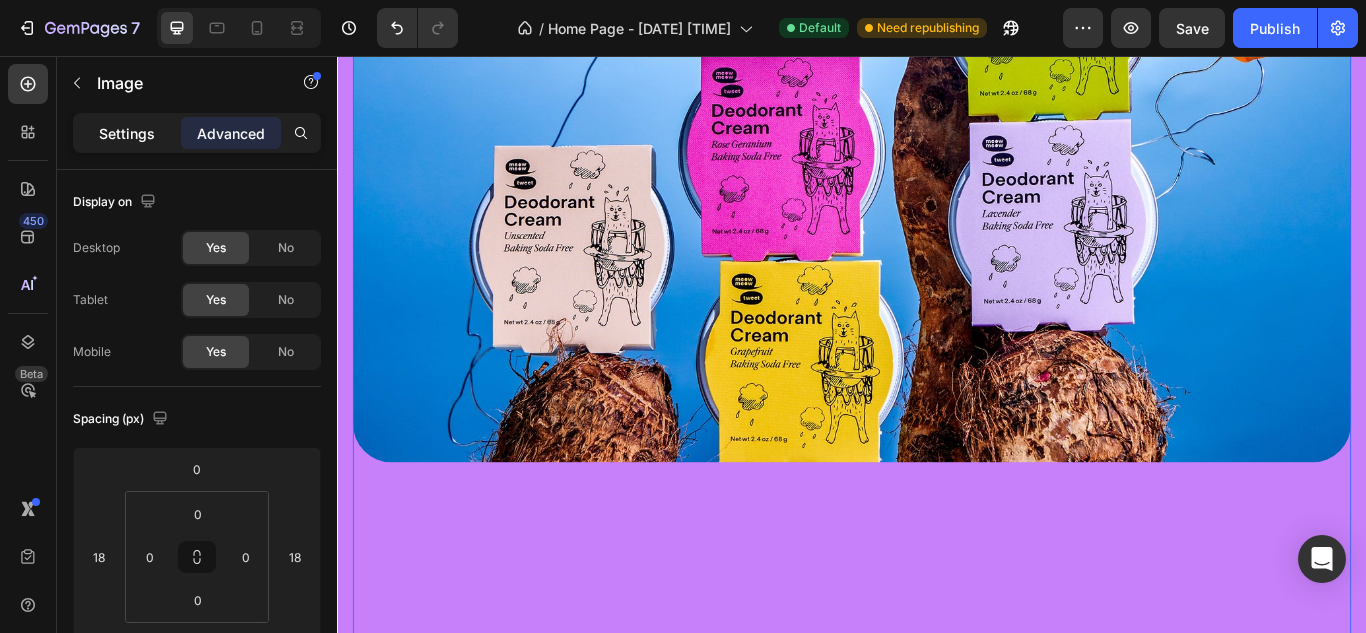 click on "Settings" at bounding box center (127, 133) 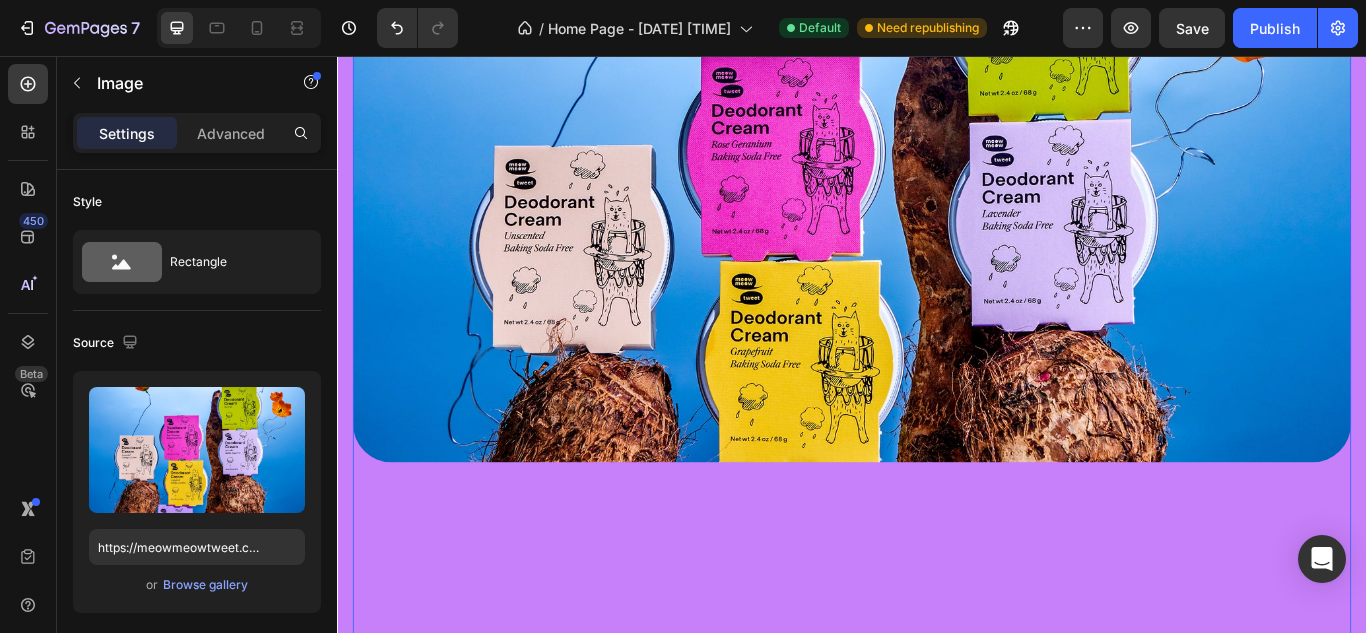 click on "Settings" at bounding box center [127, 133] 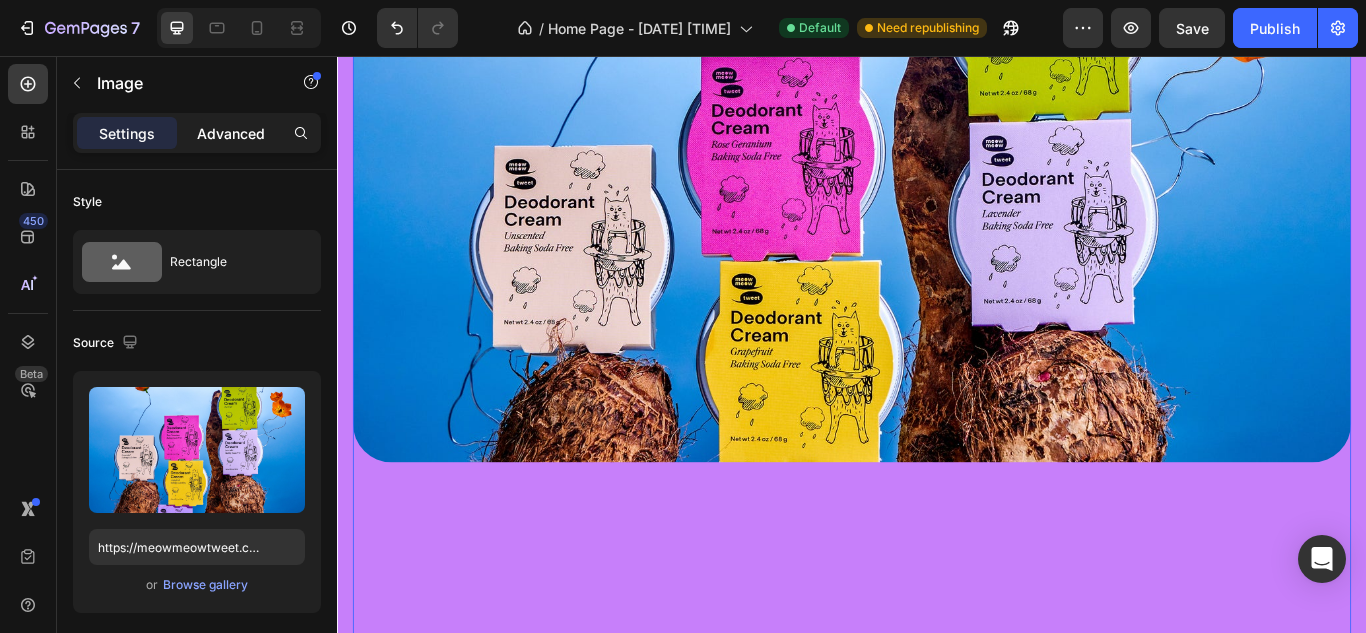 click on "Advanced" at bounding box center [231, 133] 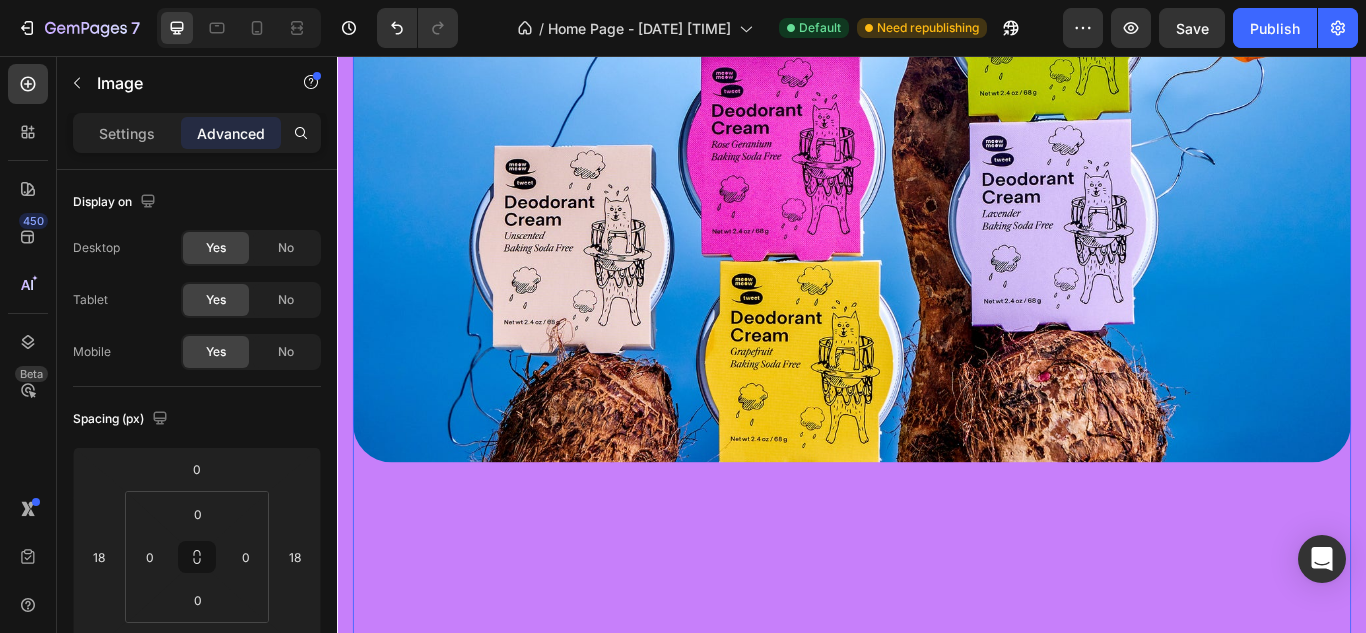 click on "Advanced" at bounding box center (231, 133) 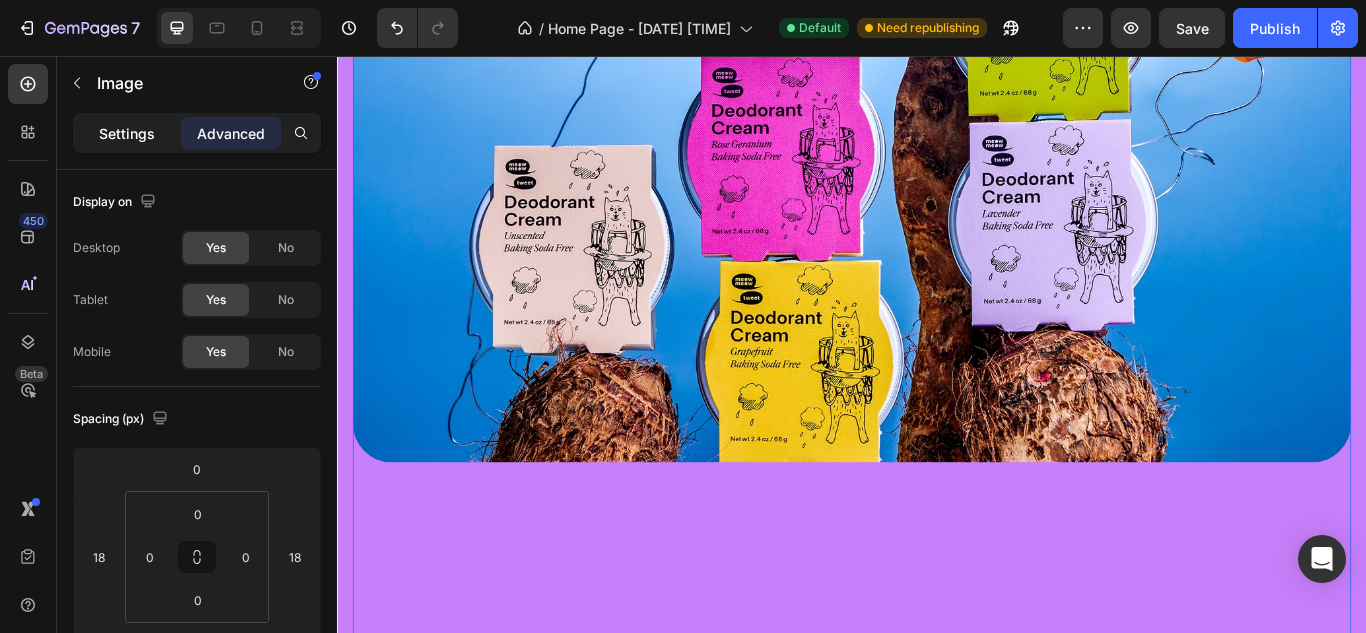 click on "Settings" at bounding box center (127, 133) 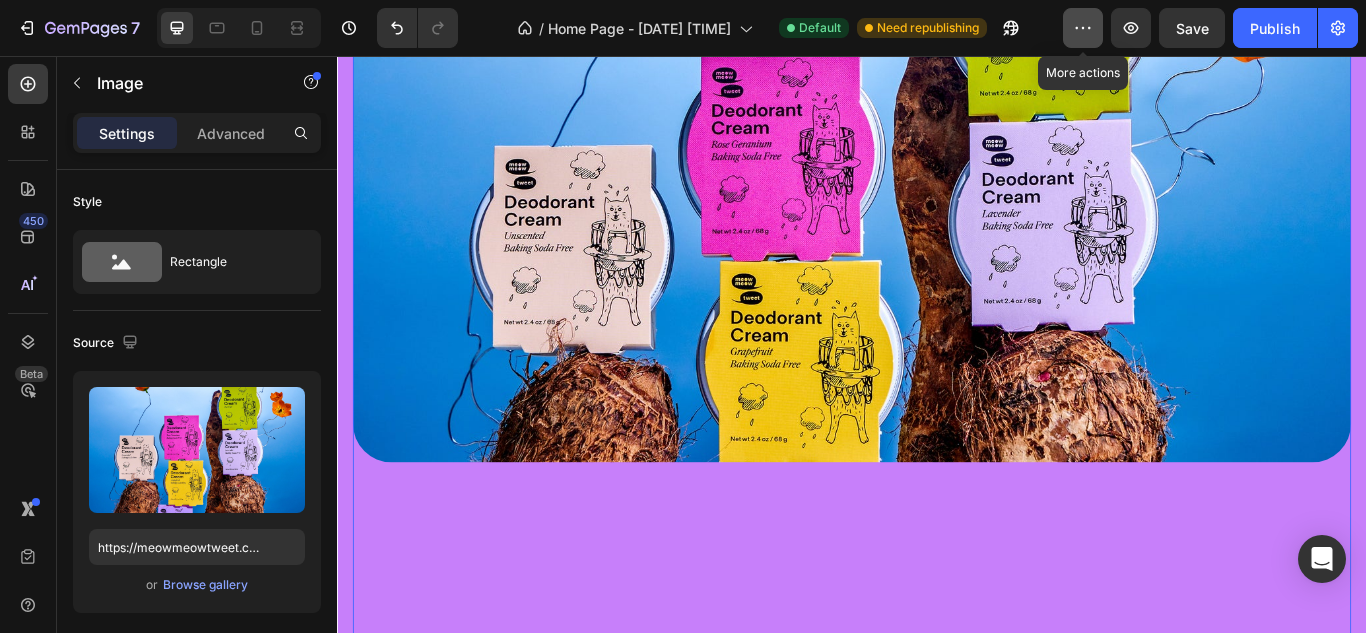 click 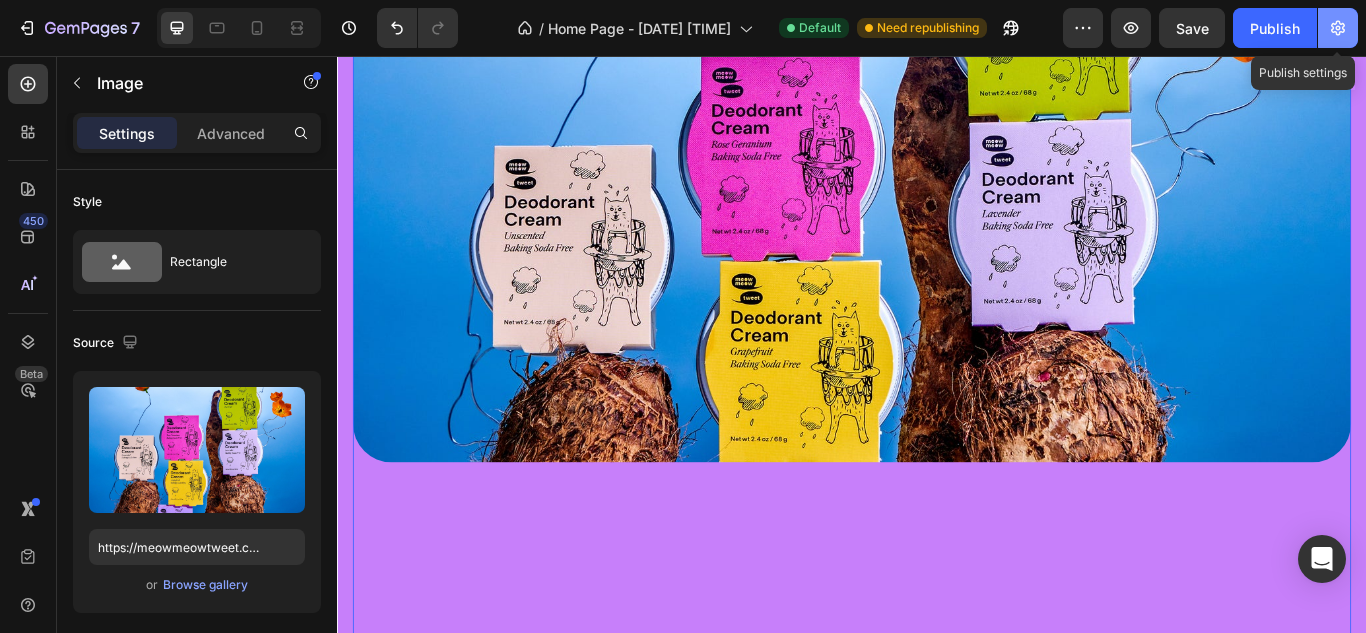 click 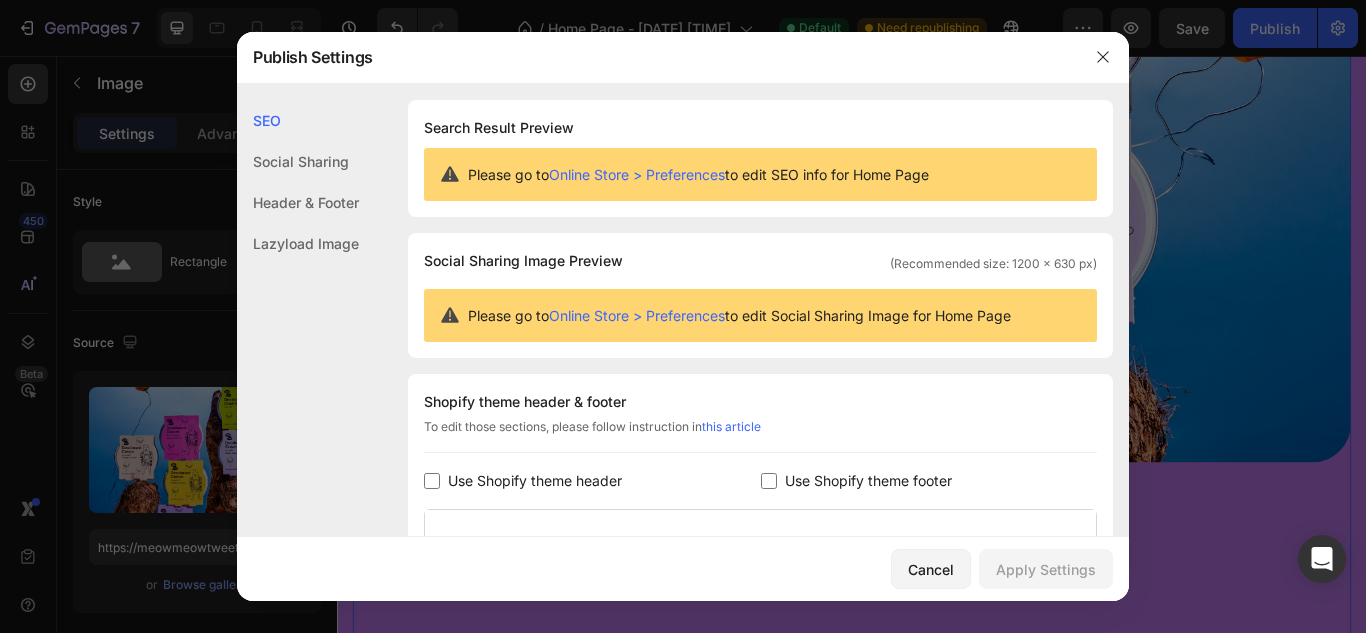 click on "Header & Footer" 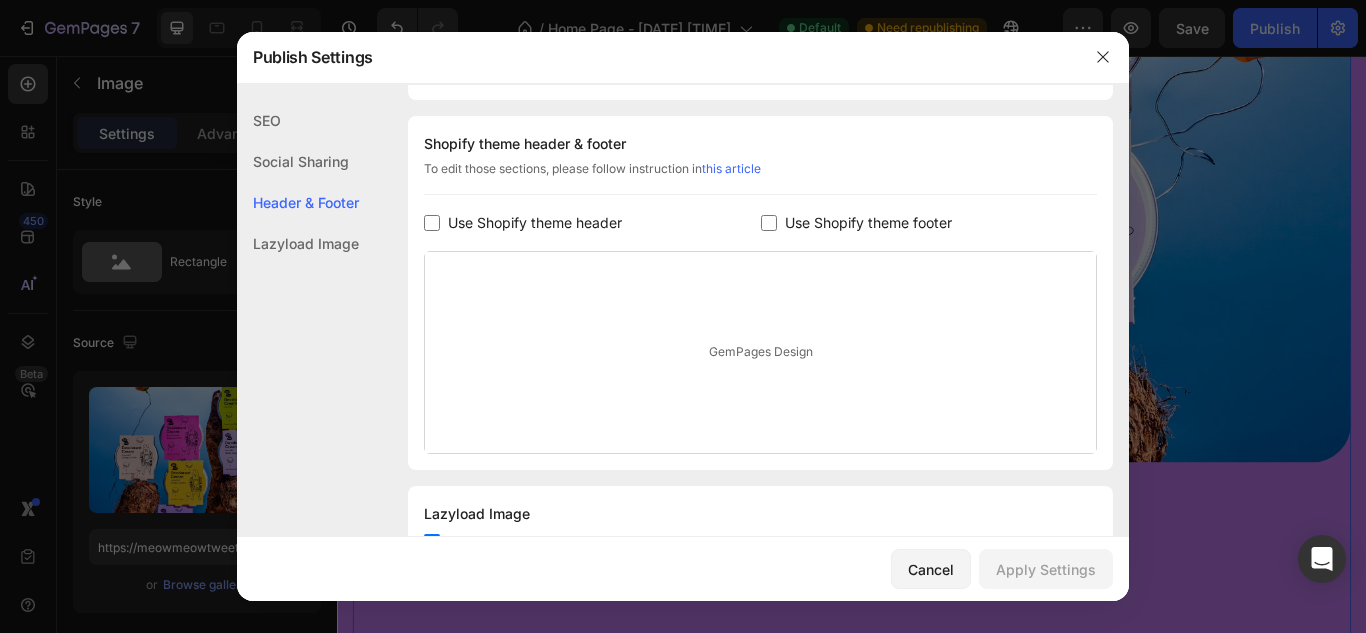 scroll, scrollTop: 270, scrollLeft: 0, axis: vertical 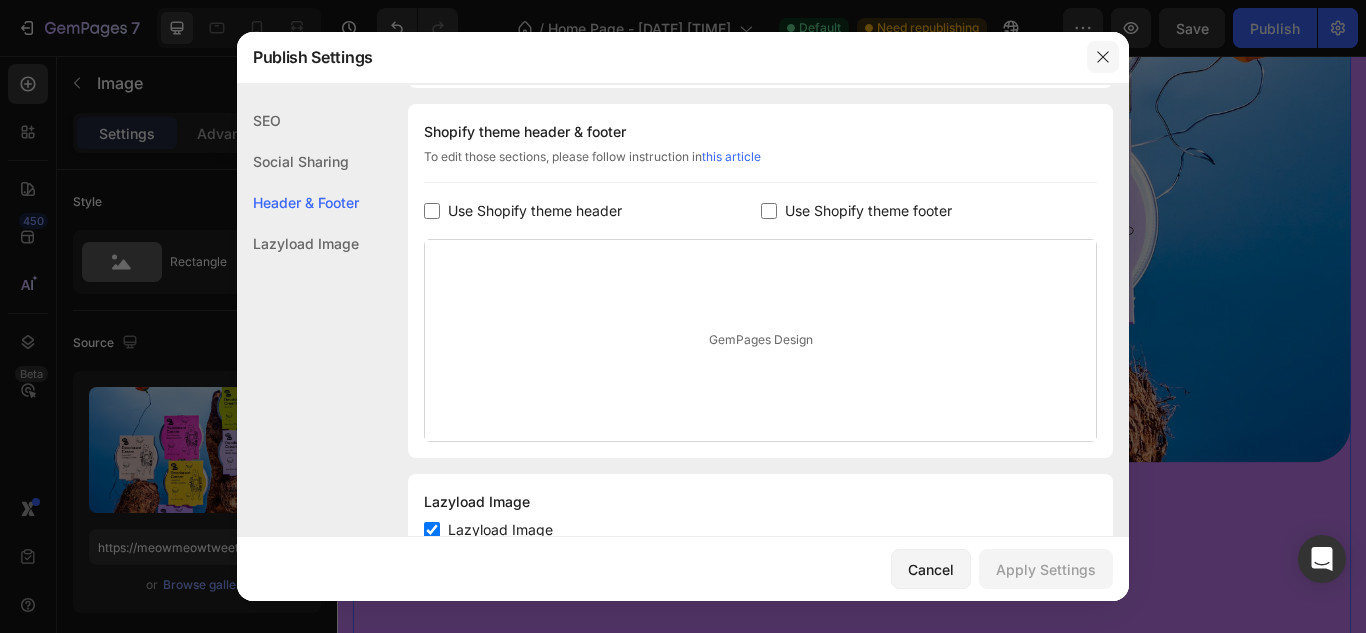 click at bounding box center (1103, 57) 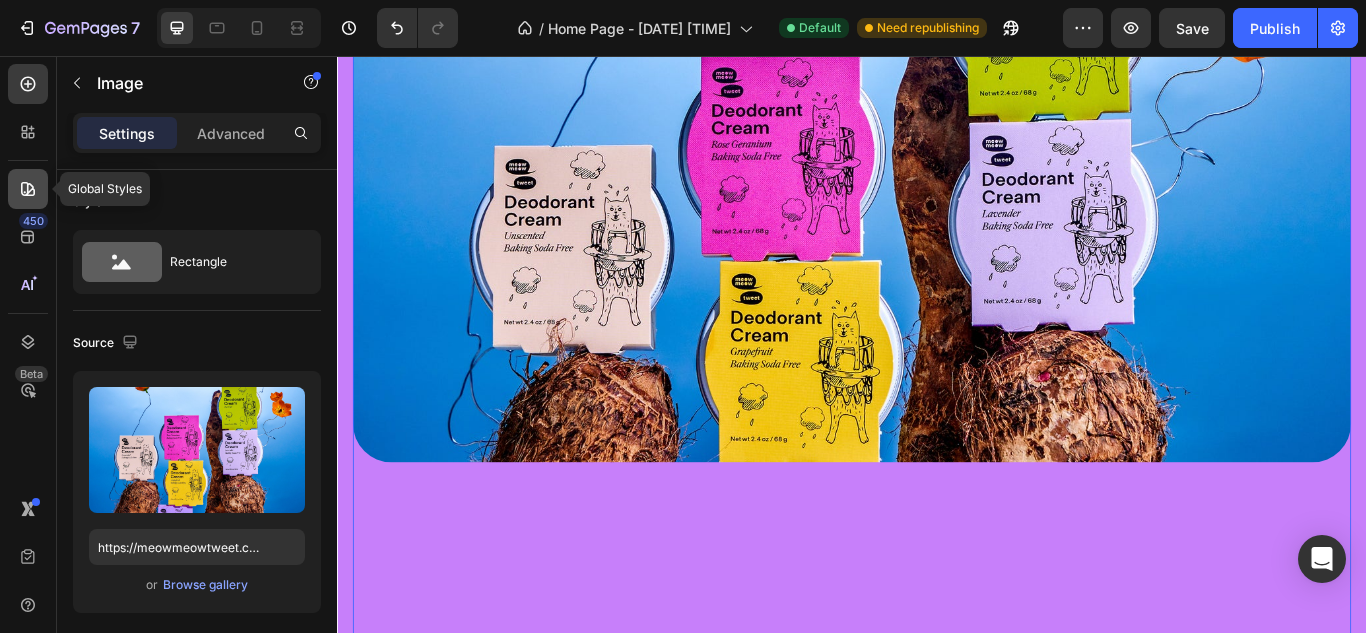 click 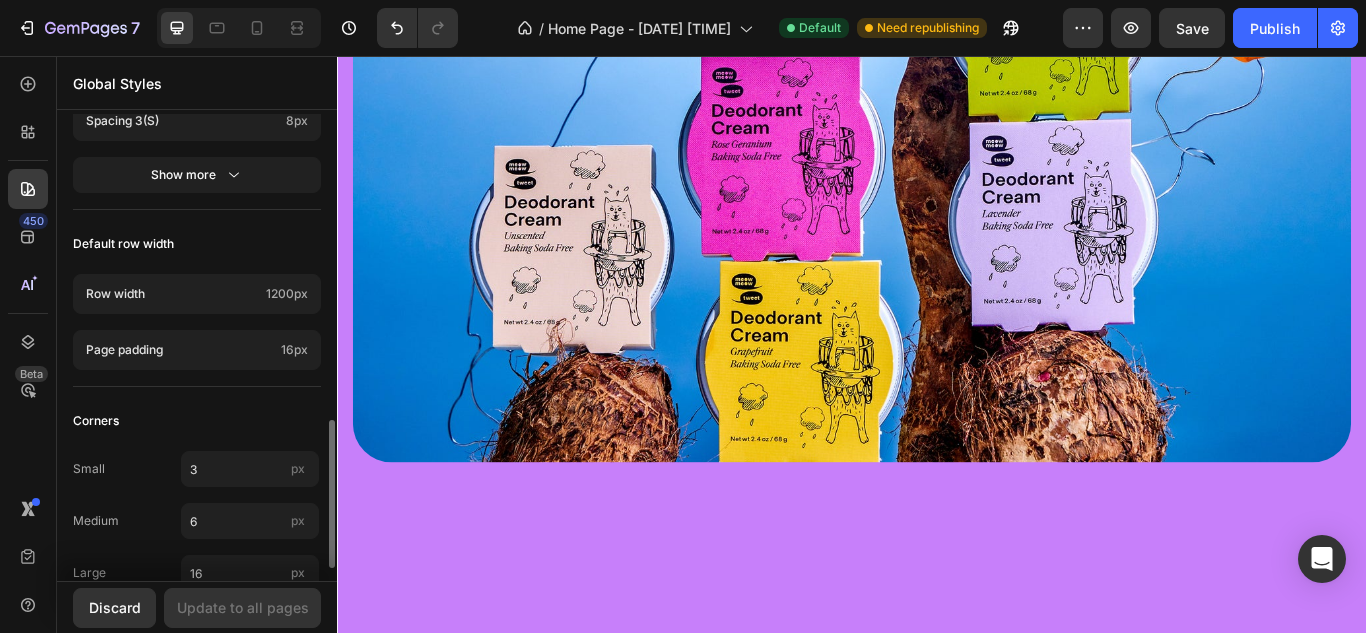 scroll, scrollTop: 998, scrollLeft: 0, axis: vertical 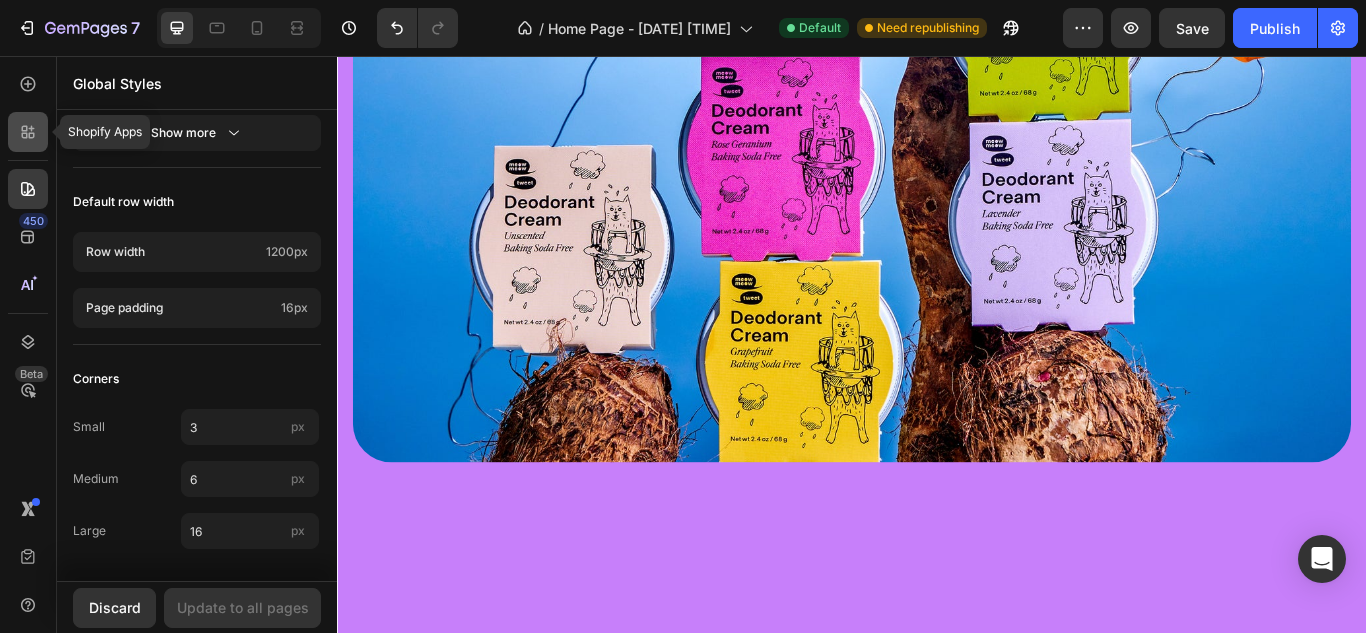 click 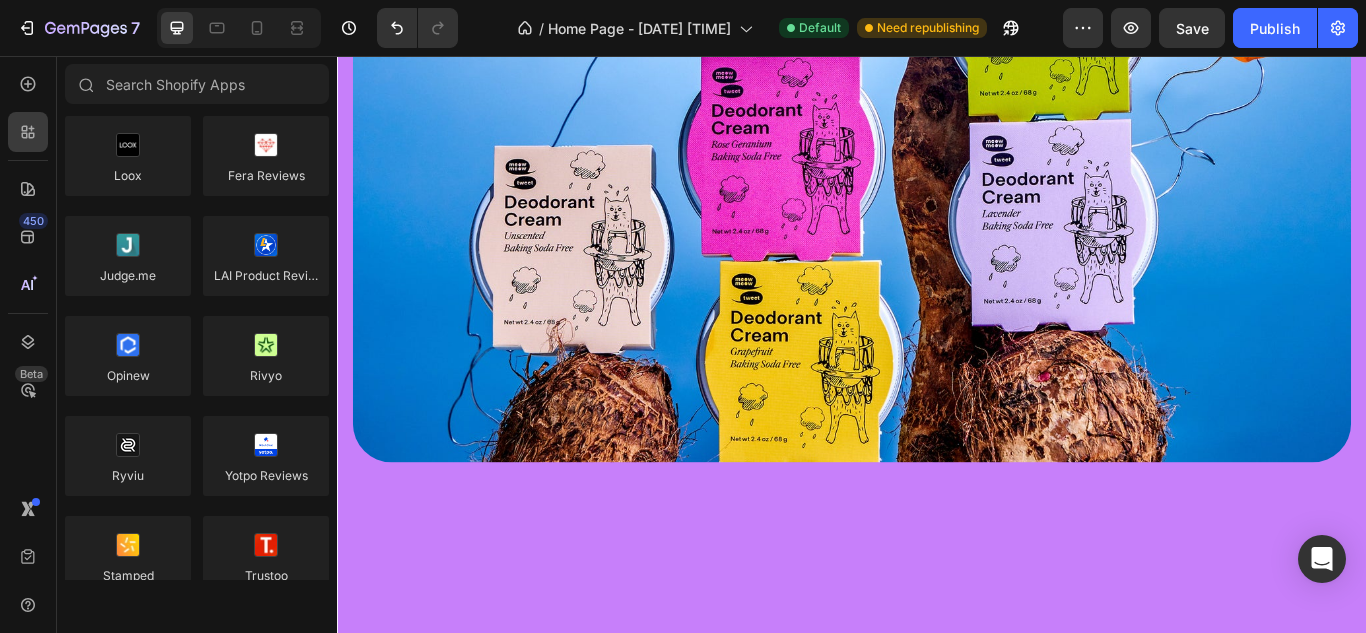 scroll, scrollTop: 0, scrollLeft: 0, axis: both 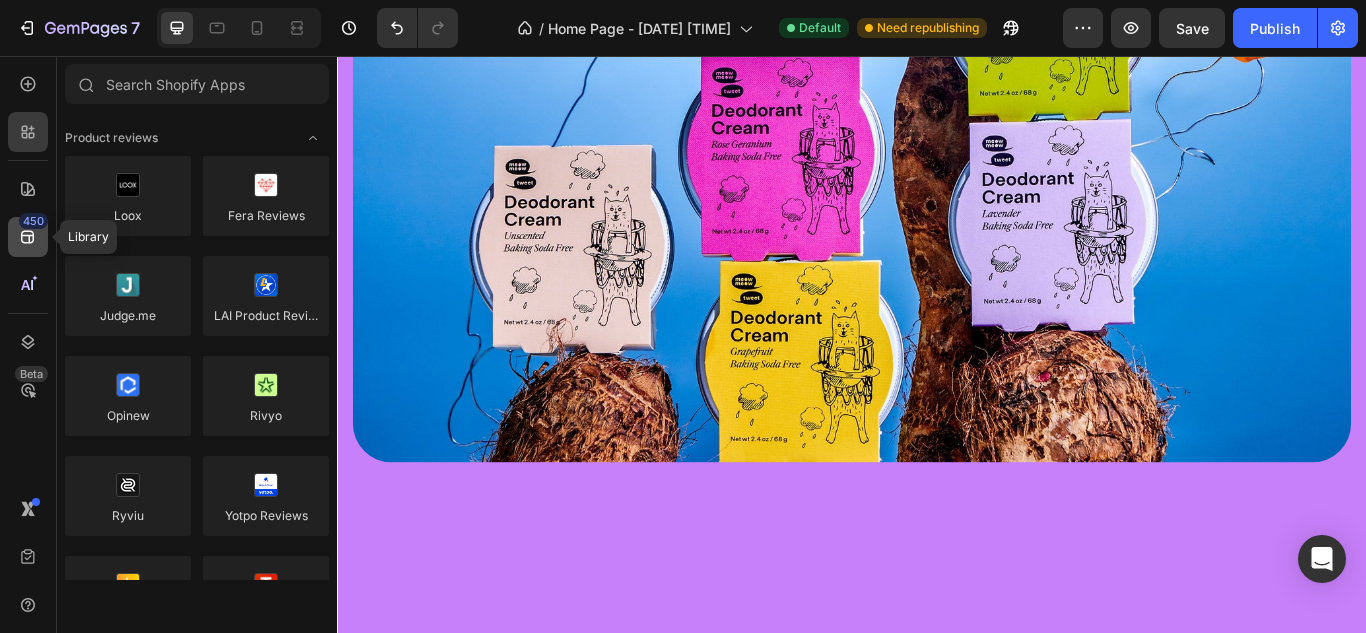 click 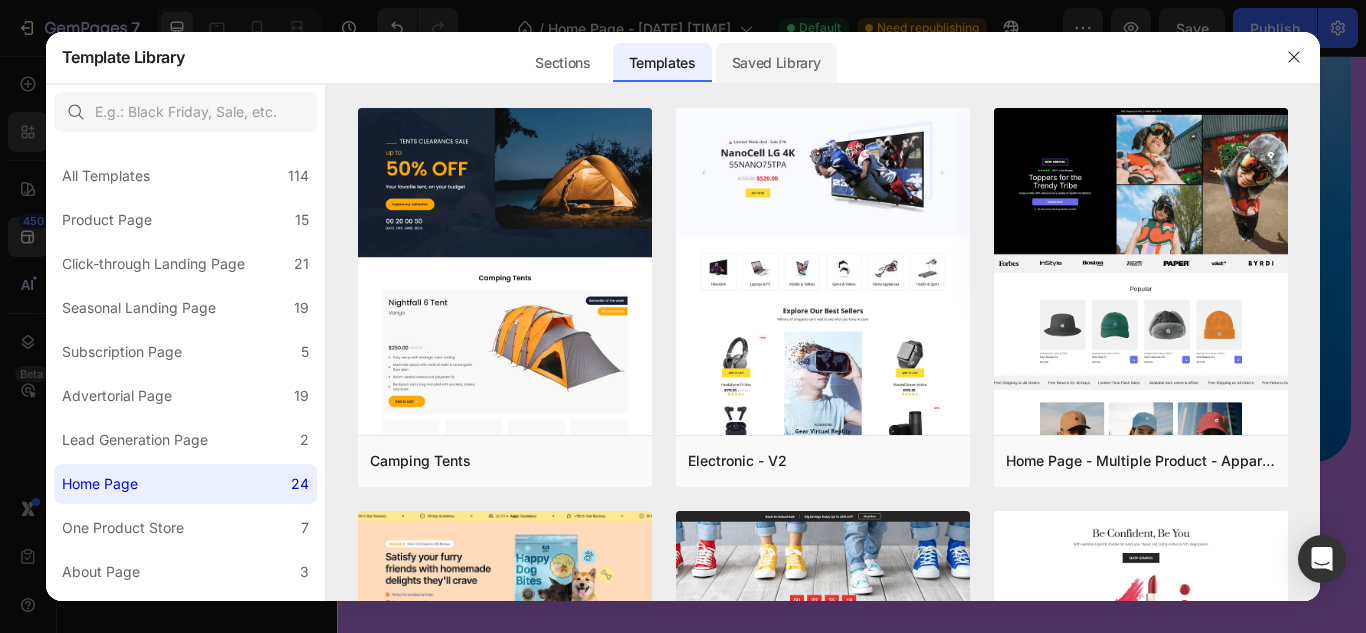 click on "Saved Library" 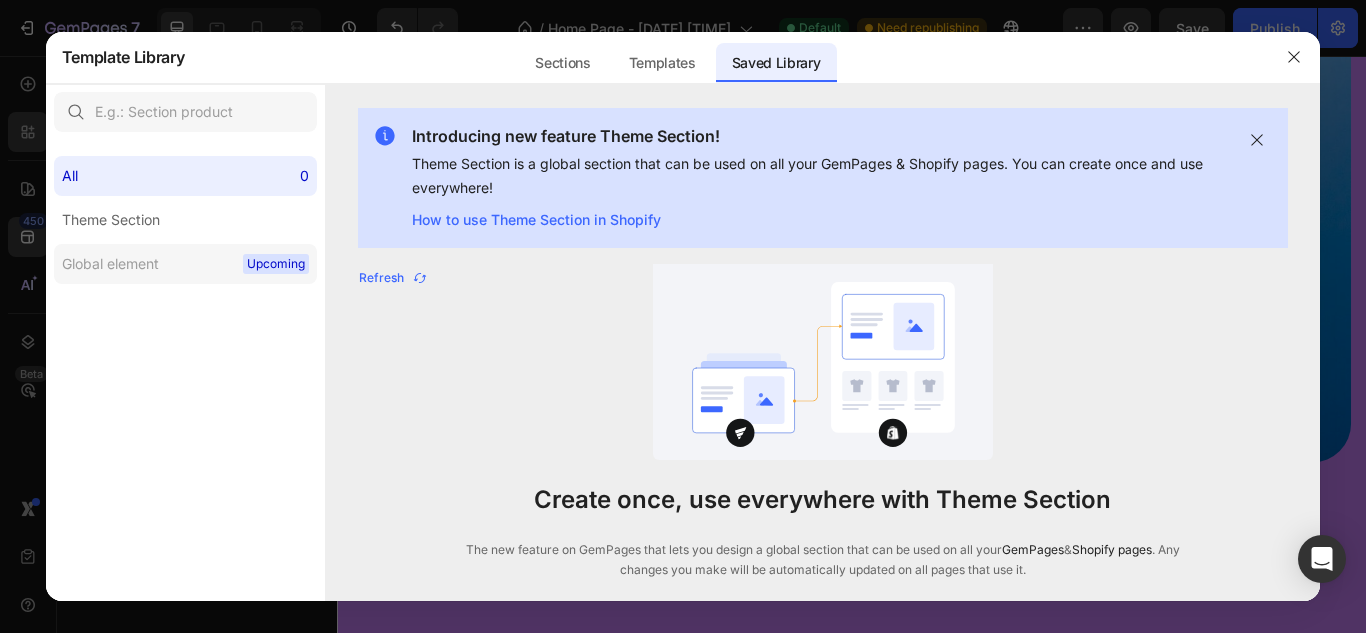 click on "Upcoming" at bounding box center [276, 264] 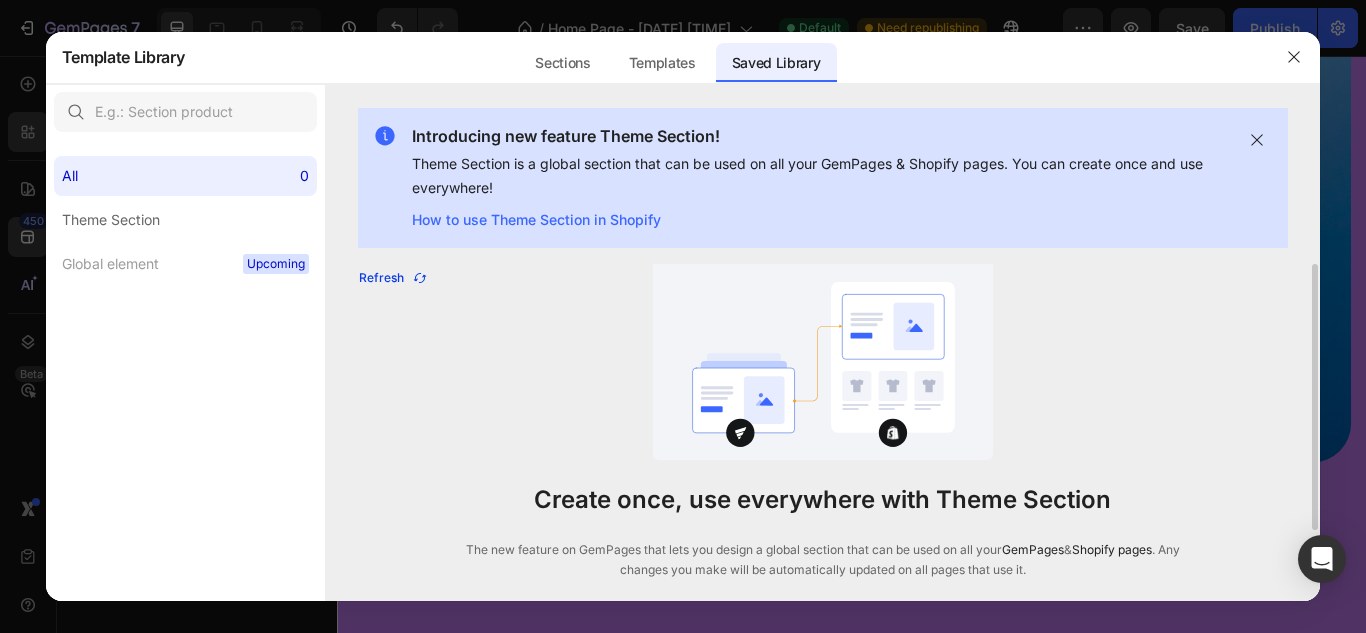 click on "Refresh" at bounding box center [393, 278] 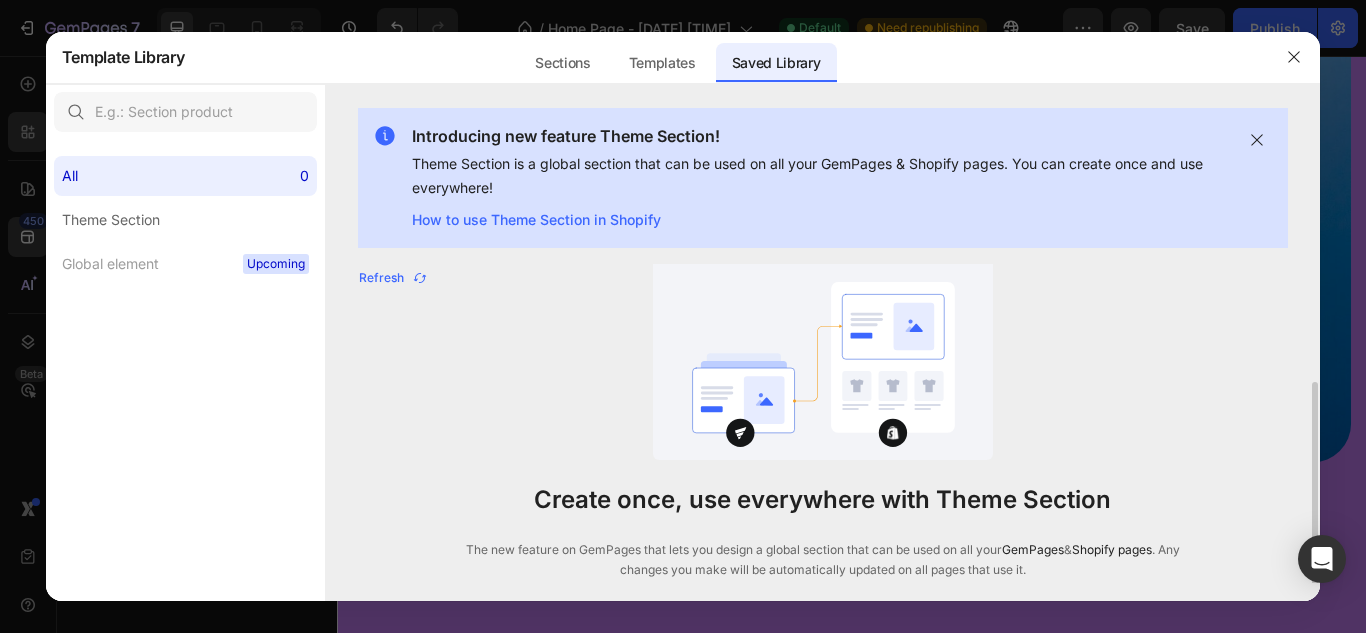 scroll, scrollTop: 64, scrollLeft: 0, axis: vertical 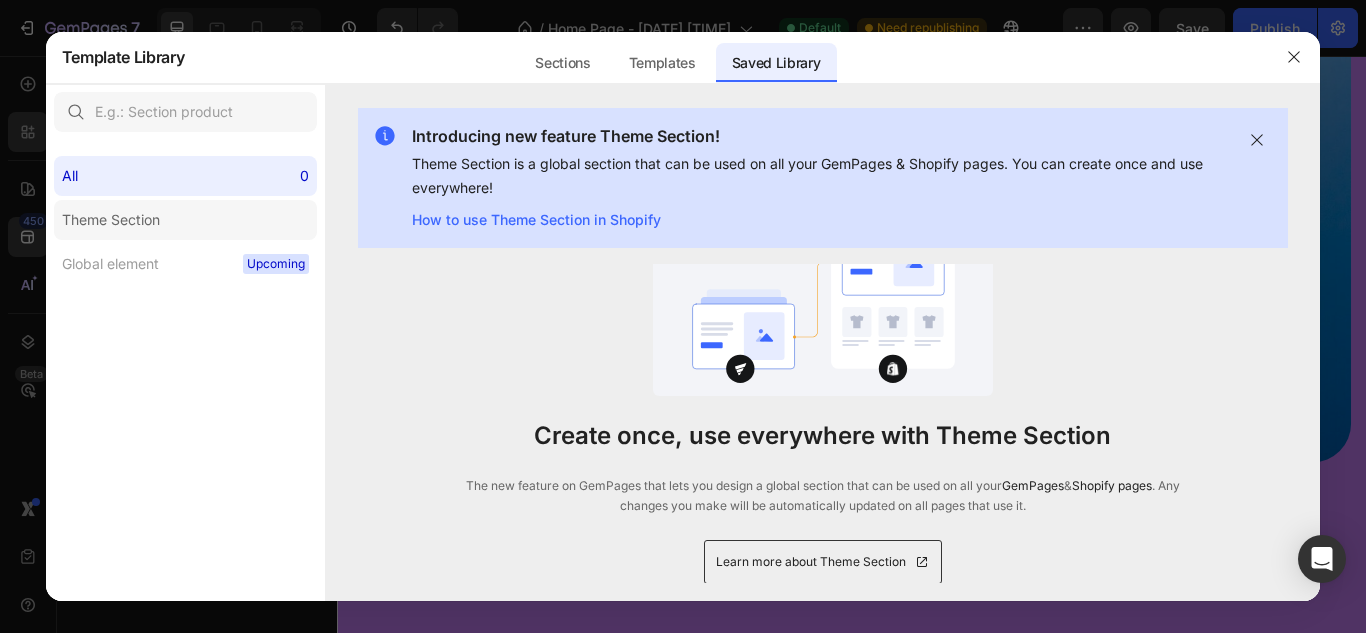 click on "Theme Section" 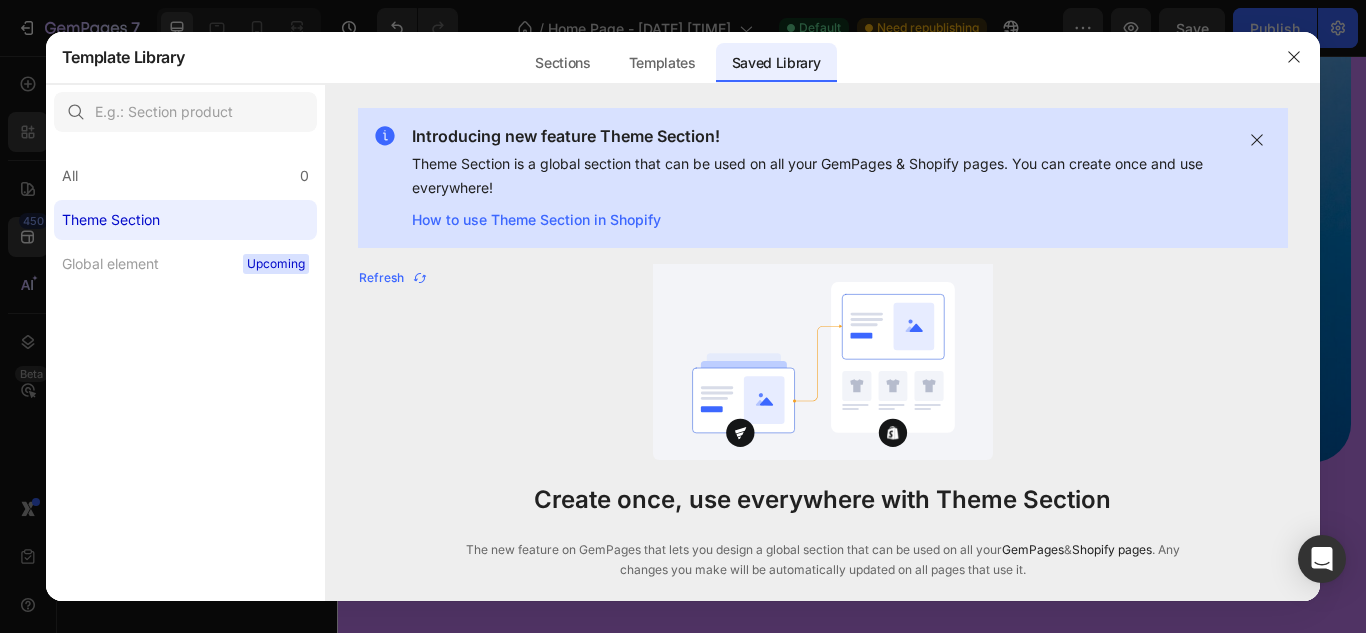 click on "Theme Section" 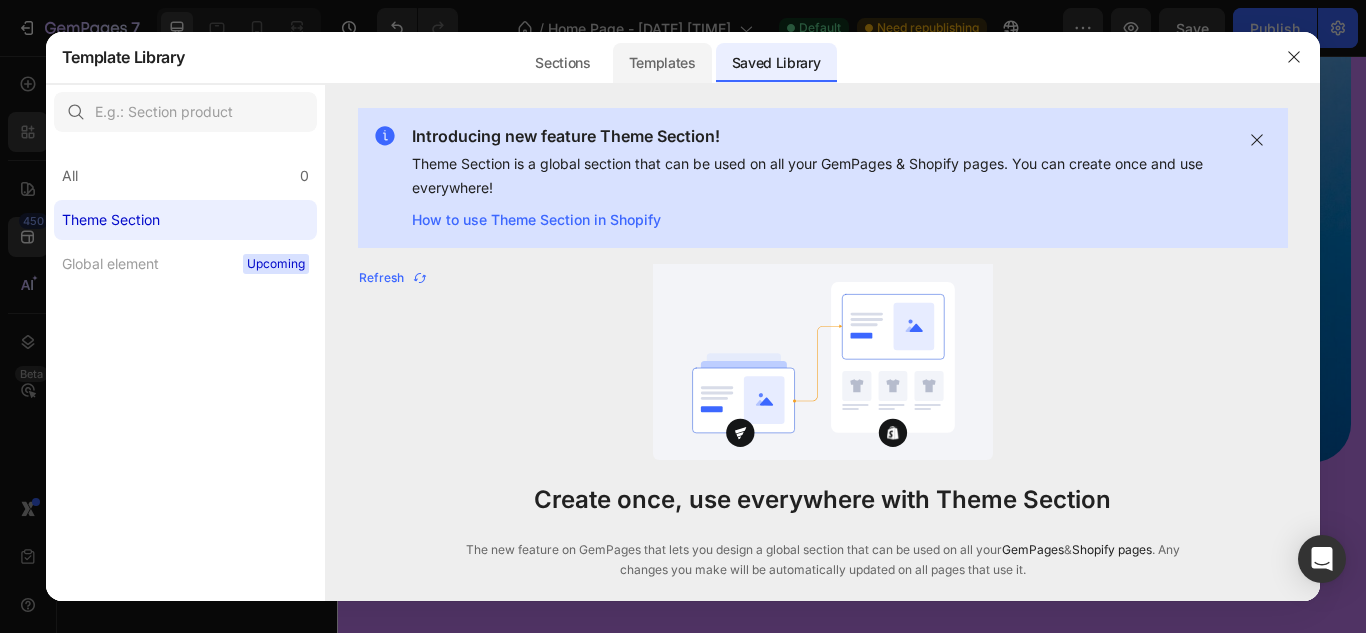 click on "Templates" 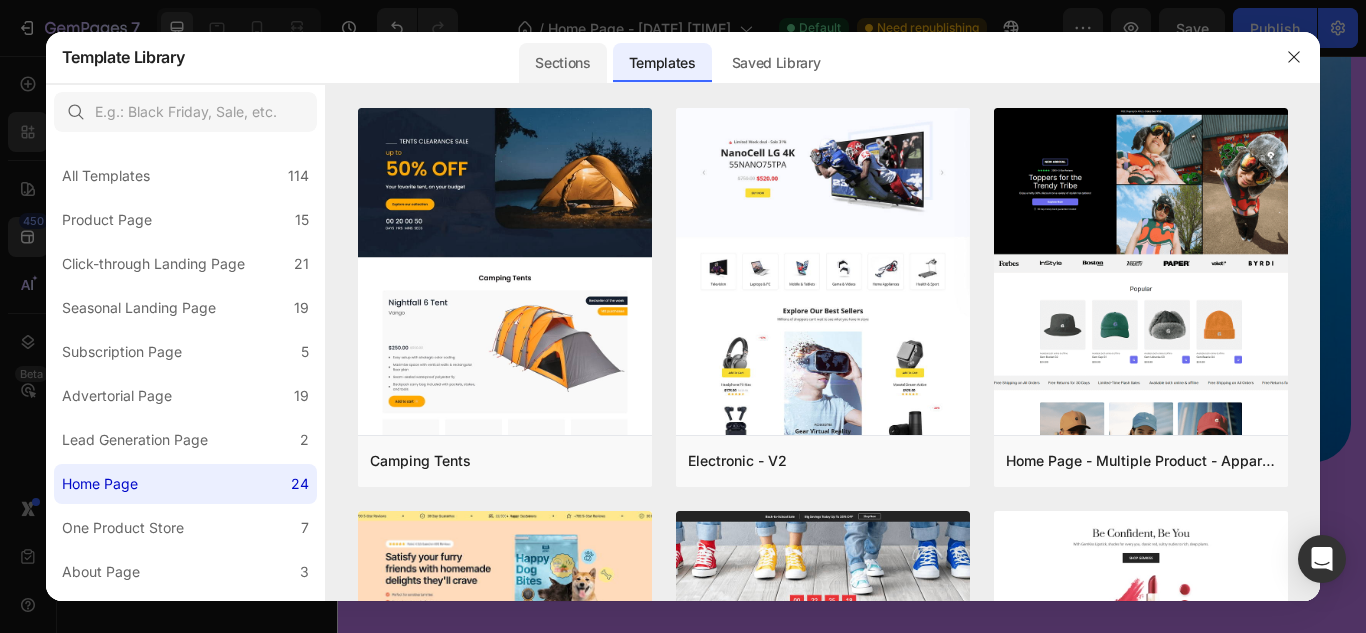 click on "Sections" 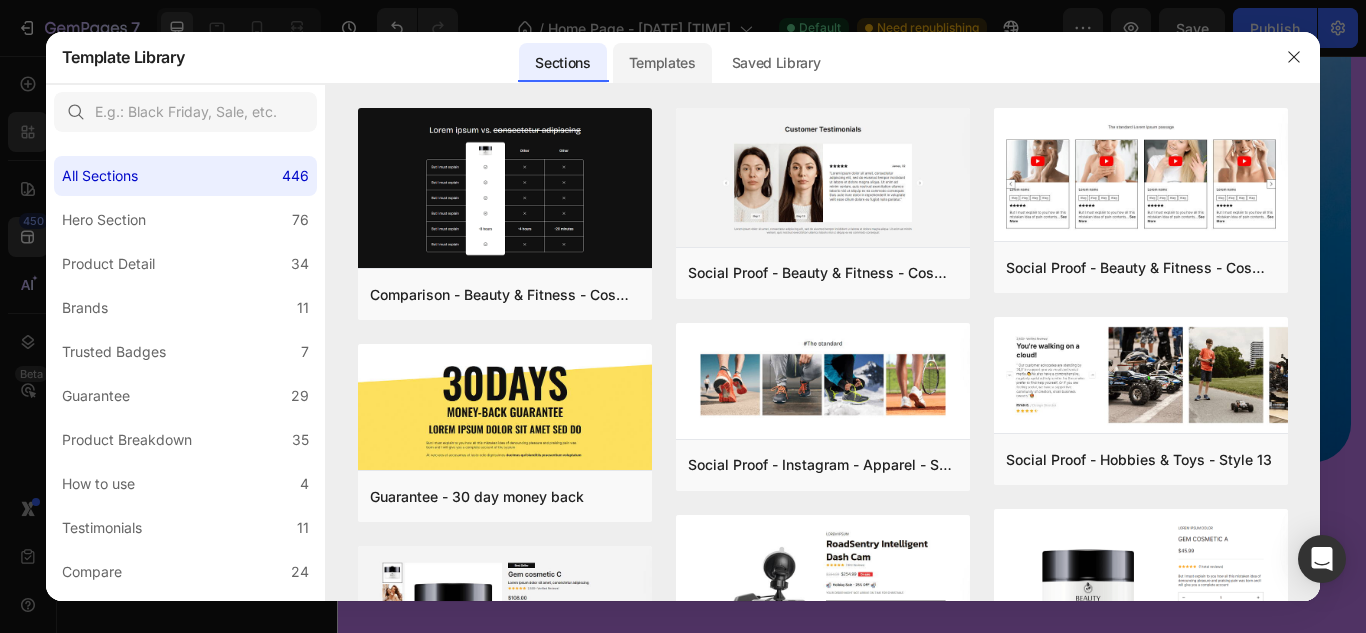 click on "Templates" 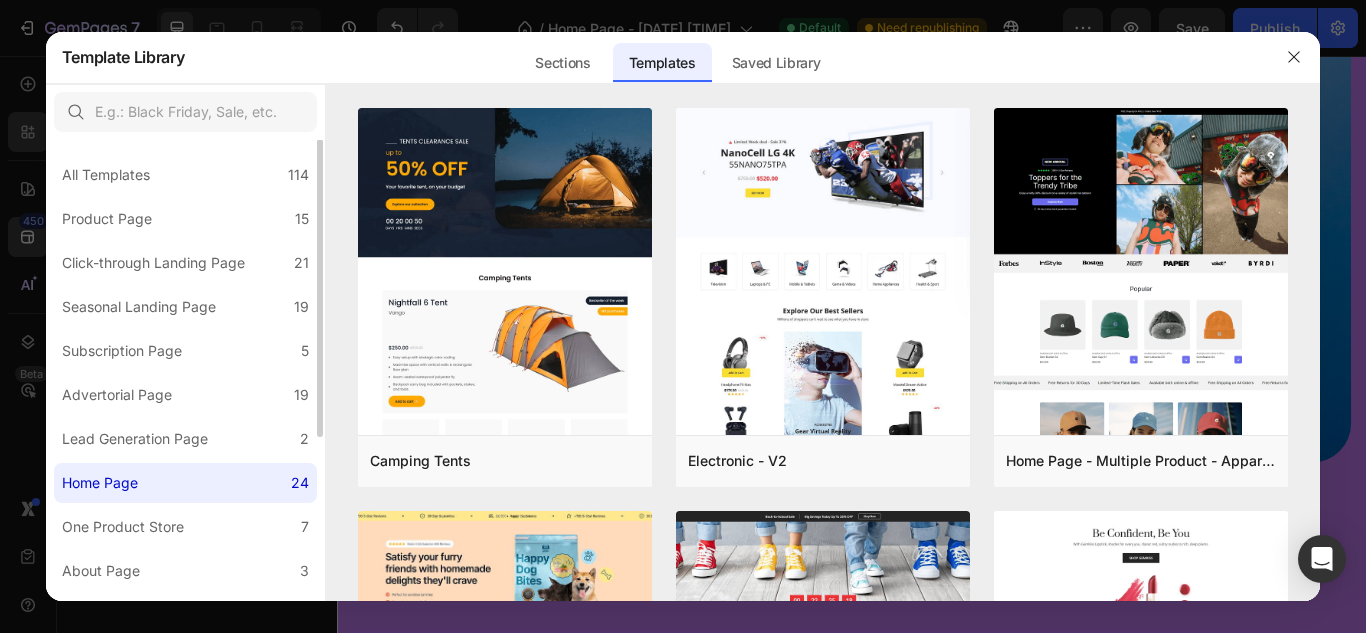 scroll, scrollTop: 0, scrollLeft: 0, axis: both 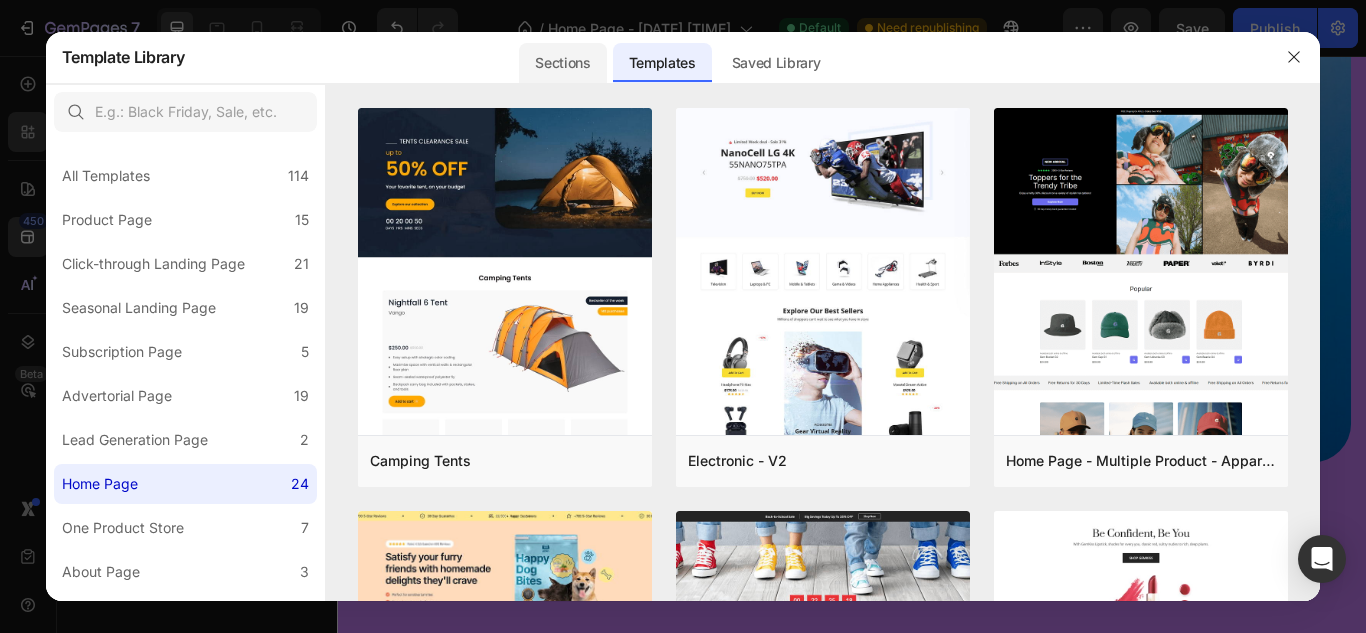 click on "Sections" 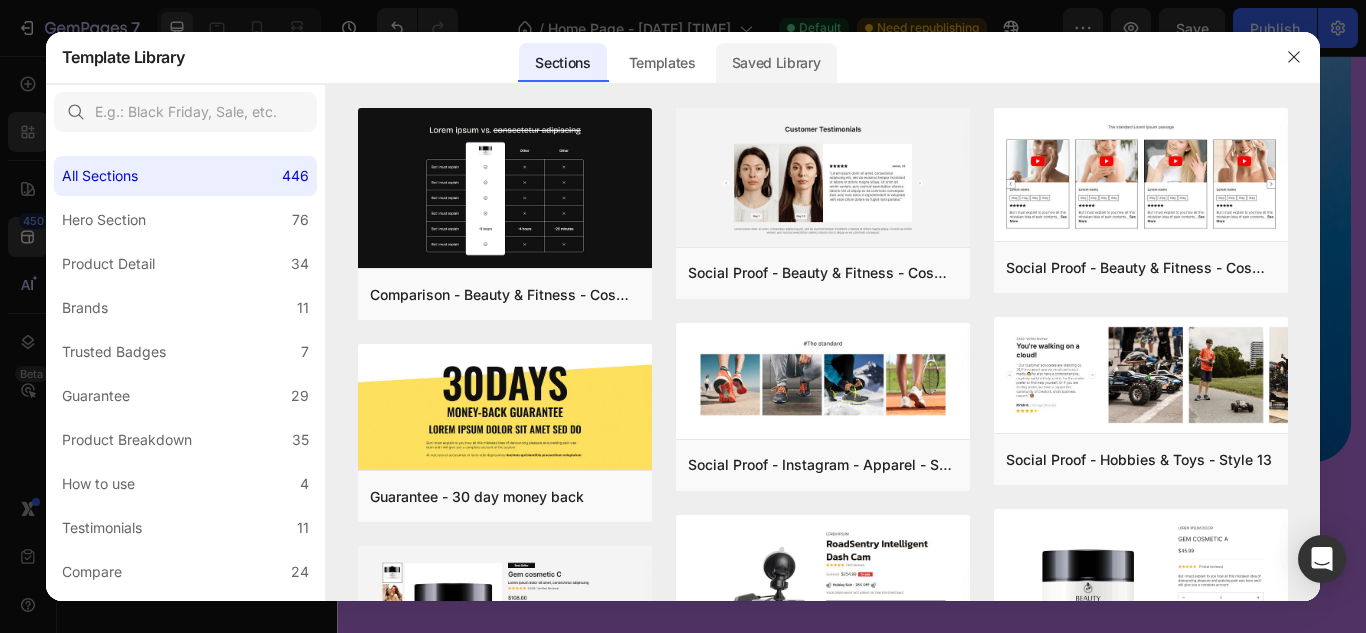 click on "Saved Library" 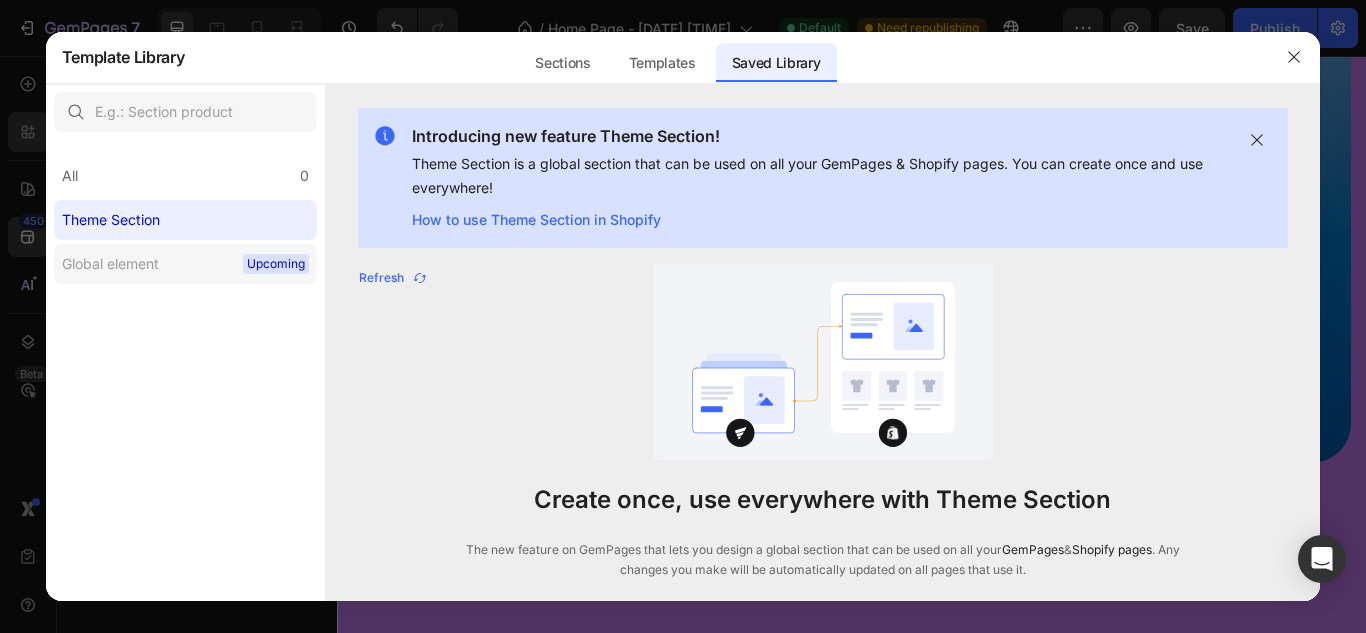 click on "Global element" at bounding box center [114, 264] 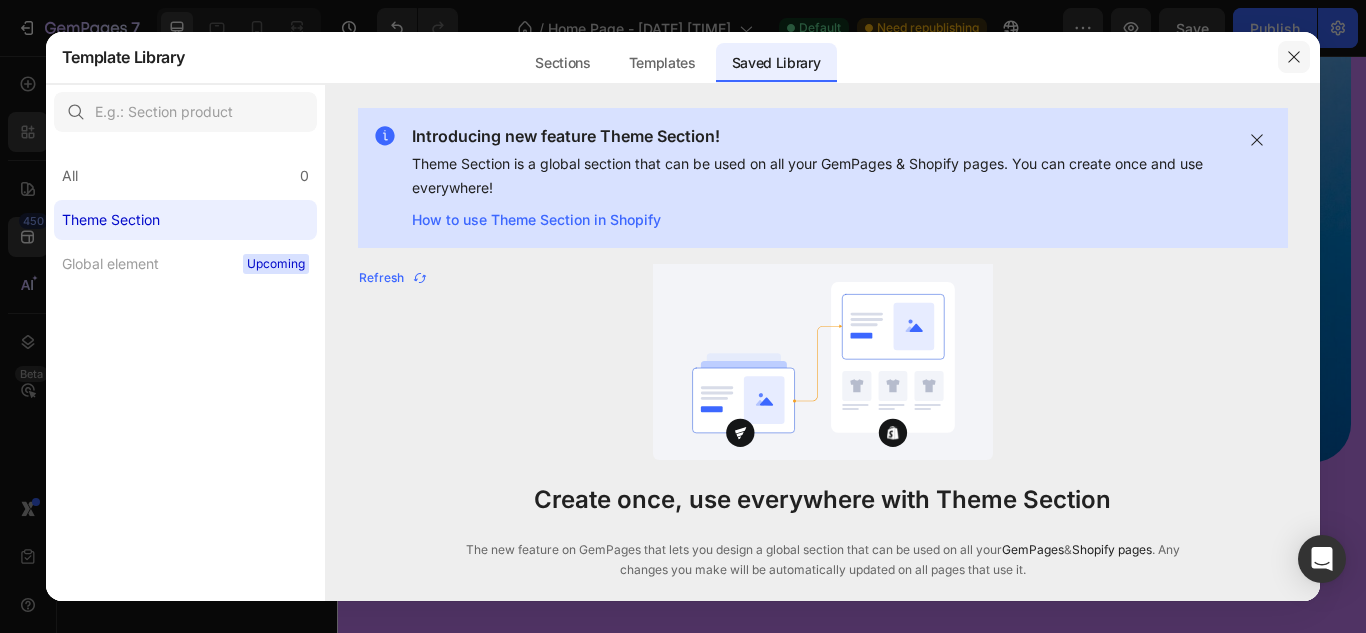 click at bounding box center (1294, 57) 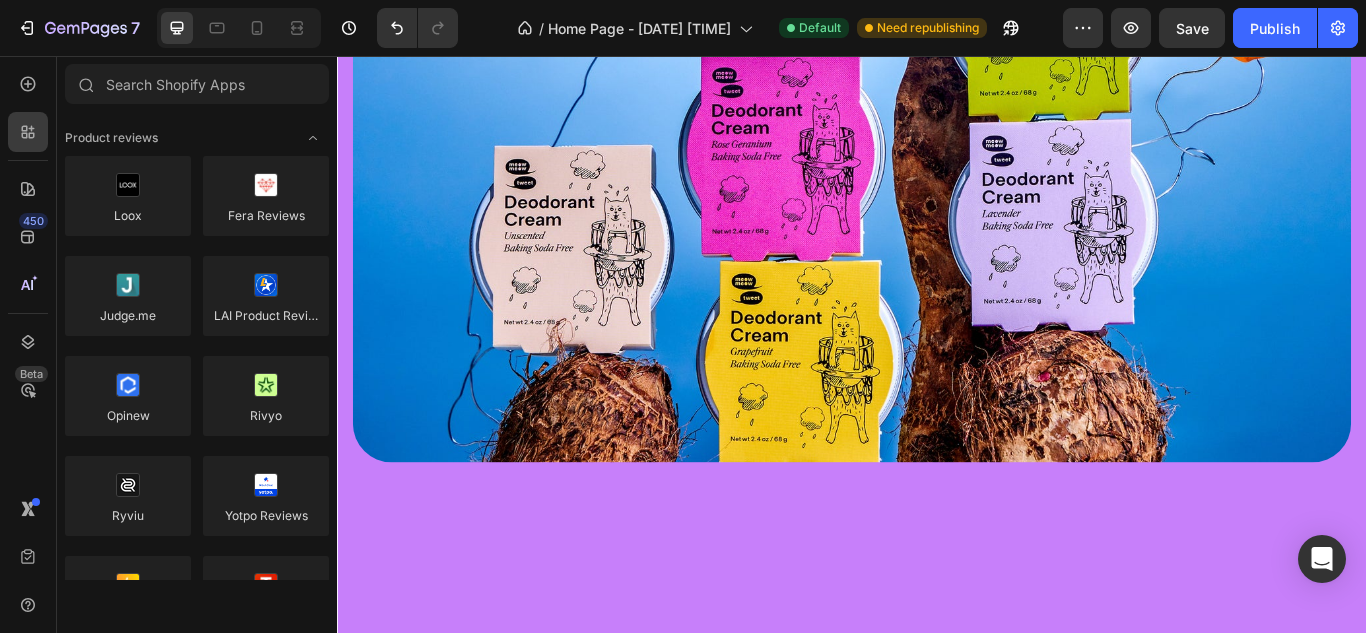 click at bounding box center [937, 239] 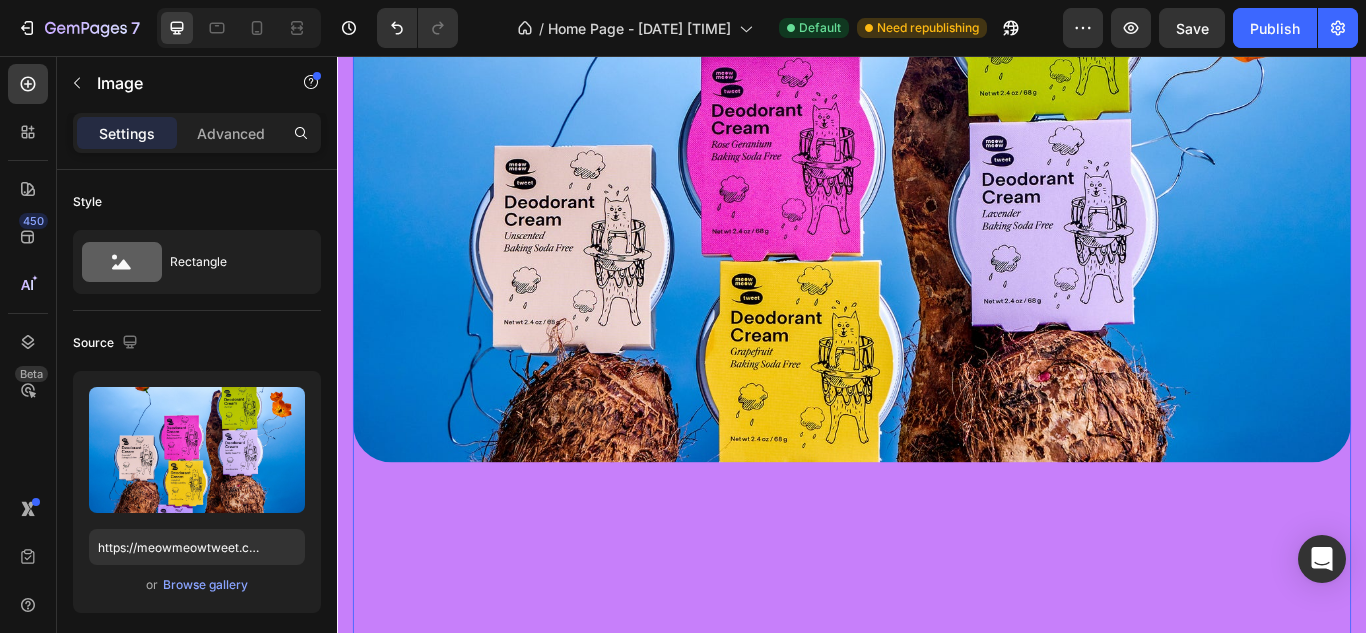 scroll, scrollTop: 0, scrollLeft: 0, axis: both 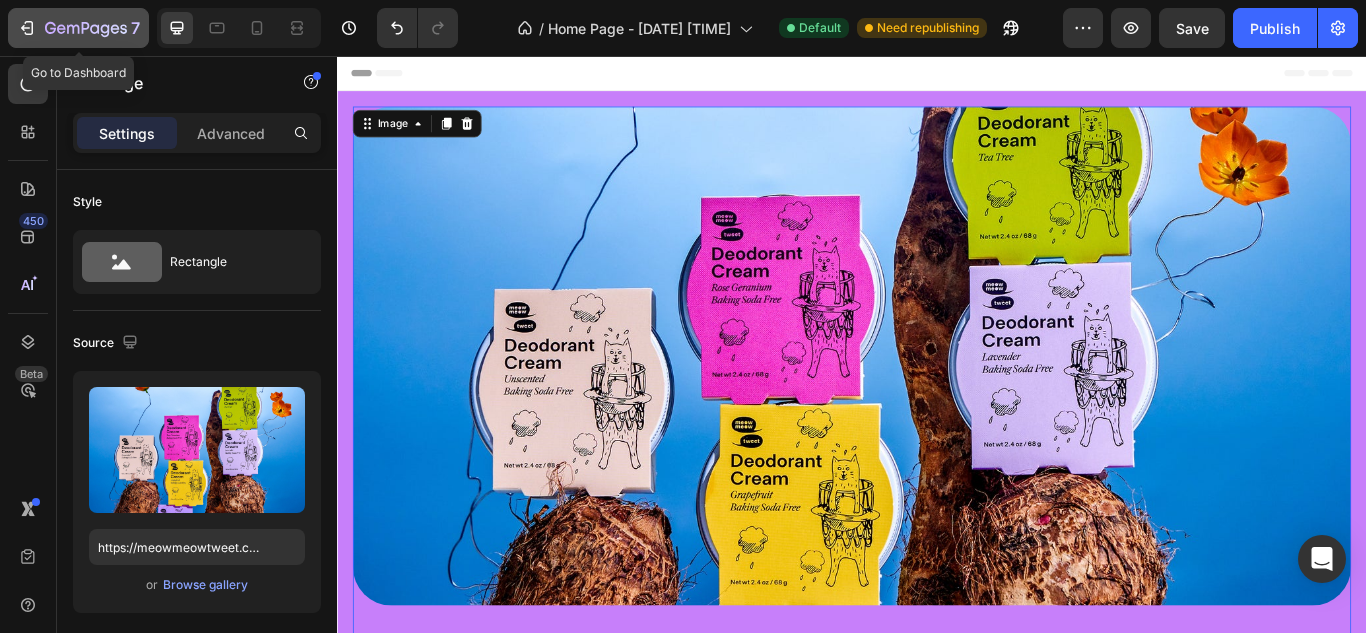 click 